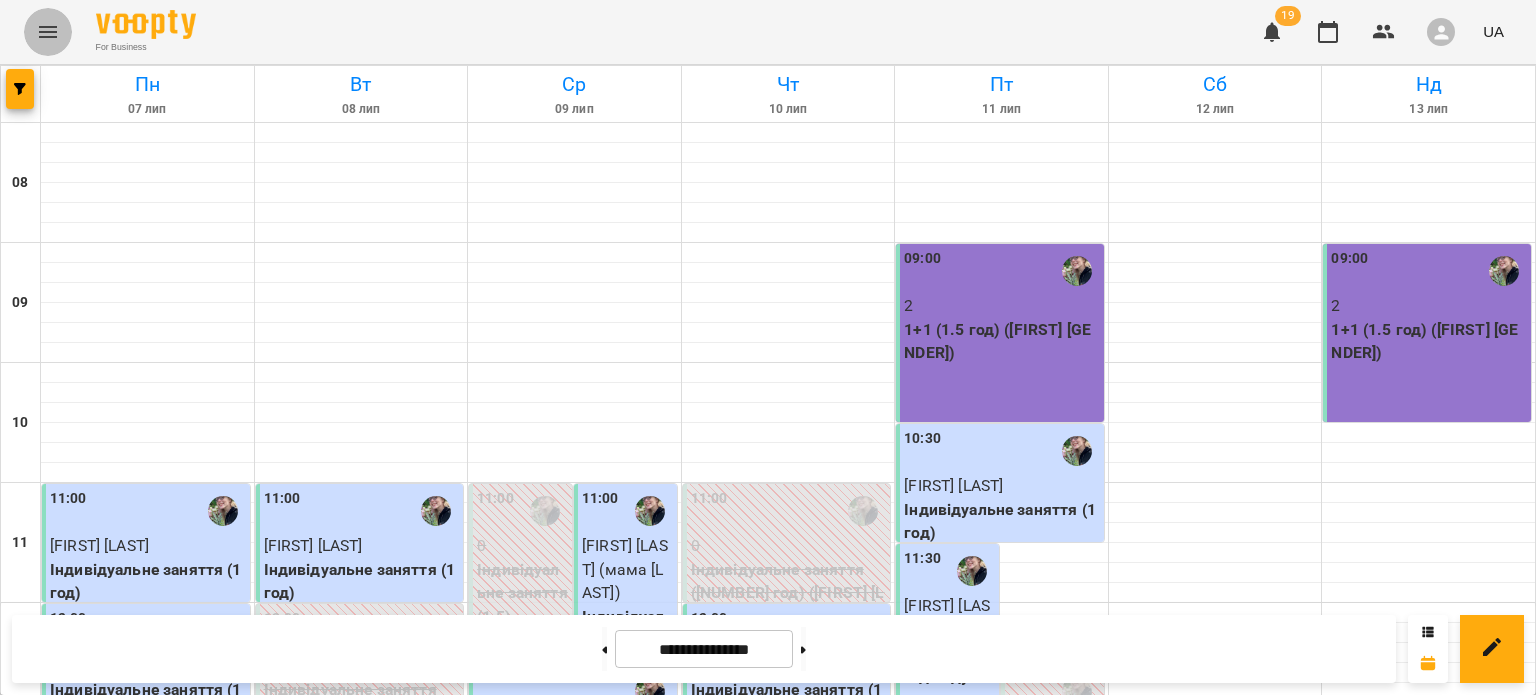 click 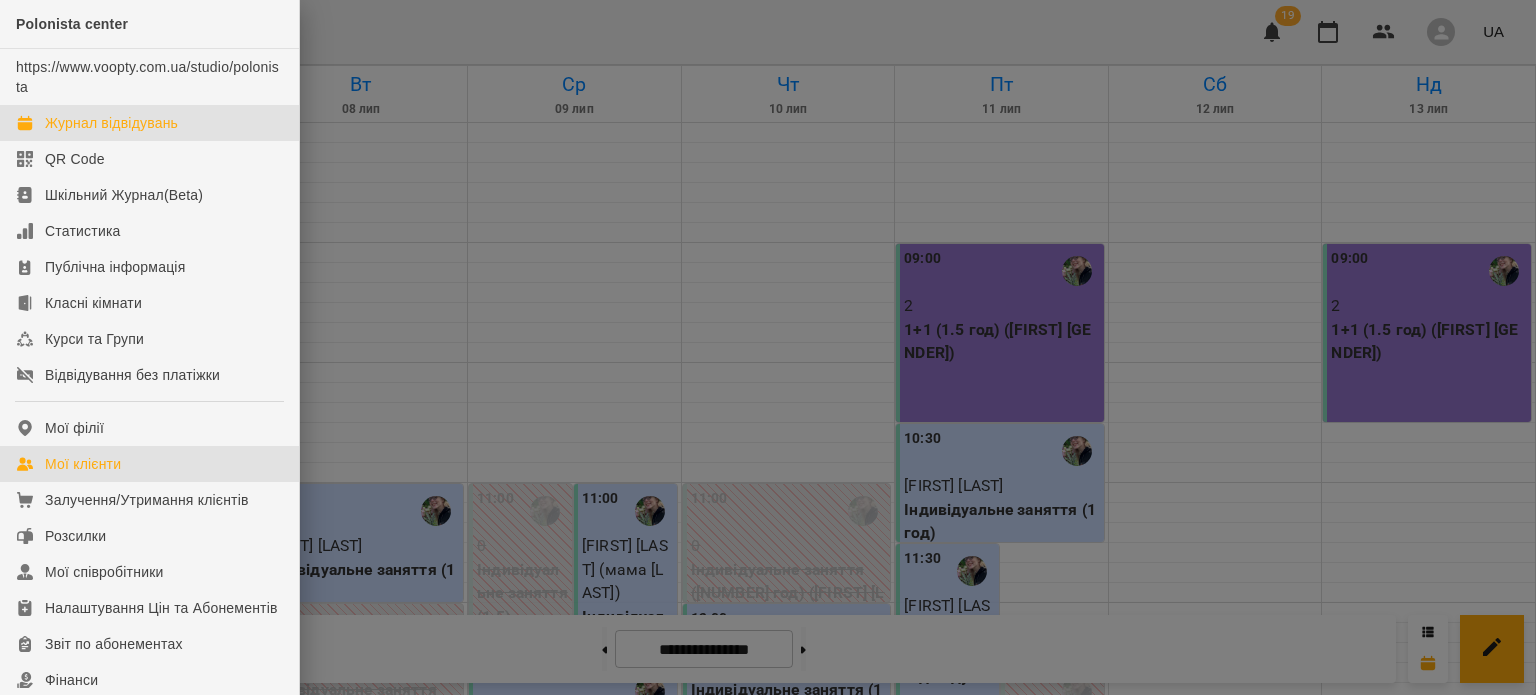 click on "Мої клієнти" at bounding box center [149, 464] 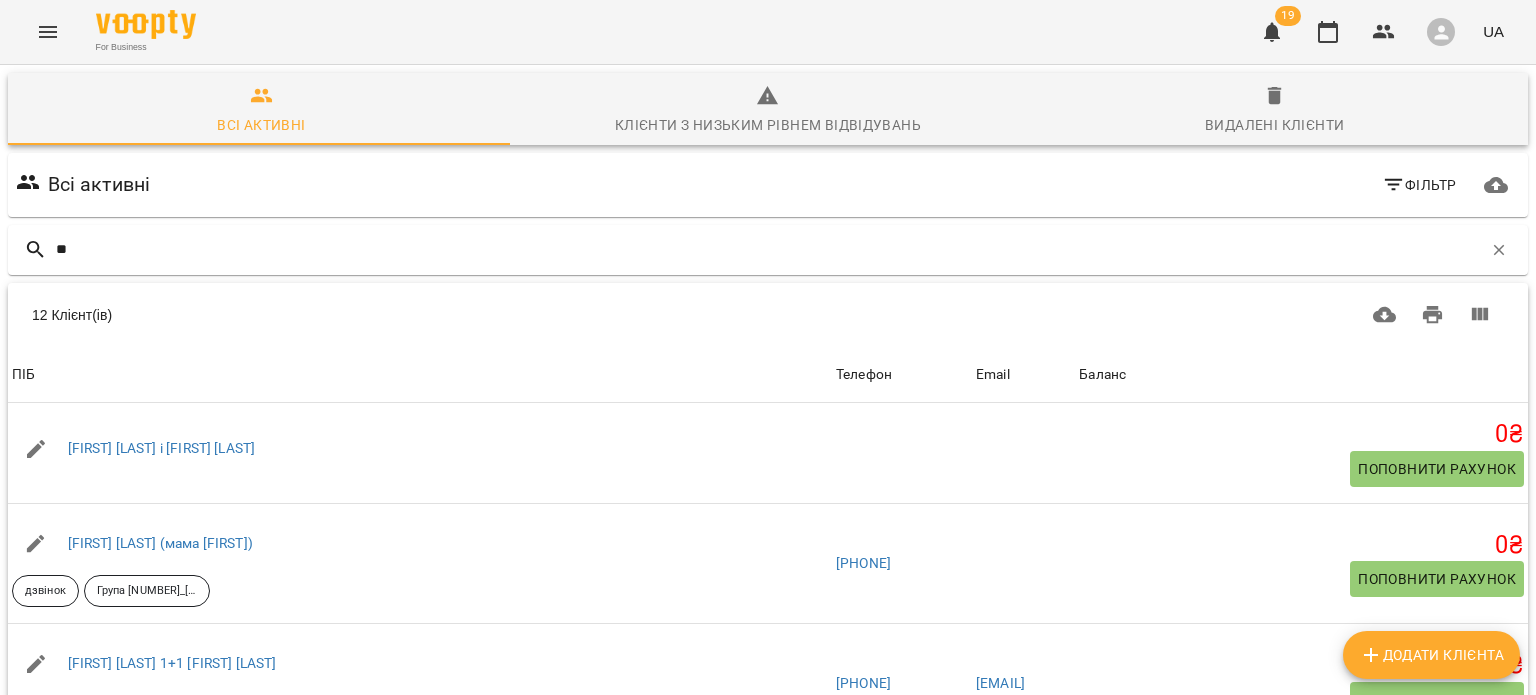 type on "**" 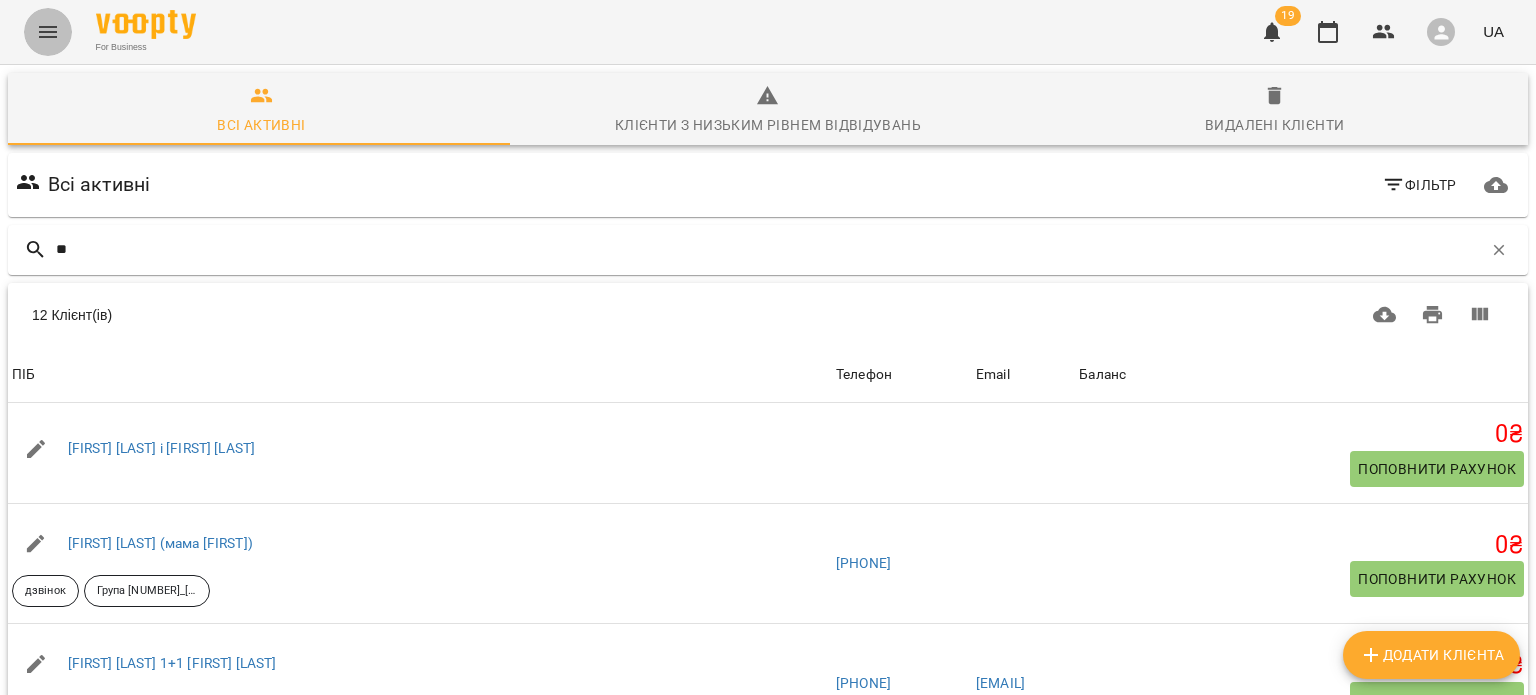 click at bounding box center (48, 32) 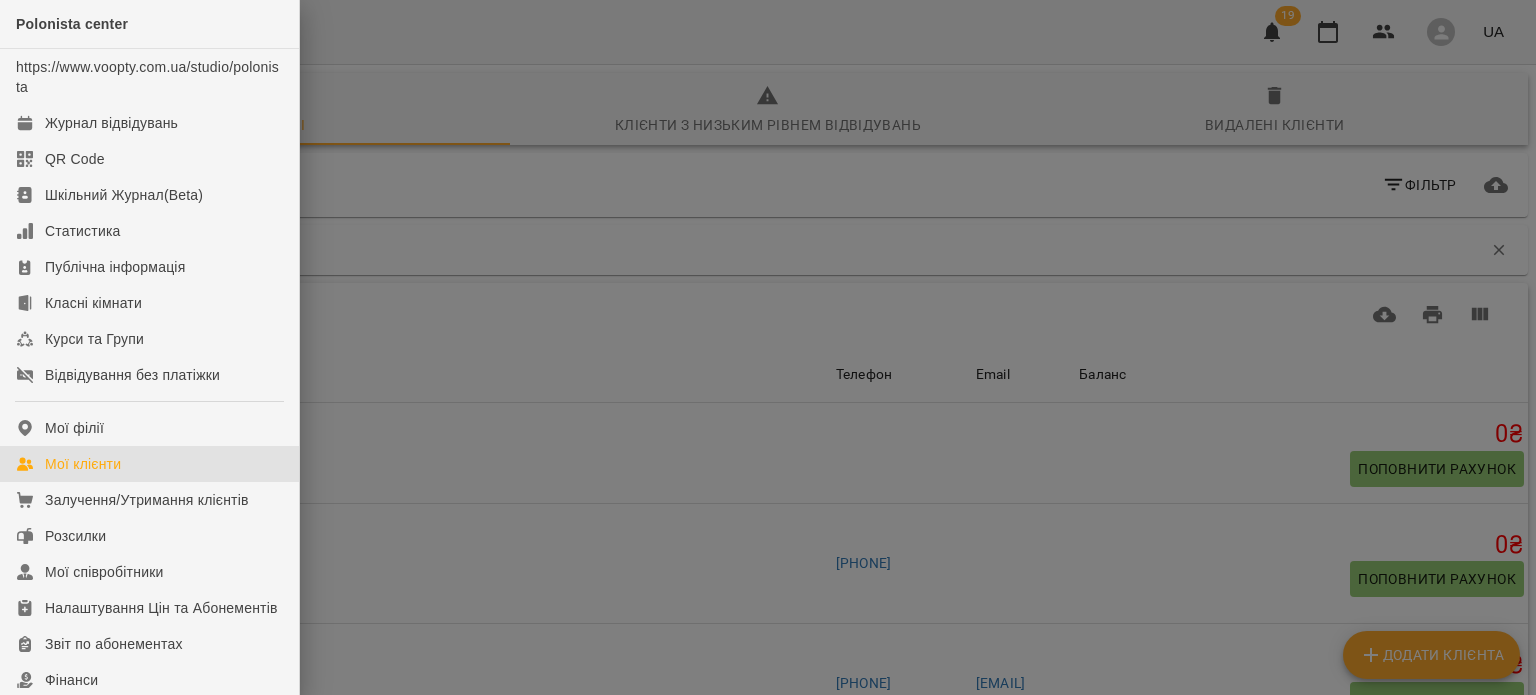 click at bounding box center [768, 347] 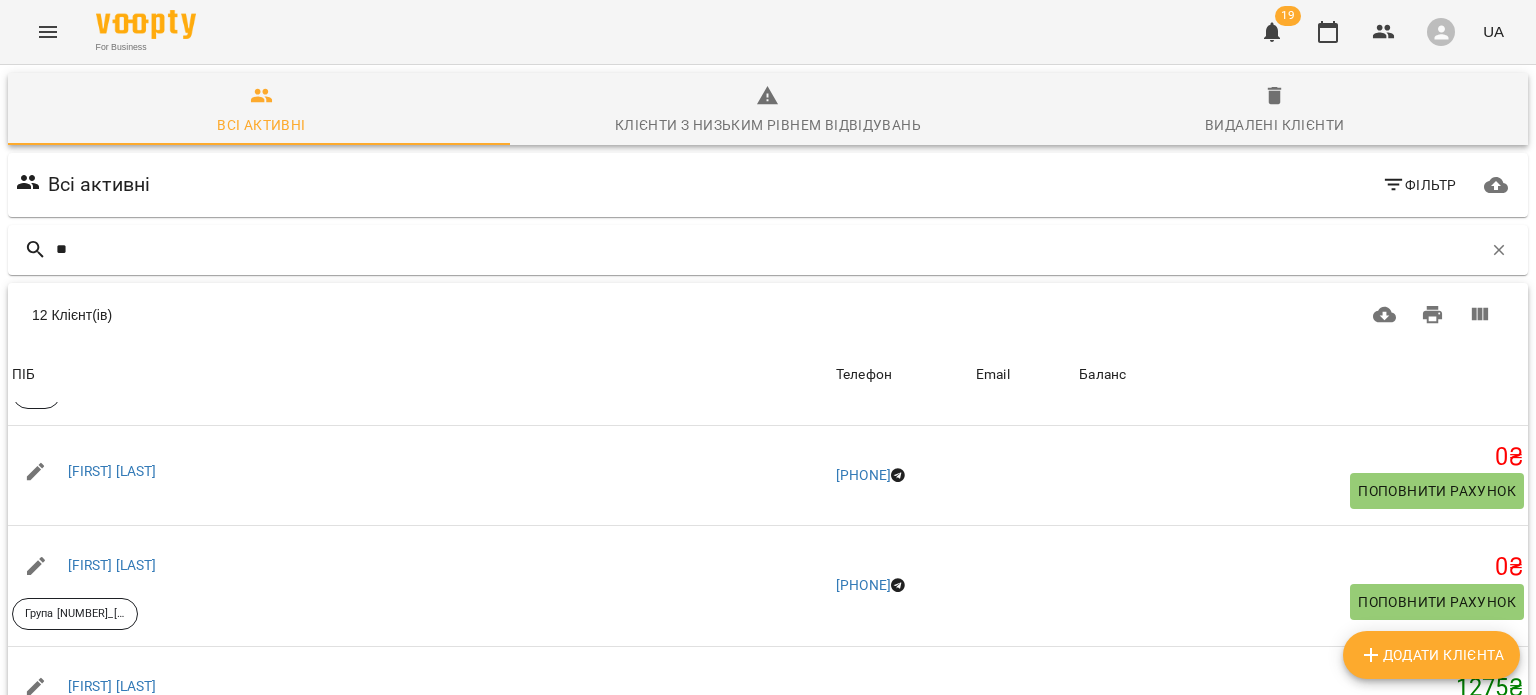 scroll, scrollTop: 324, scrollLeft: 0, axis: vertical 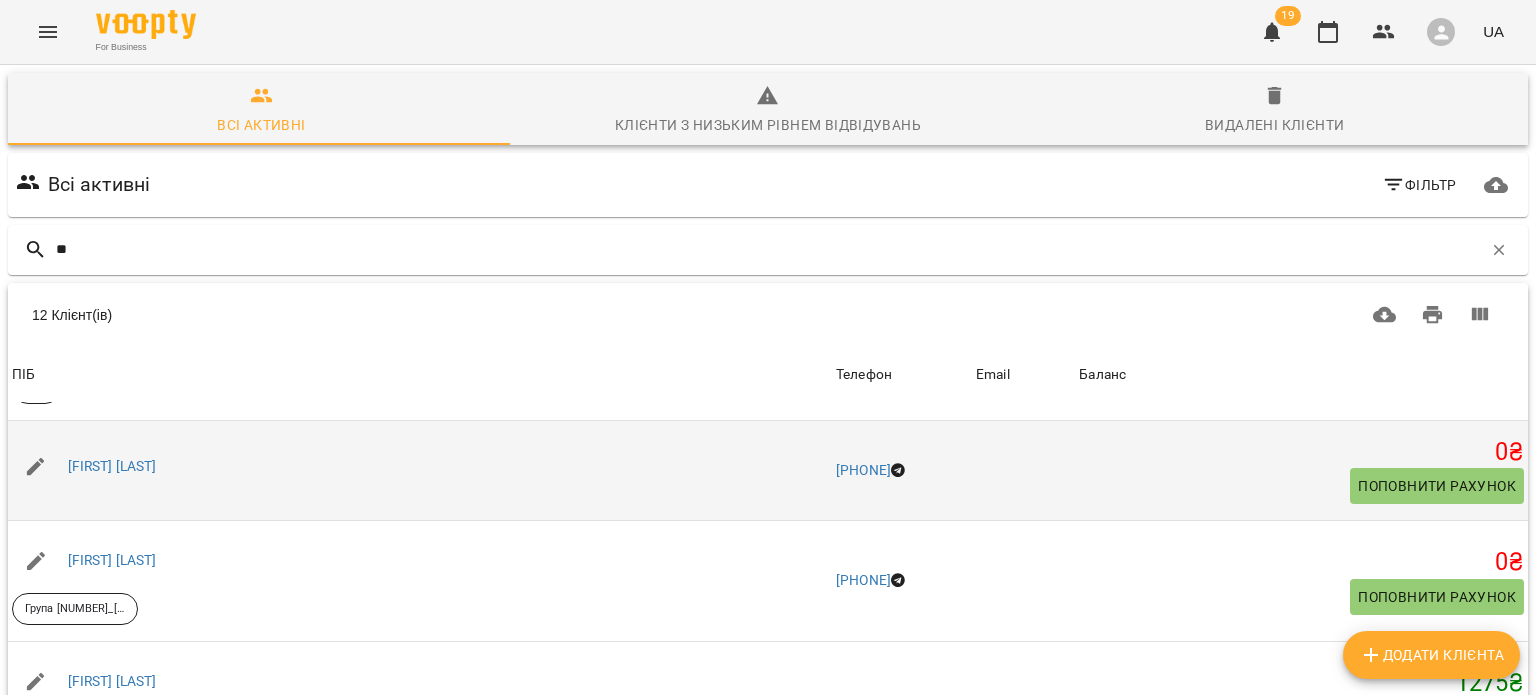 type 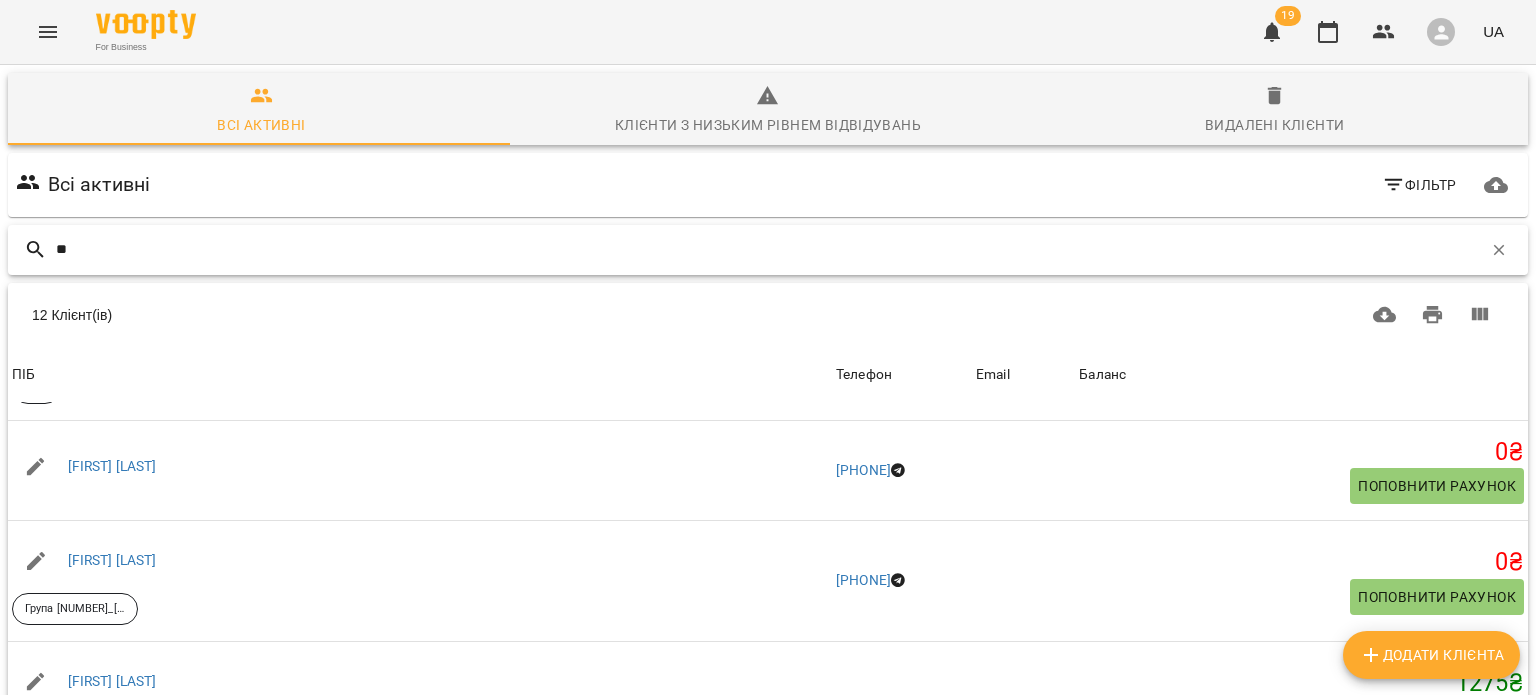 click on "**" at bounding box center [769, 249] 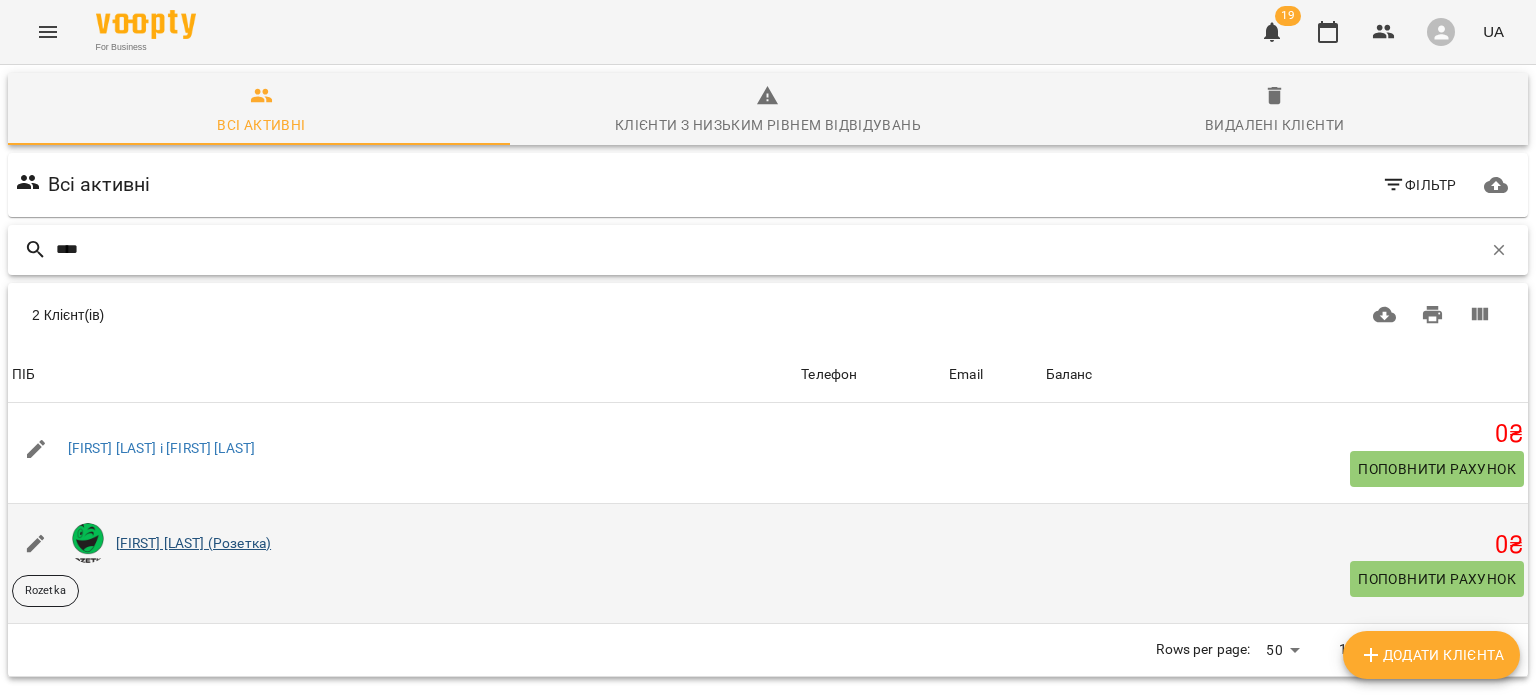 type on "****" 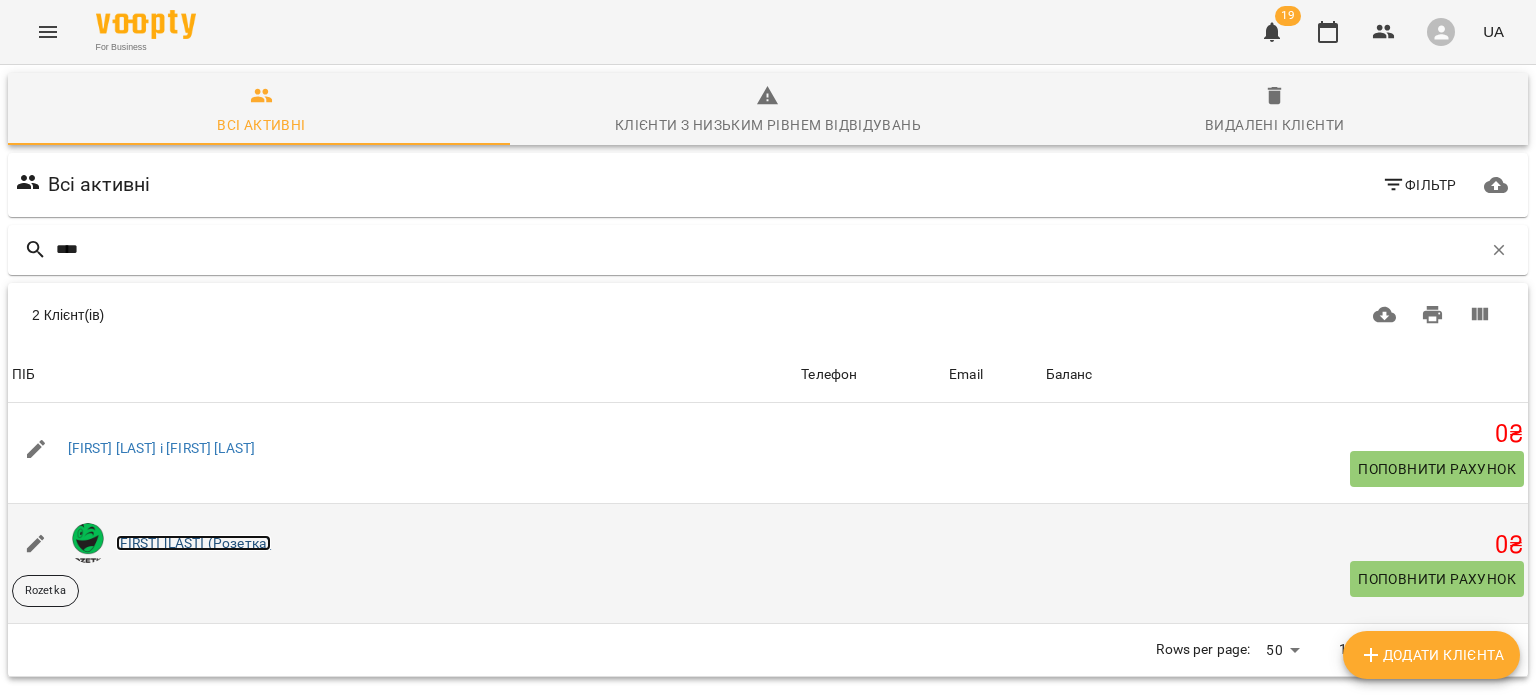 click on "[FIRST] [LAST] (Розетка)" at bounding box center [194, 543] 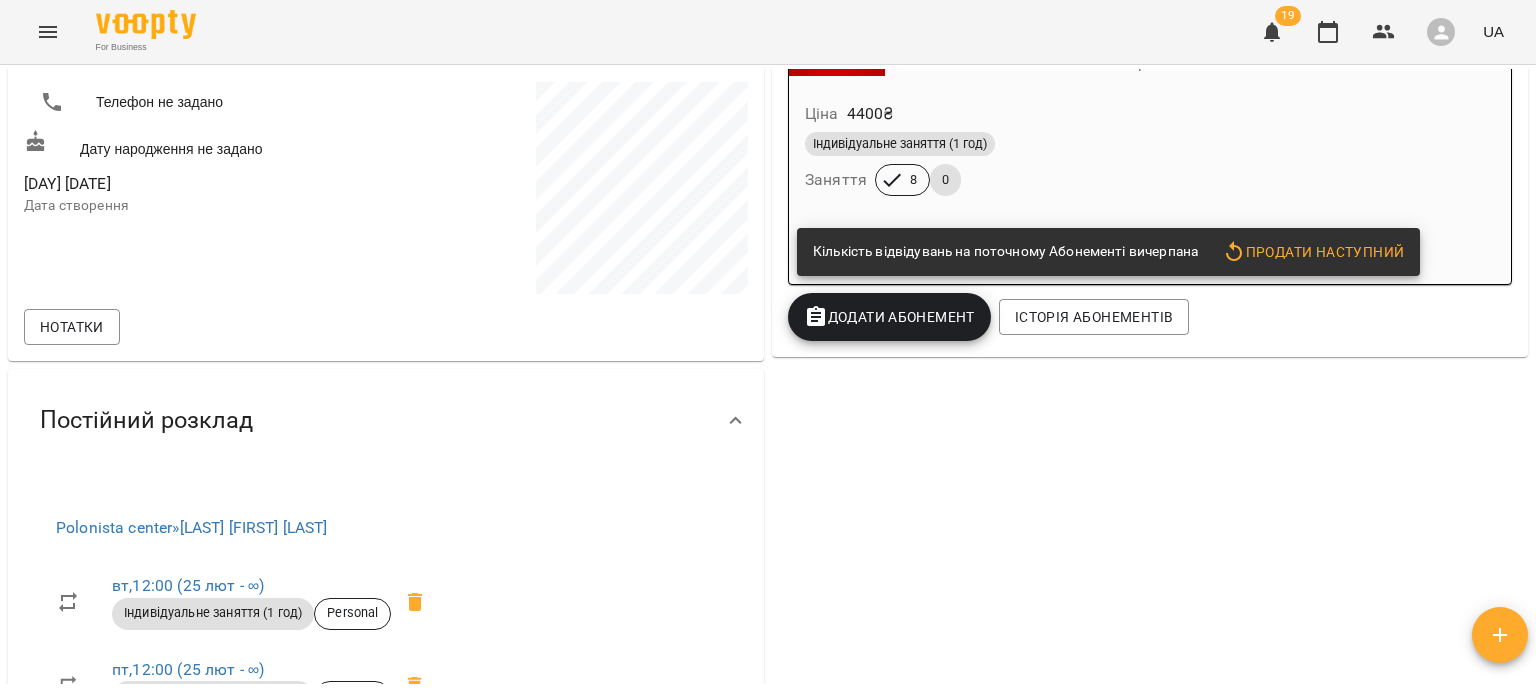 scroll, scrollTop: 508, scrollLeft: 0, axis: vertical 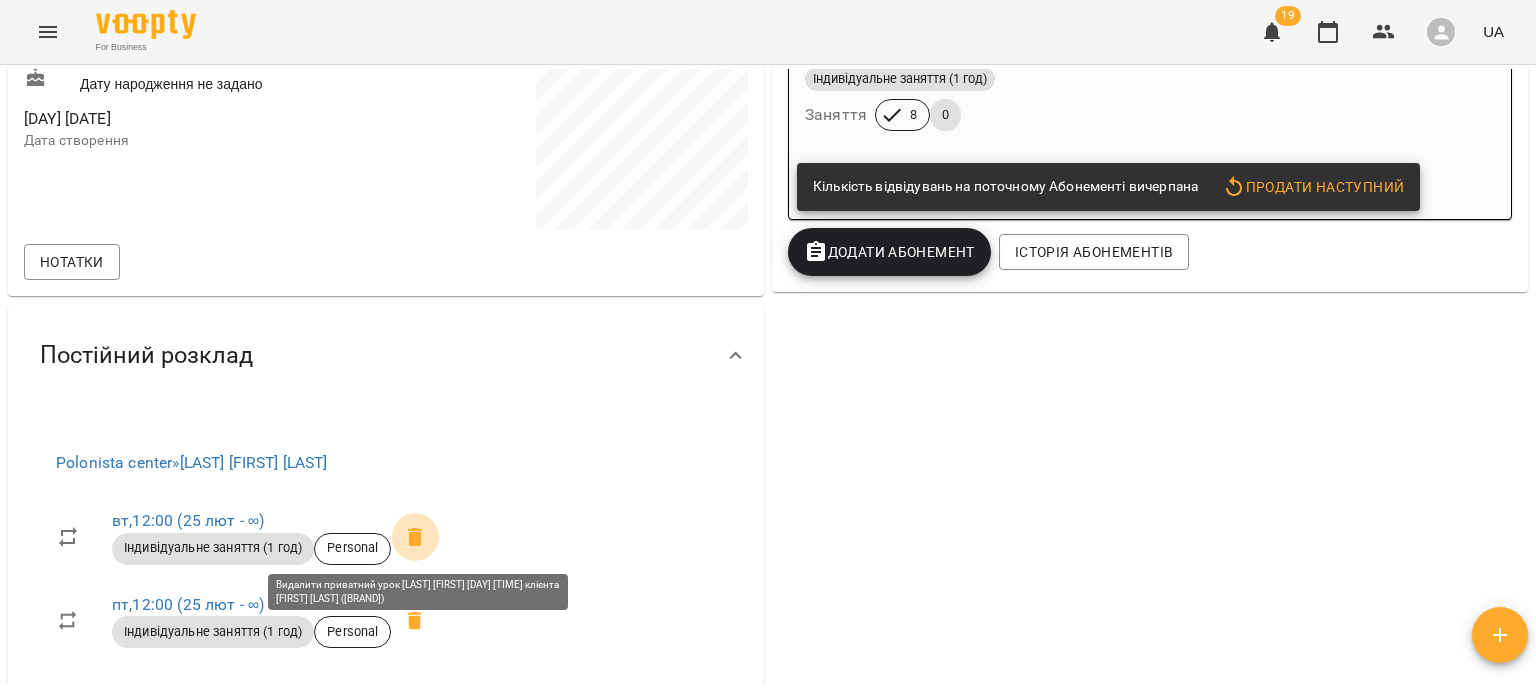 click 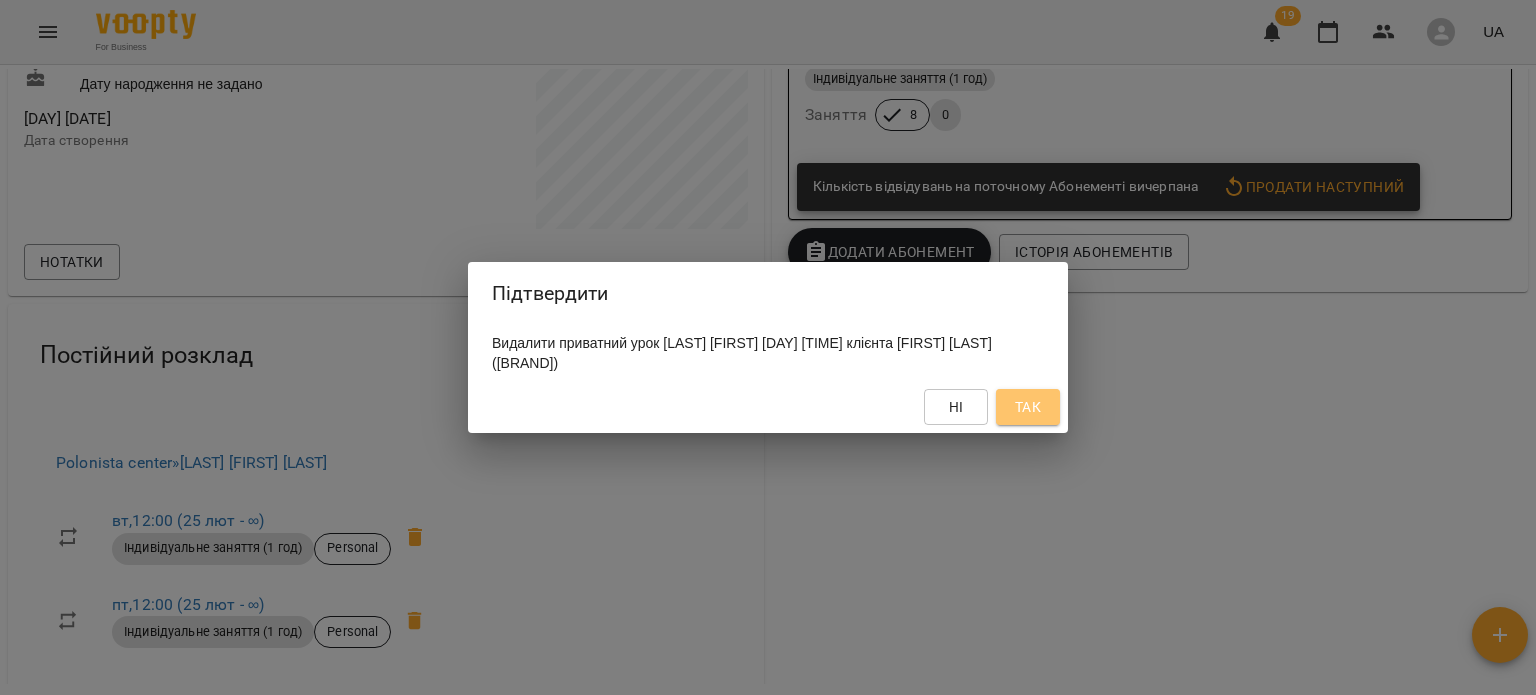 click on "Так" at bounding box center (1028, 407) 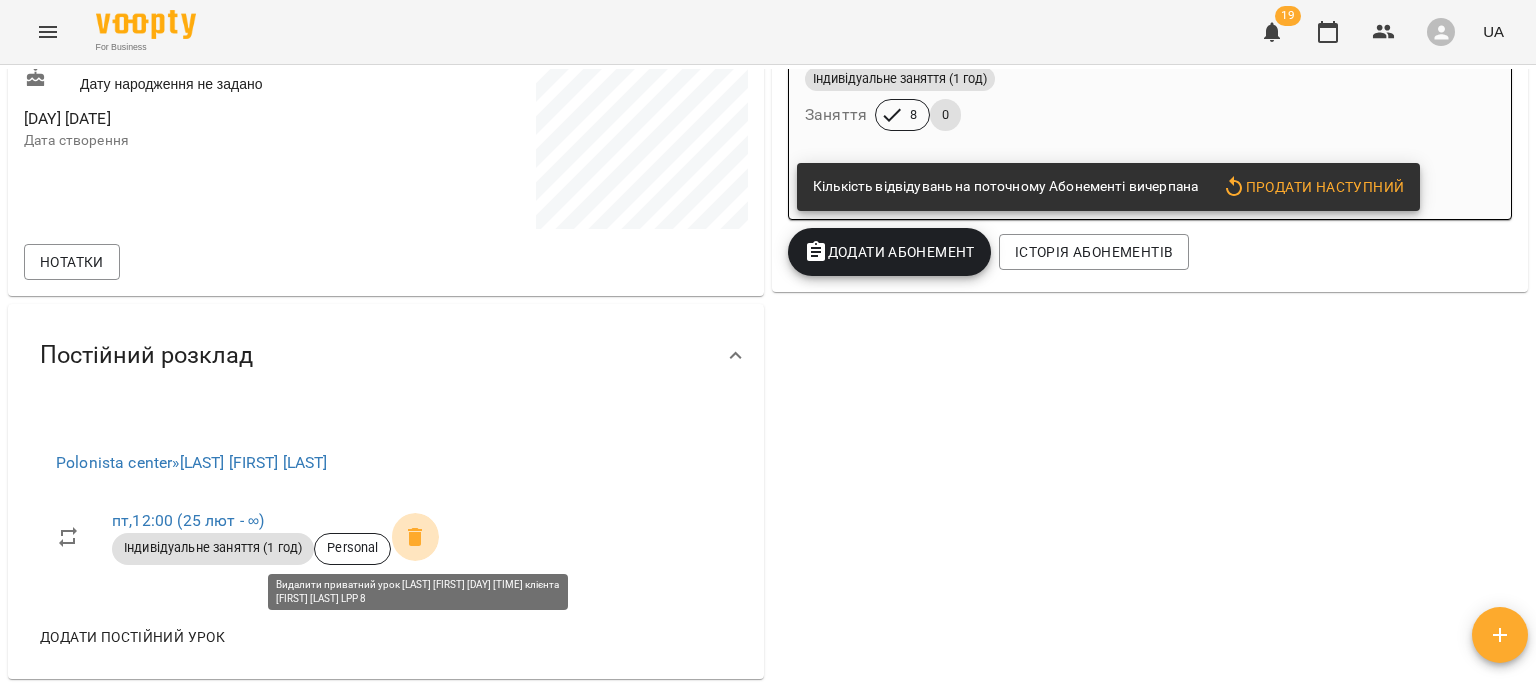 click 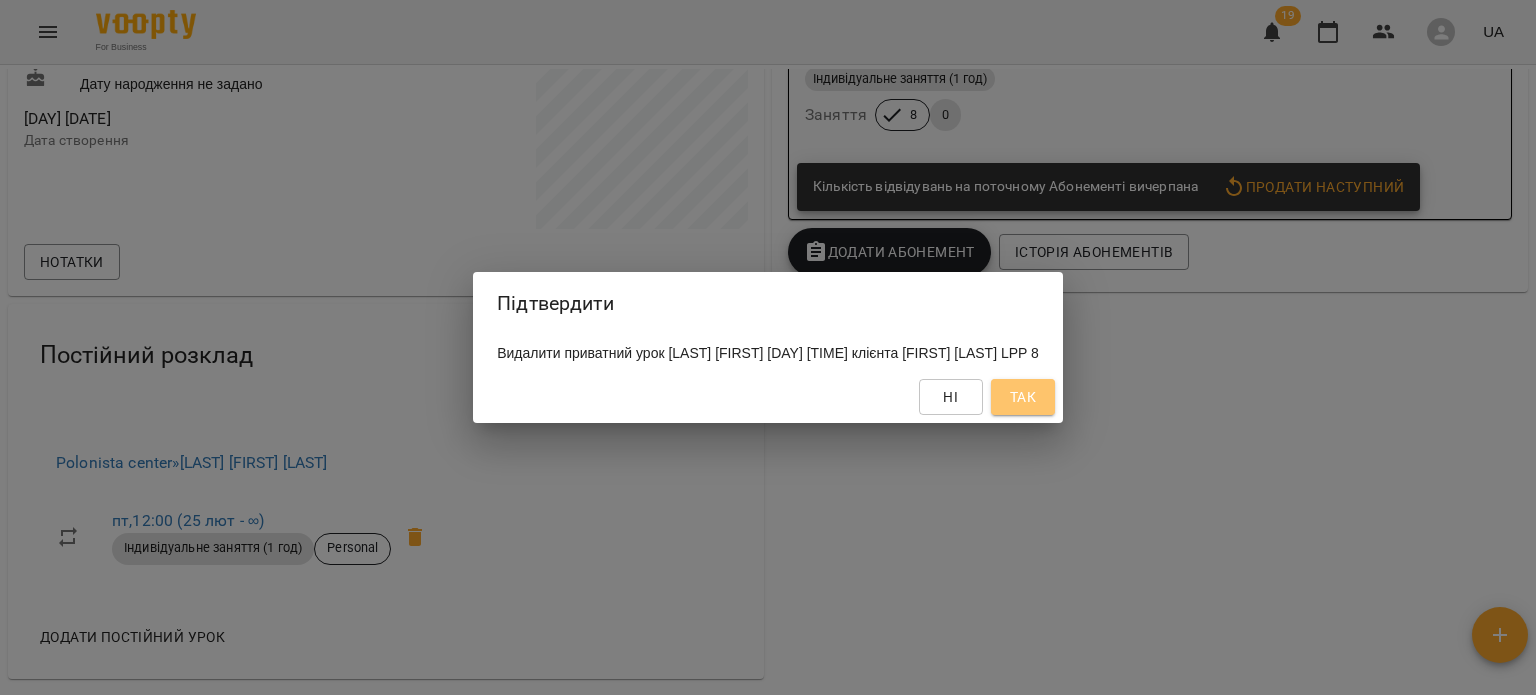 click on "Так" at bounding box center (1023, 397) 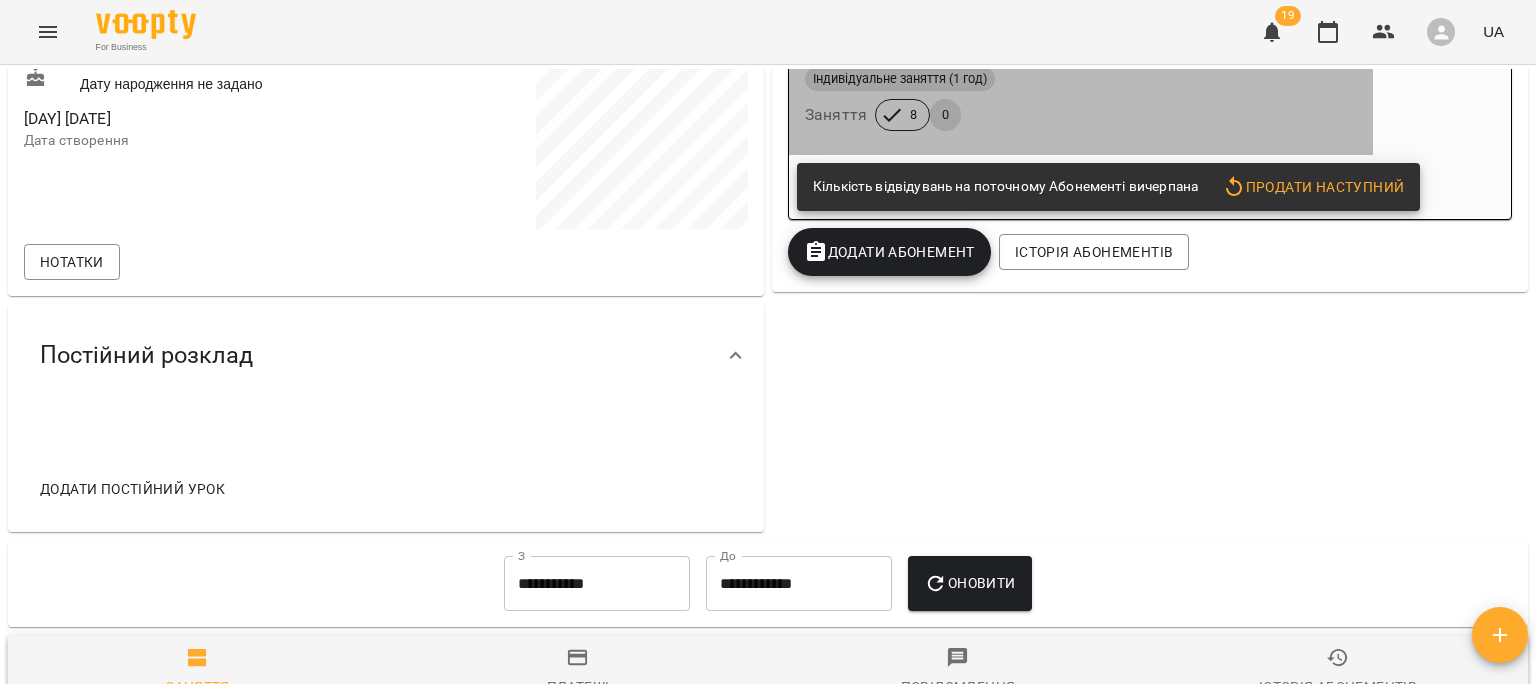 click on "Індивідуальне заняття (1 год) Заняття 8 0" at bounding box center (1081, 99) 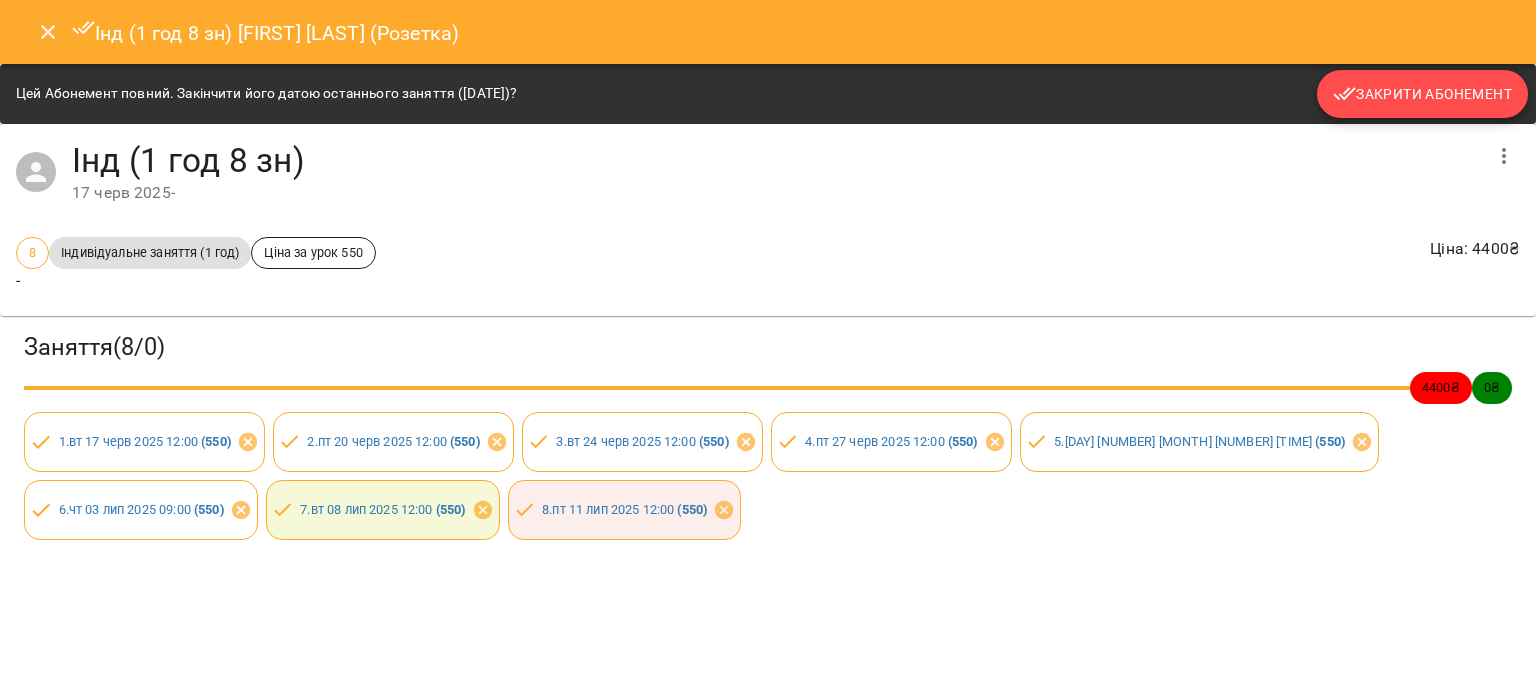 click on "Закрити Абонемент" at bounding box center [1422, 94] 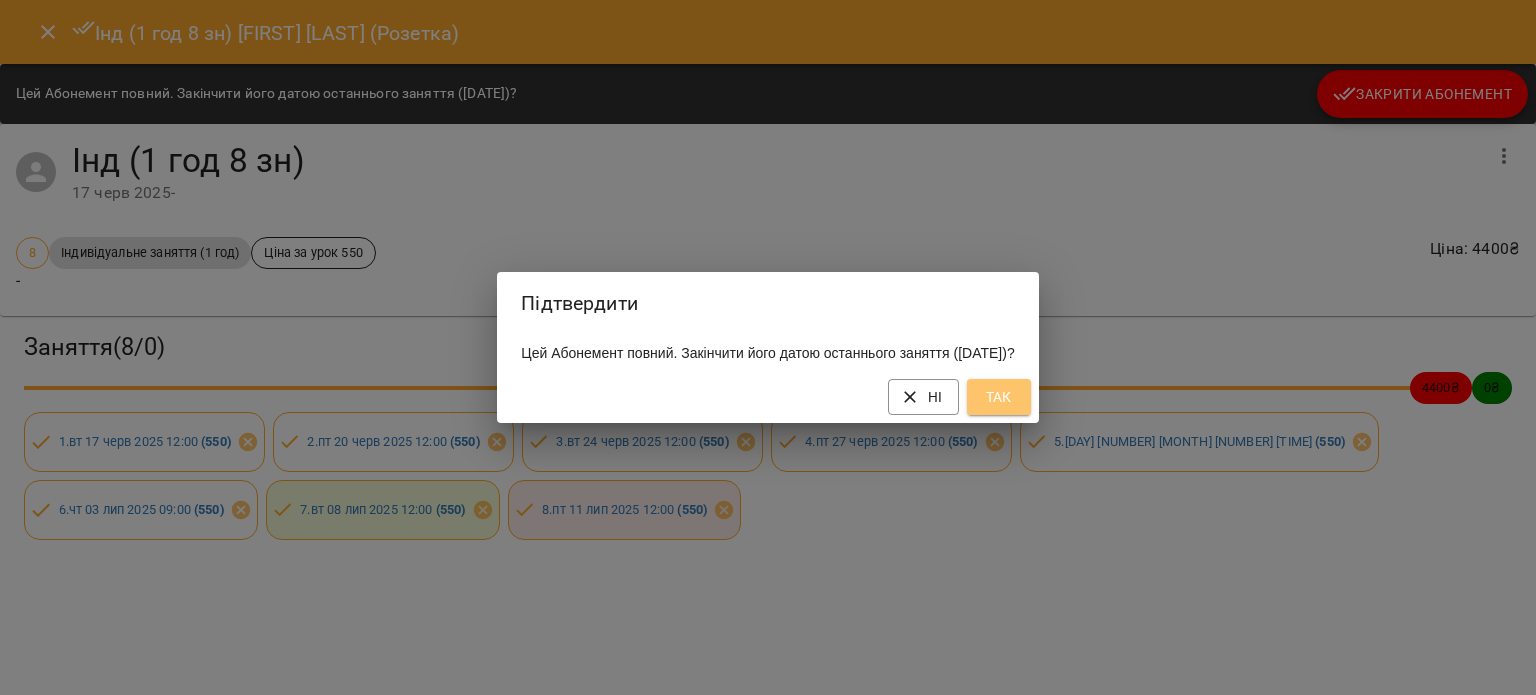 click on "Так" at bounding box center [999, 397] 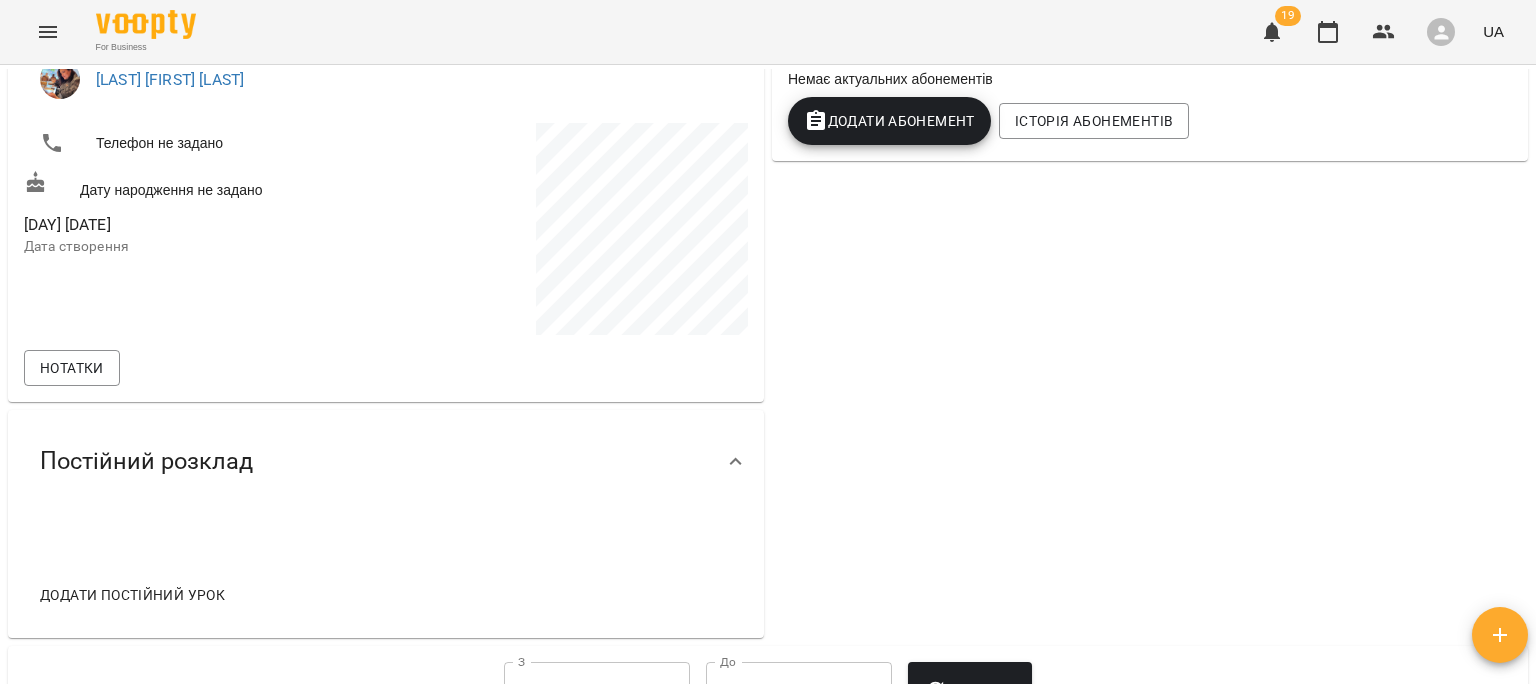 scroll, scrollTop: 0, scrollLeft: 0, axis: both 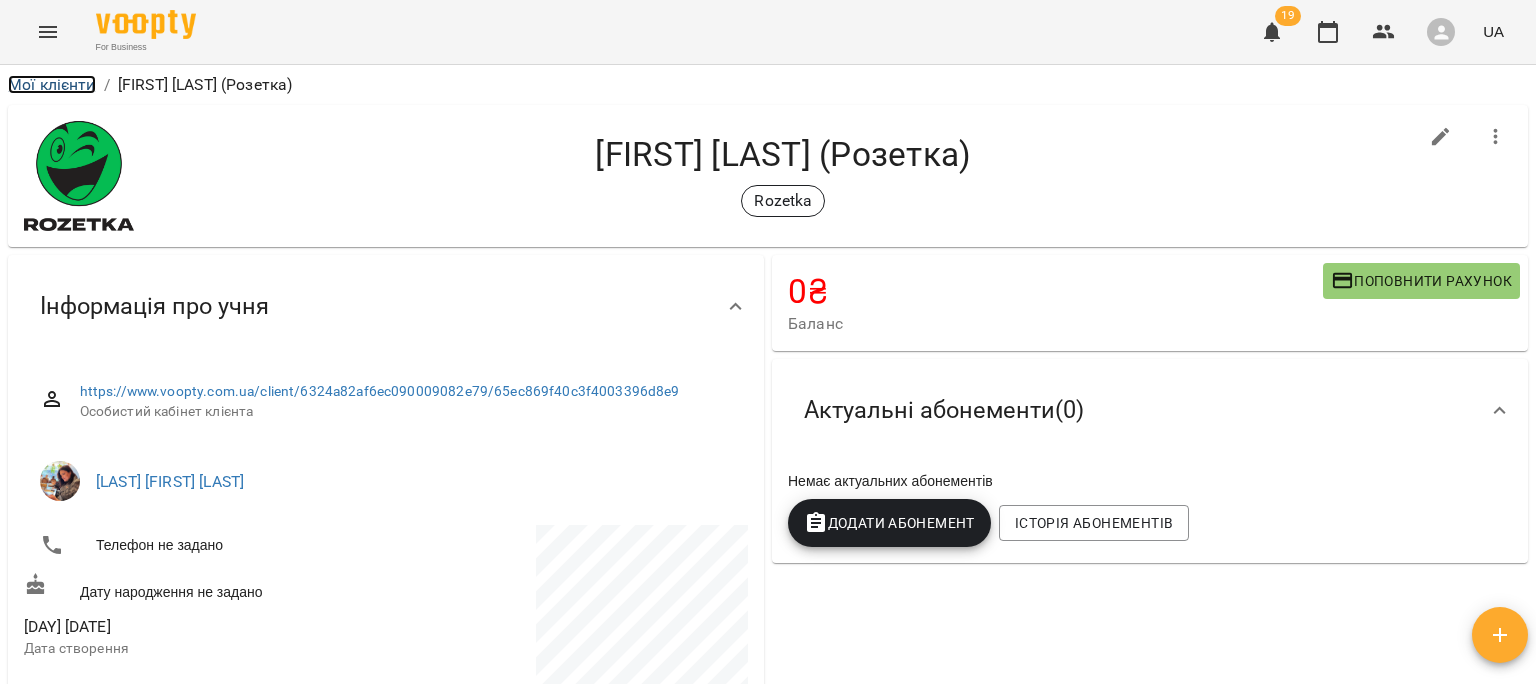 click on "Мої клієнти" at bounding box center (52, 84) 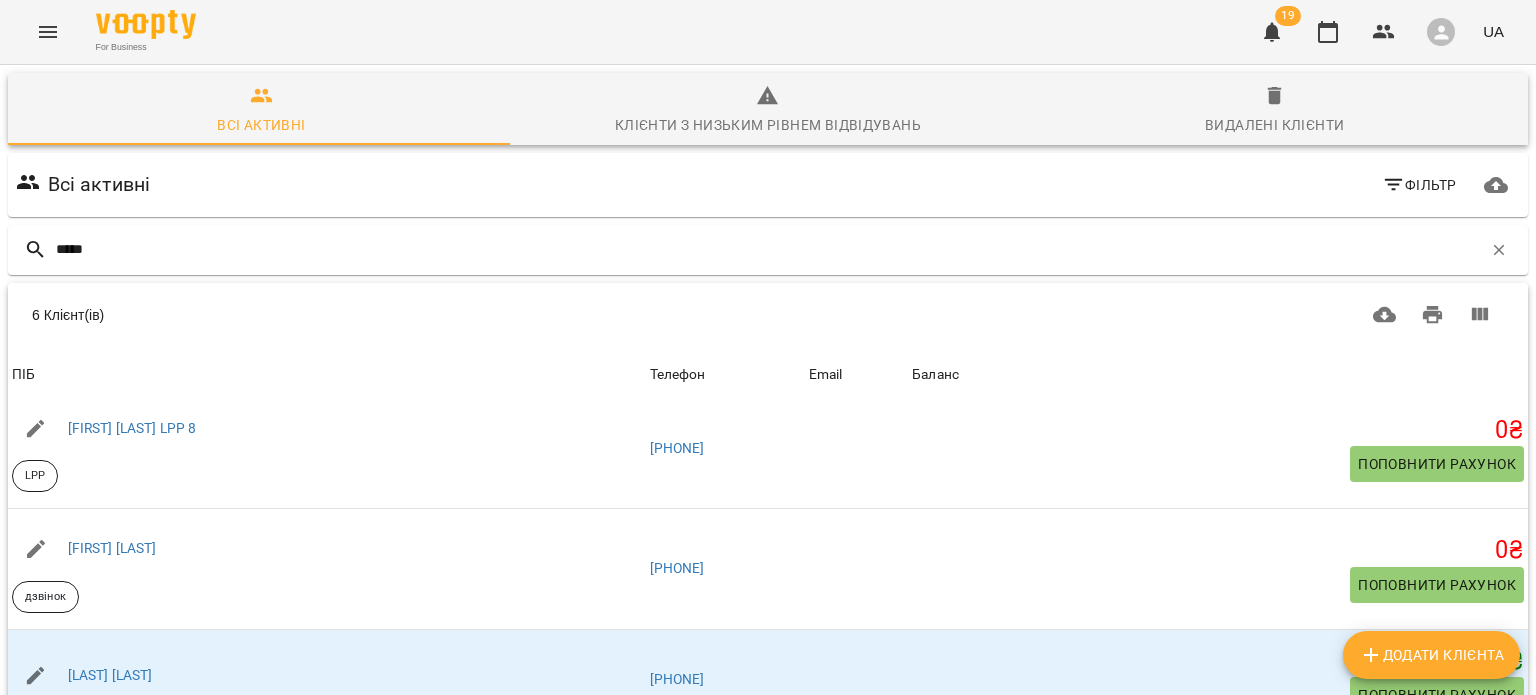 scroll, scrollTop: 136, scrollLeft: 0, axis: vertical 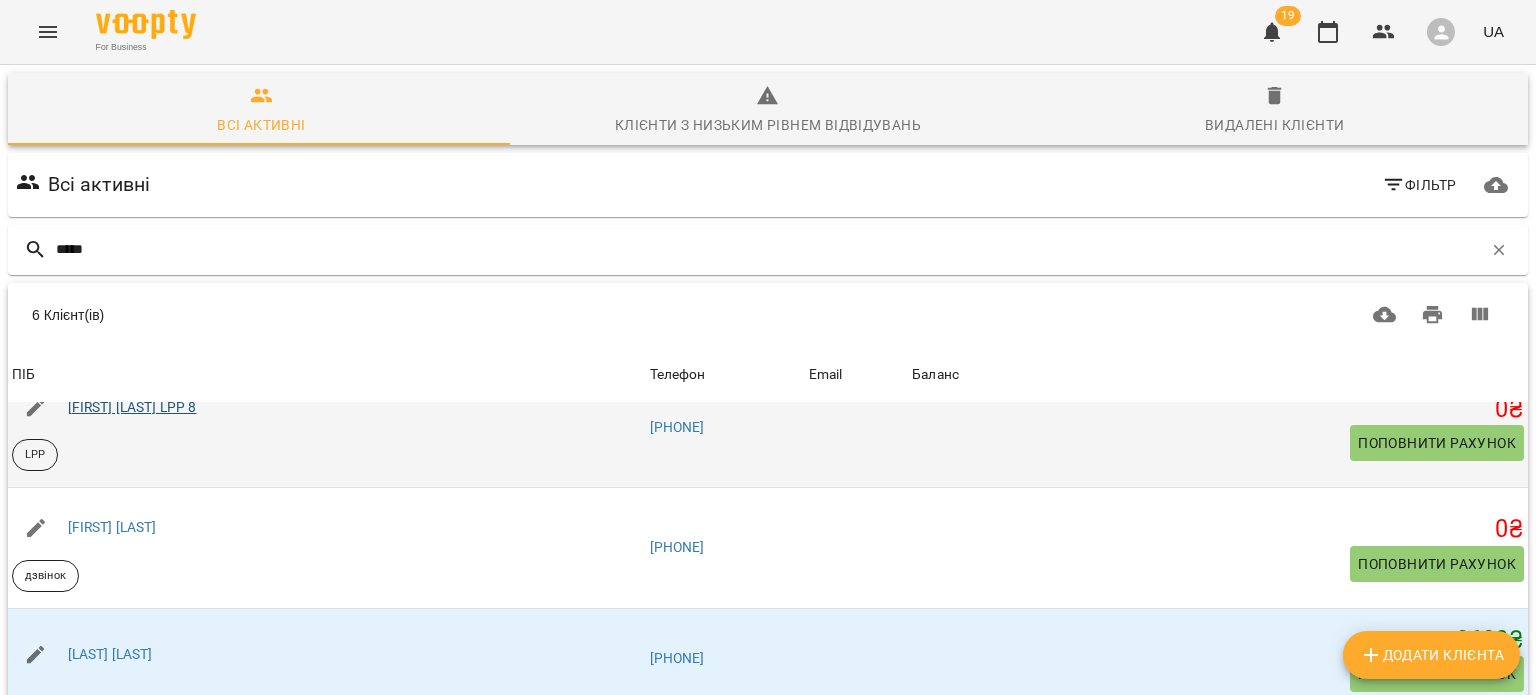 type on "*****" 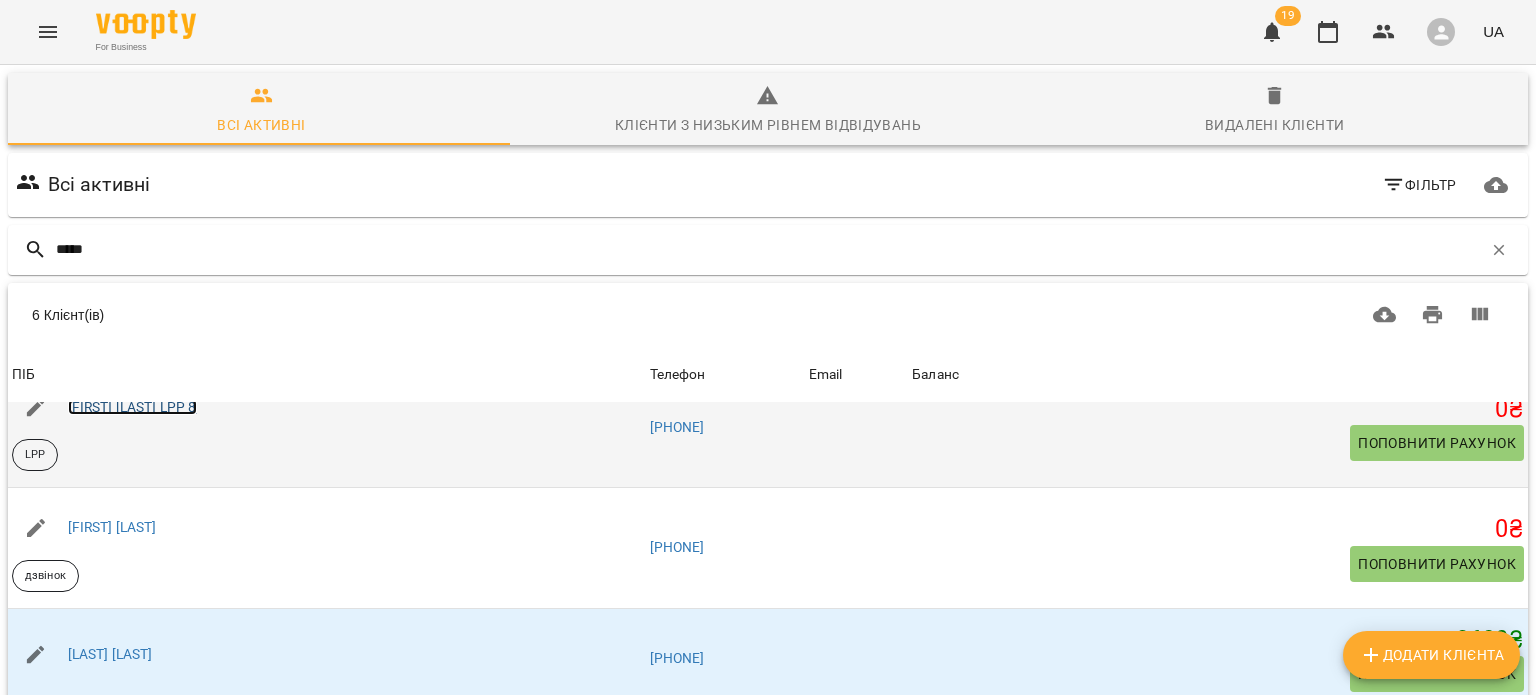 click on "[FIRST] [LAST] LPP 8" at bounding box center [132, 407] 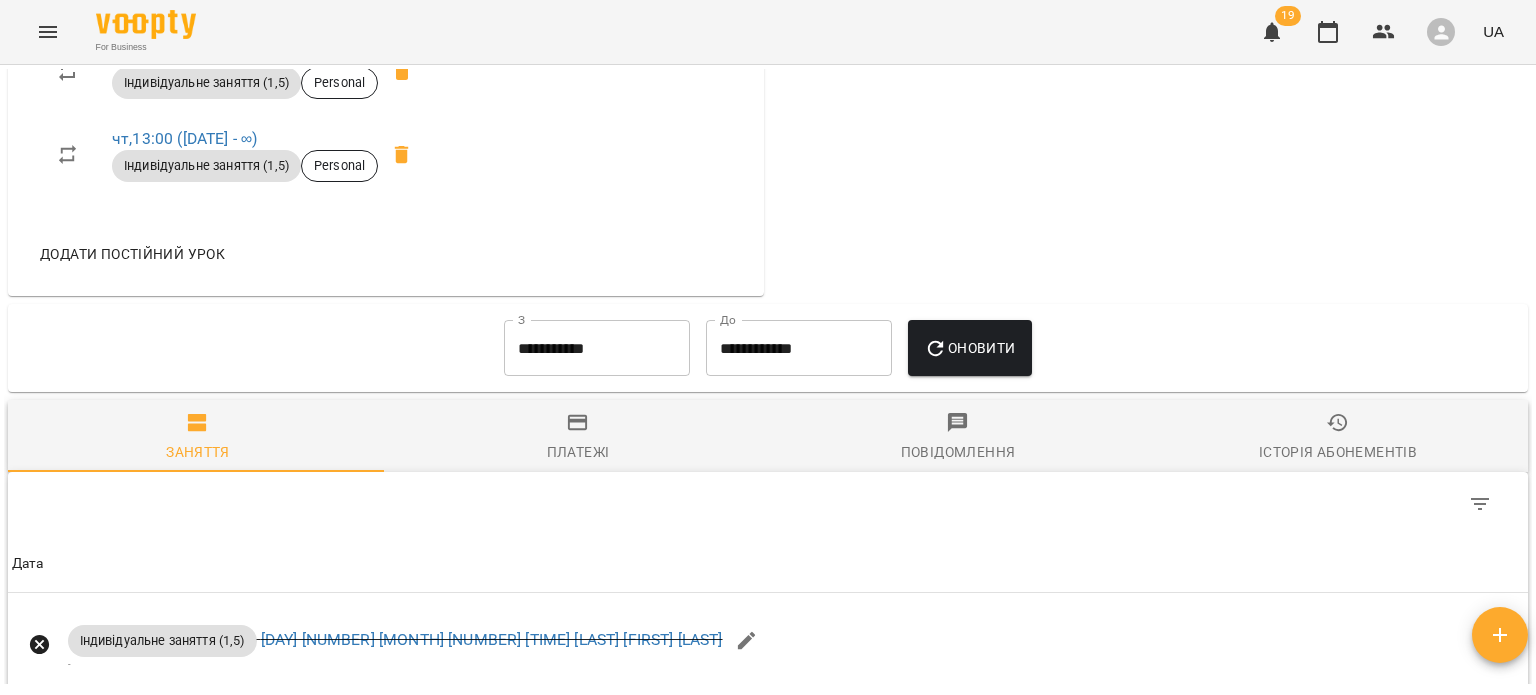 scroll, scrollTop: 950, scrollLeft: 0, axis: vertical 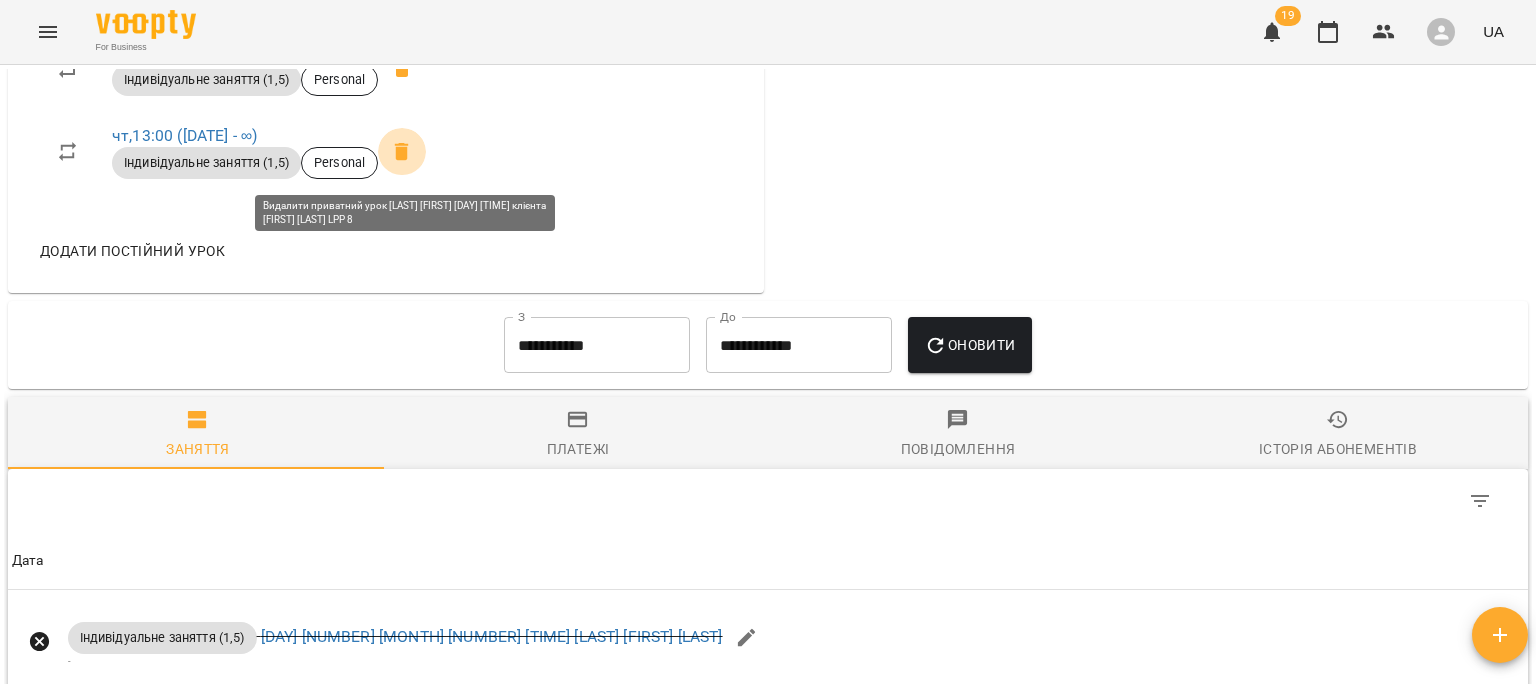 click 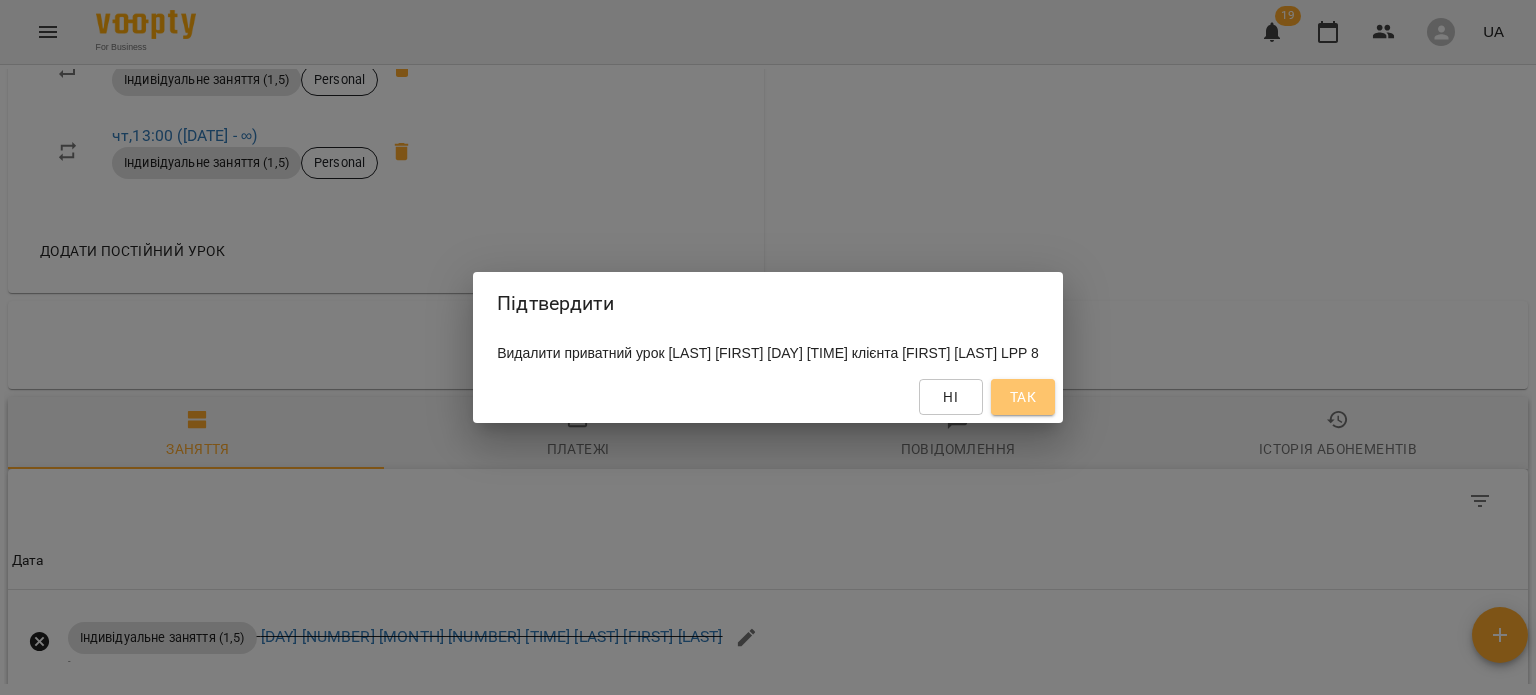 click on "Так" at bounding box center [1023, 397] 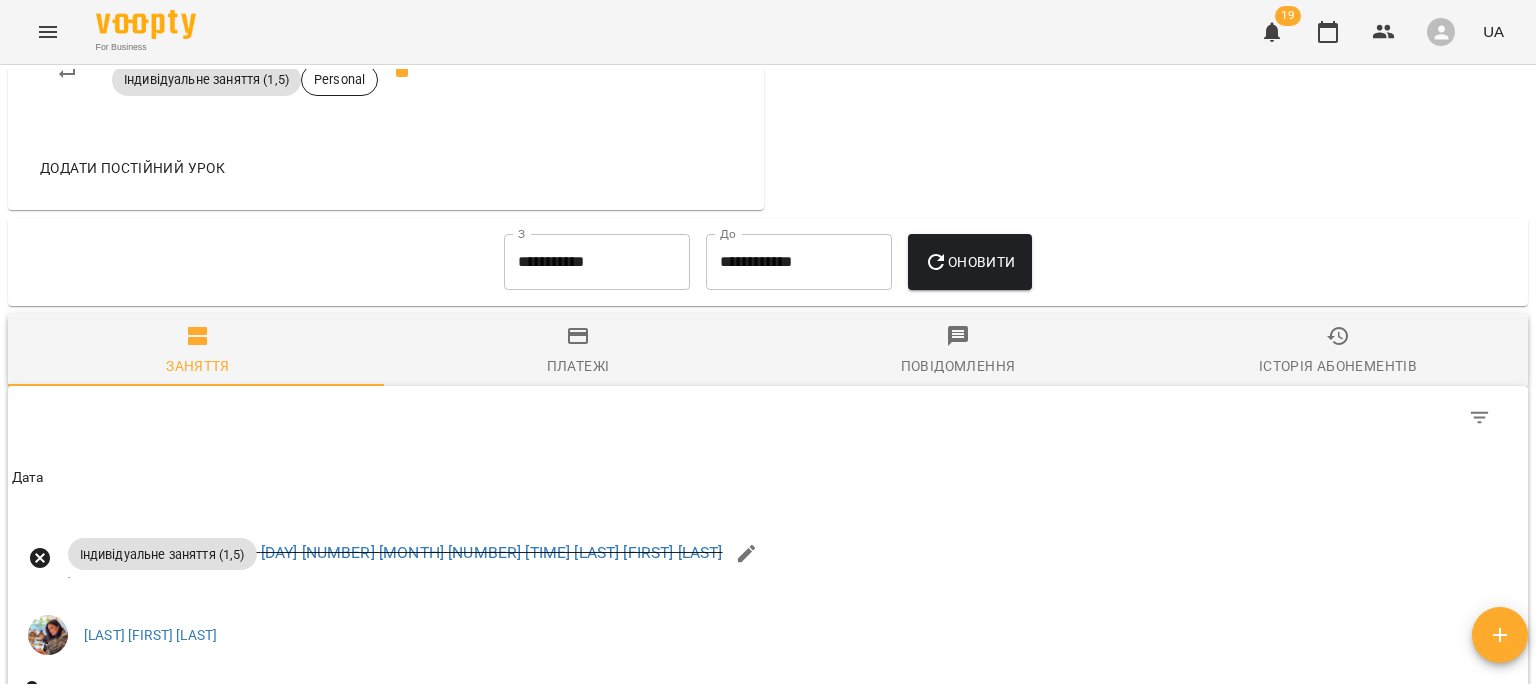 scroll, scrollTop: 744, scrollLeft: 0, axis: vertical 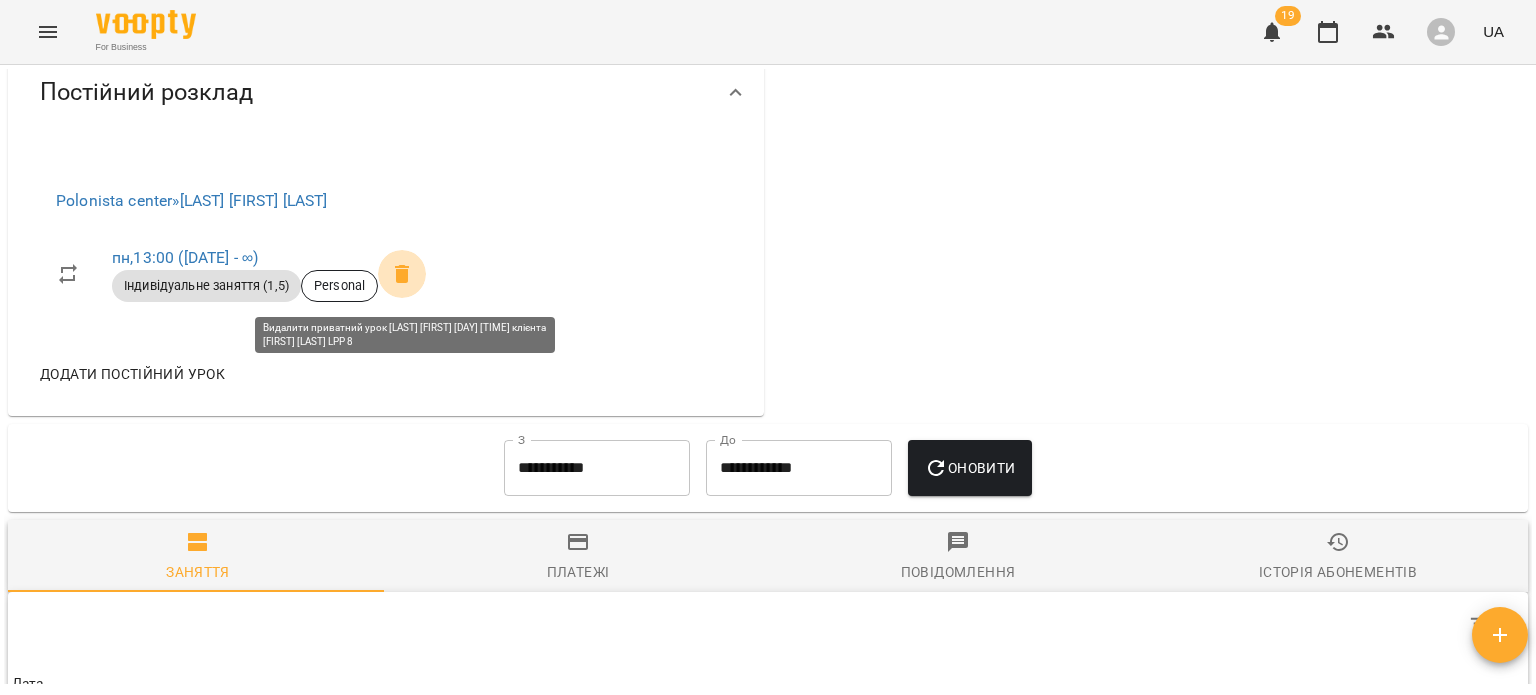 click 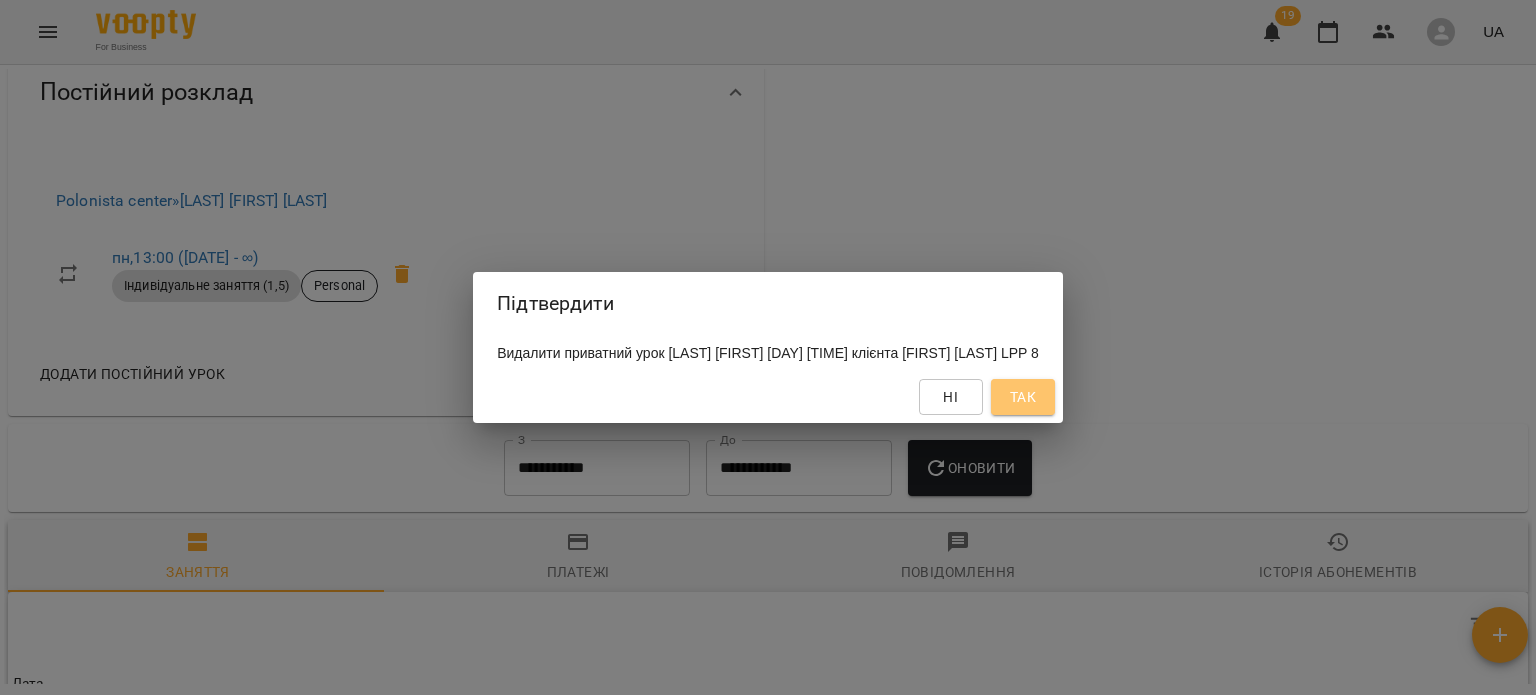 click on "Так" at bounding box center [1023, 397] 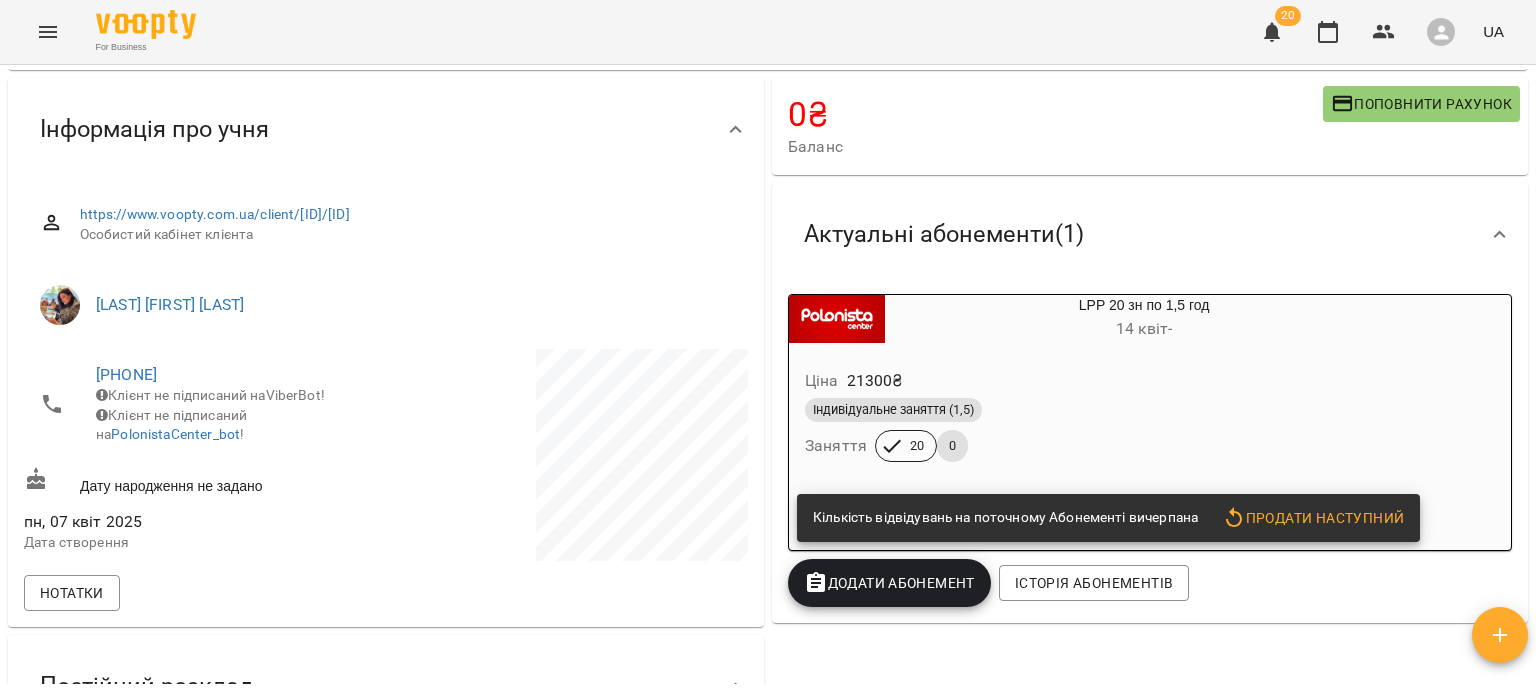 scroll, scrollTop: 24, scrollLeft: 0, axis: vertical 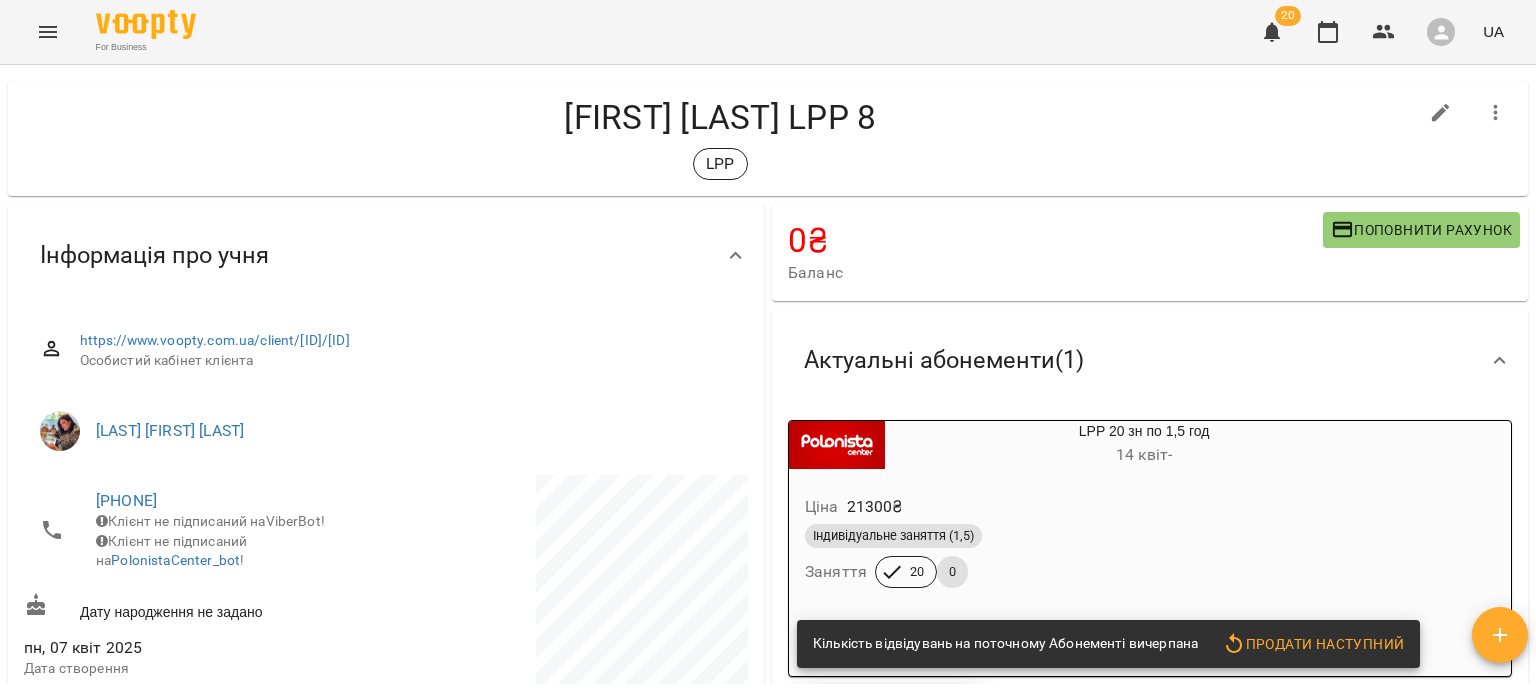 click 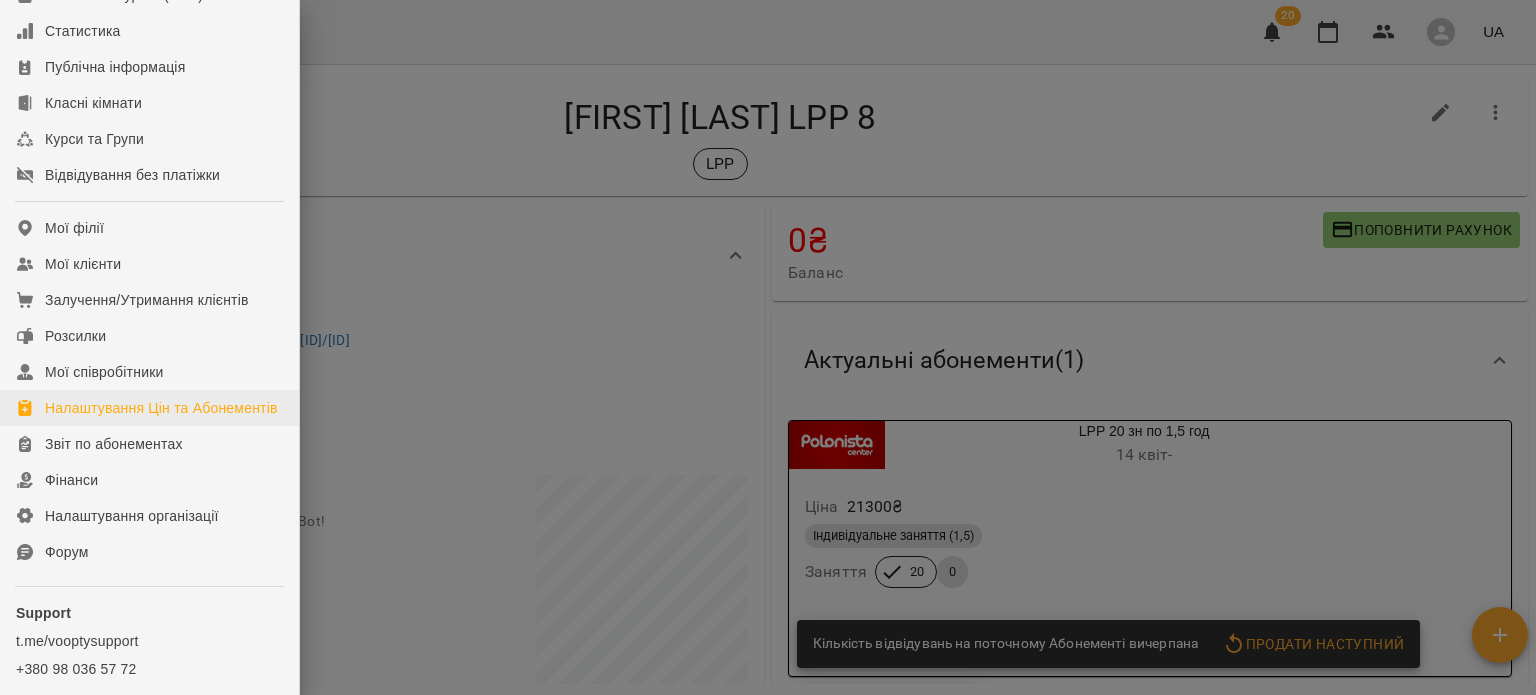 scroll, scrollTop: 202, scrollLeft: 0, axis: vertical 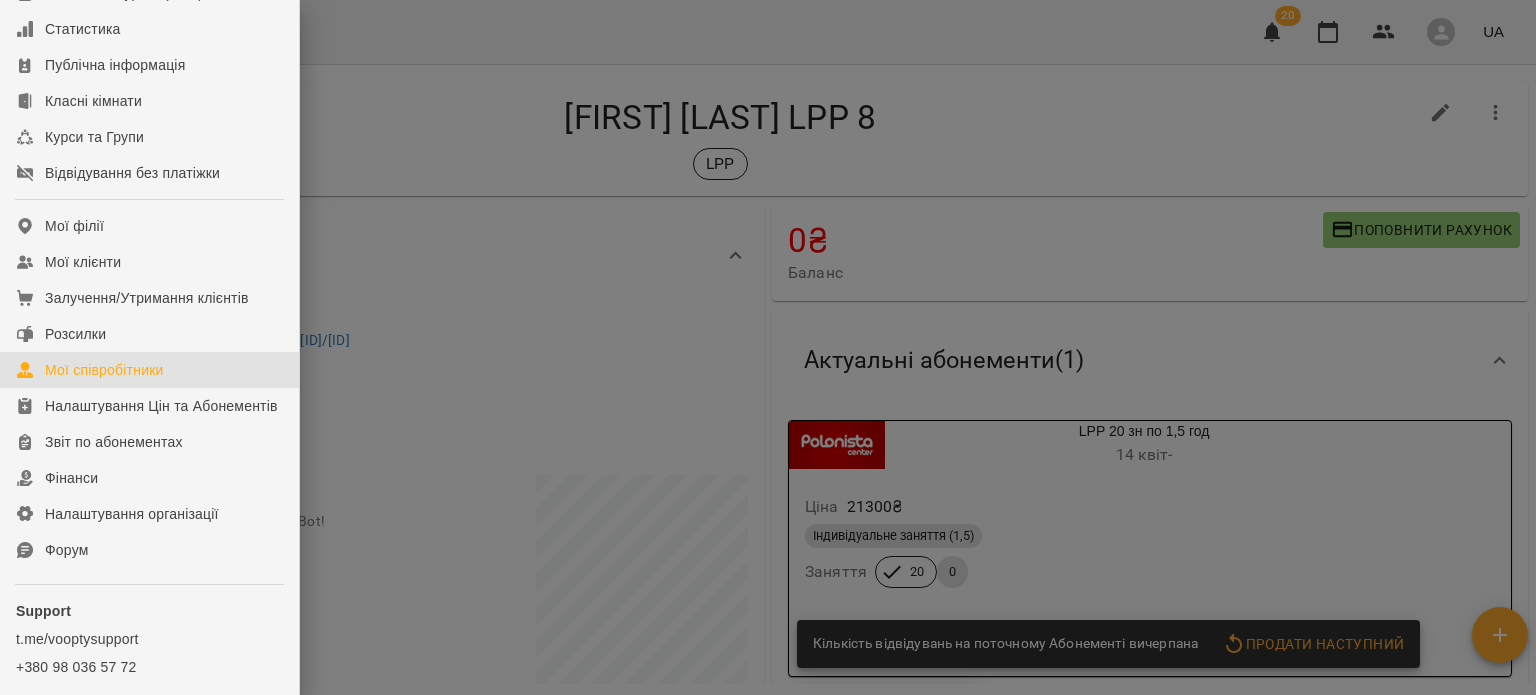 click on "Мої співробітники" at bounding box center [104, 370] 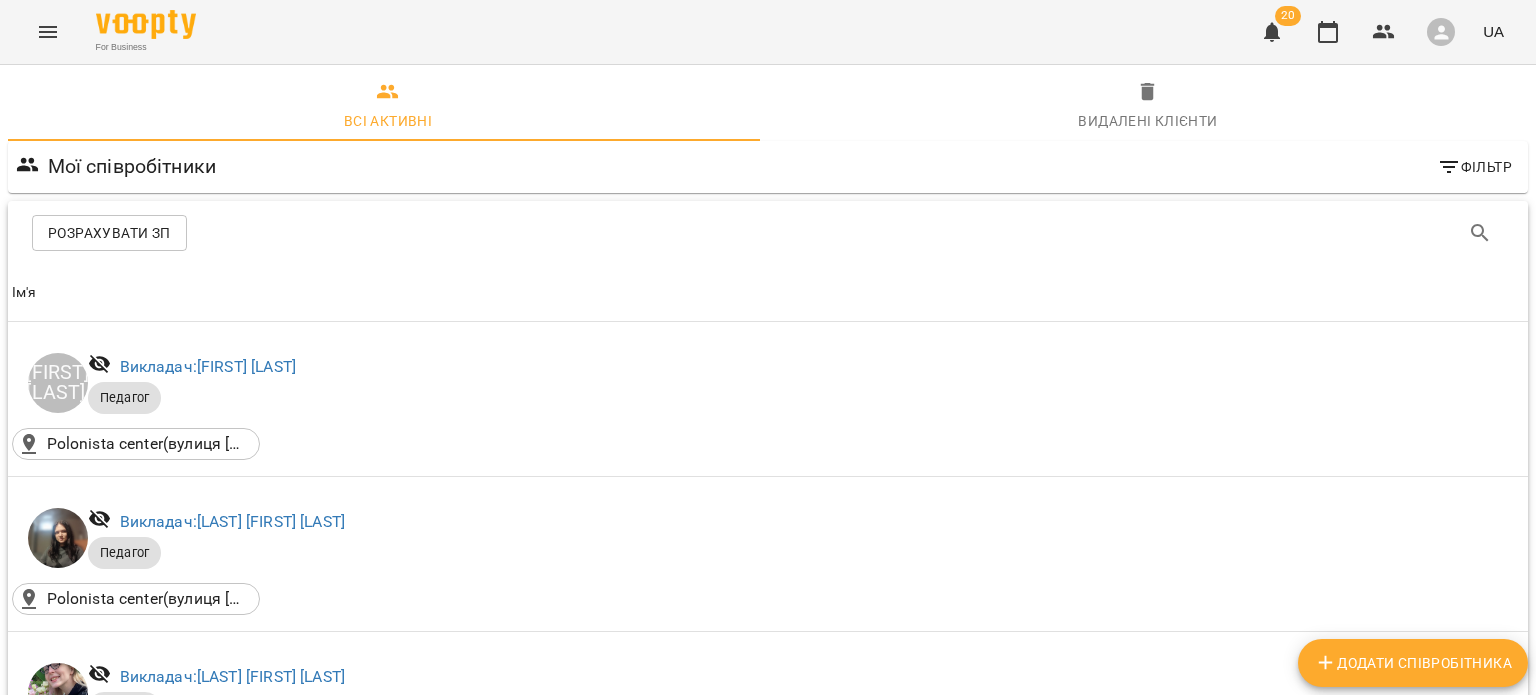 scroll, scrollTop: 1916, scrollLeft: 0, axis: vertical 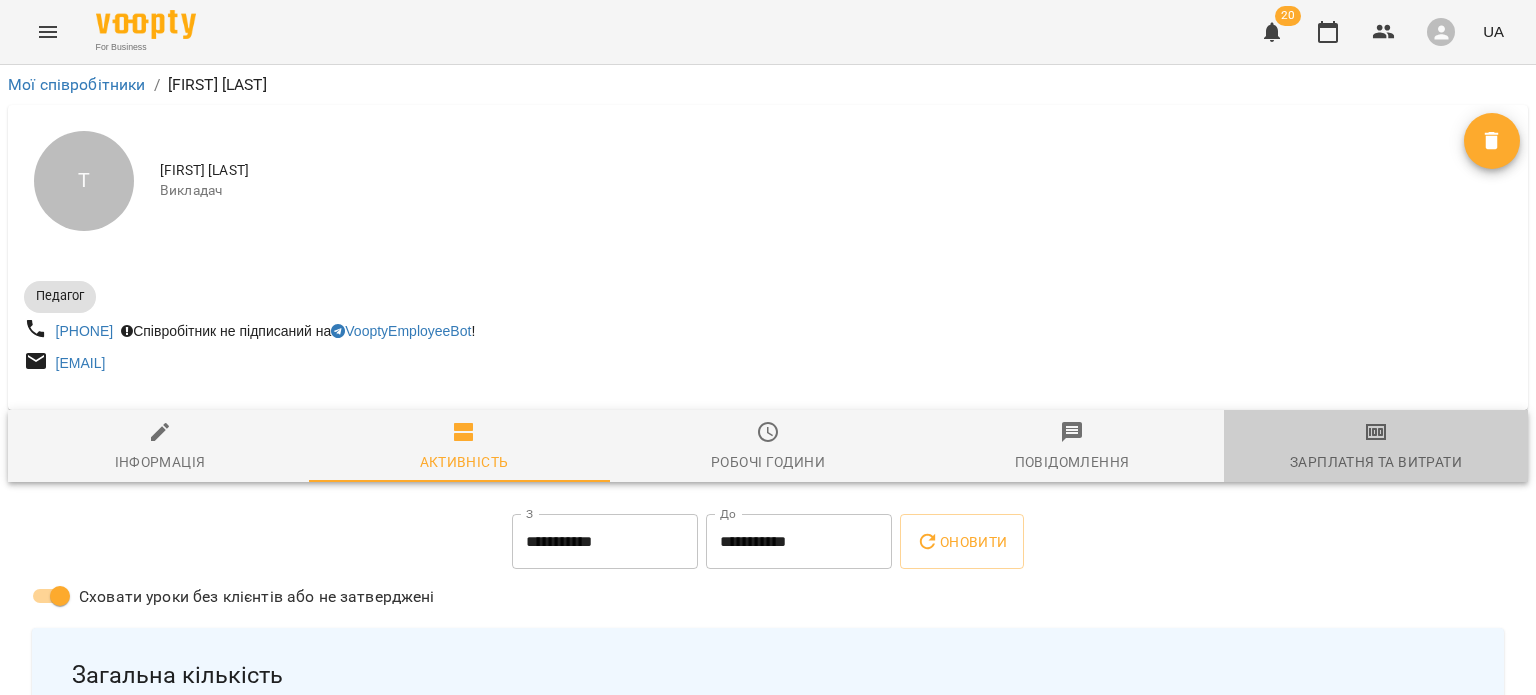 click on "Зарплатня та Витрати" at bounding box center [1376, 462] 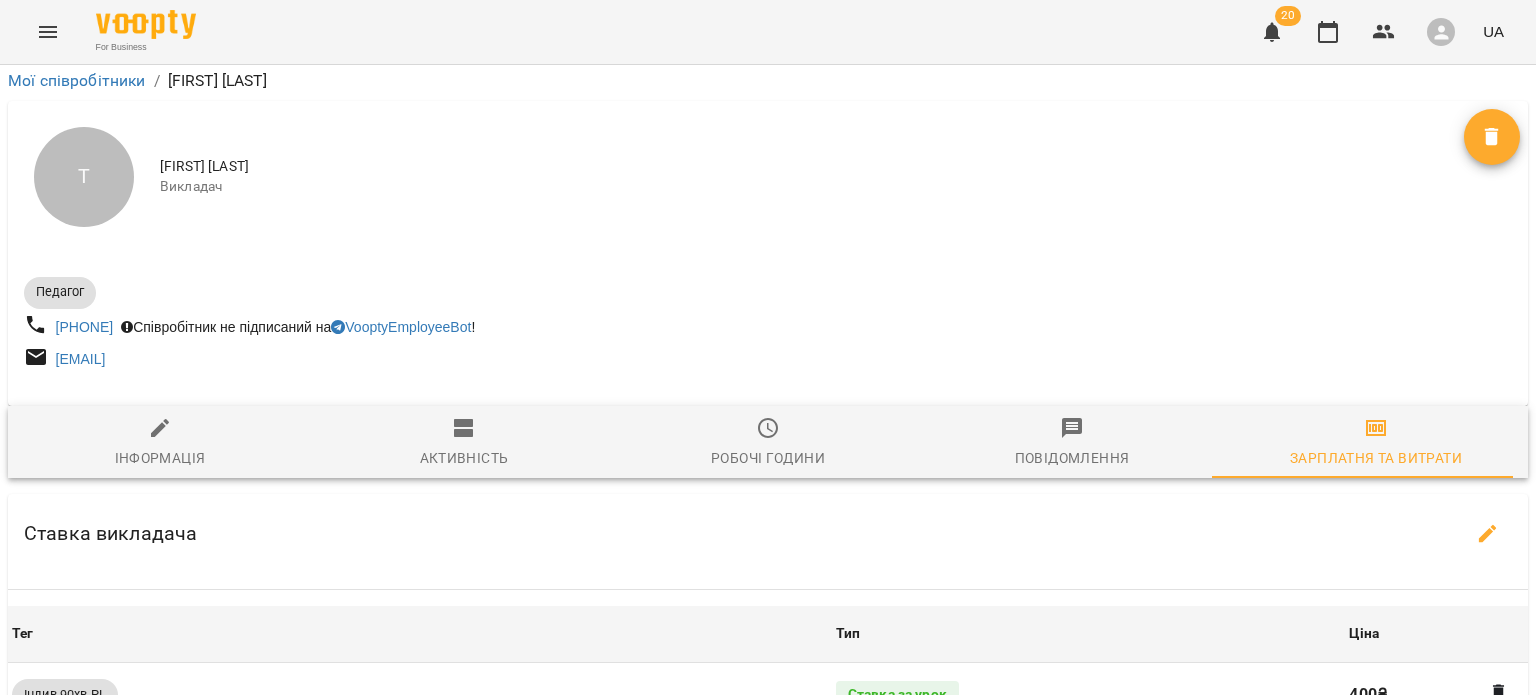 scroll, scrollTop: 486, scrollLeft: 0, axis: vertical 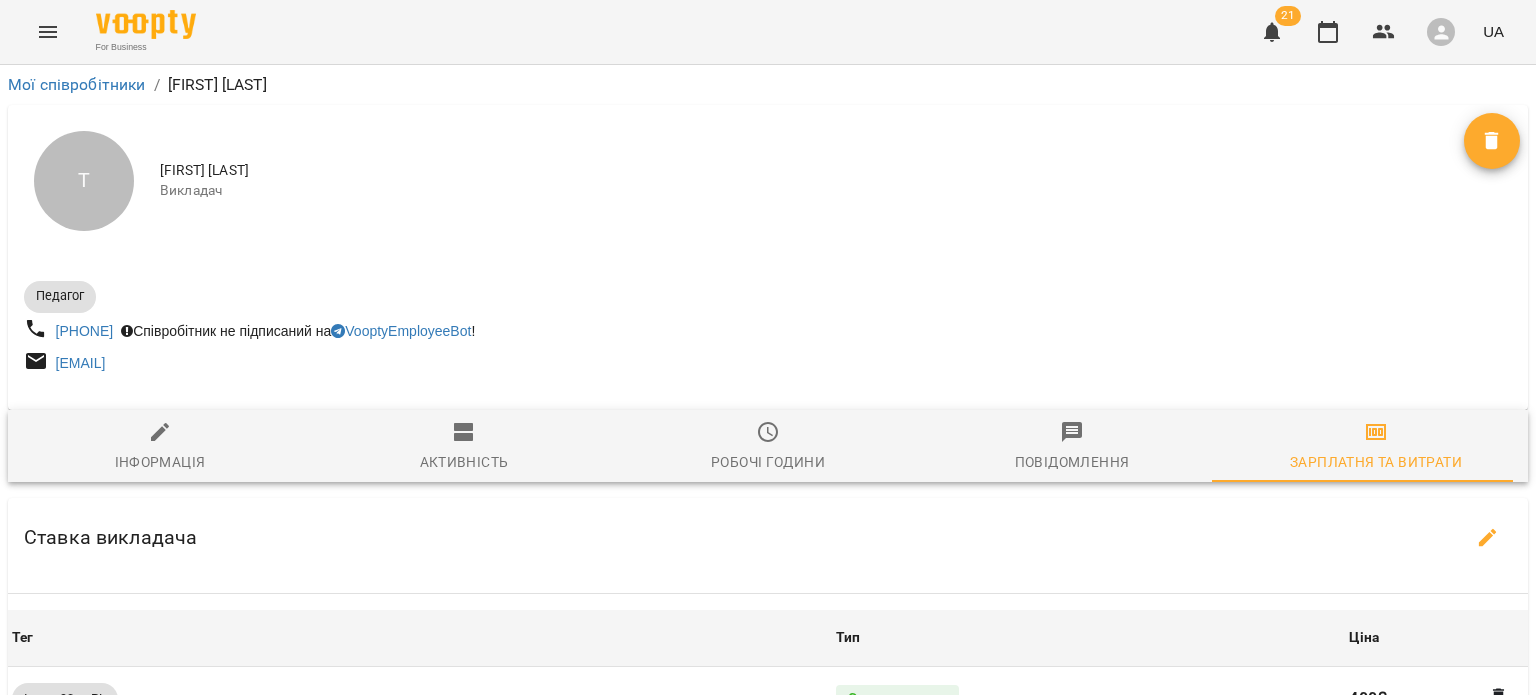click at bounding box center (48, 32) 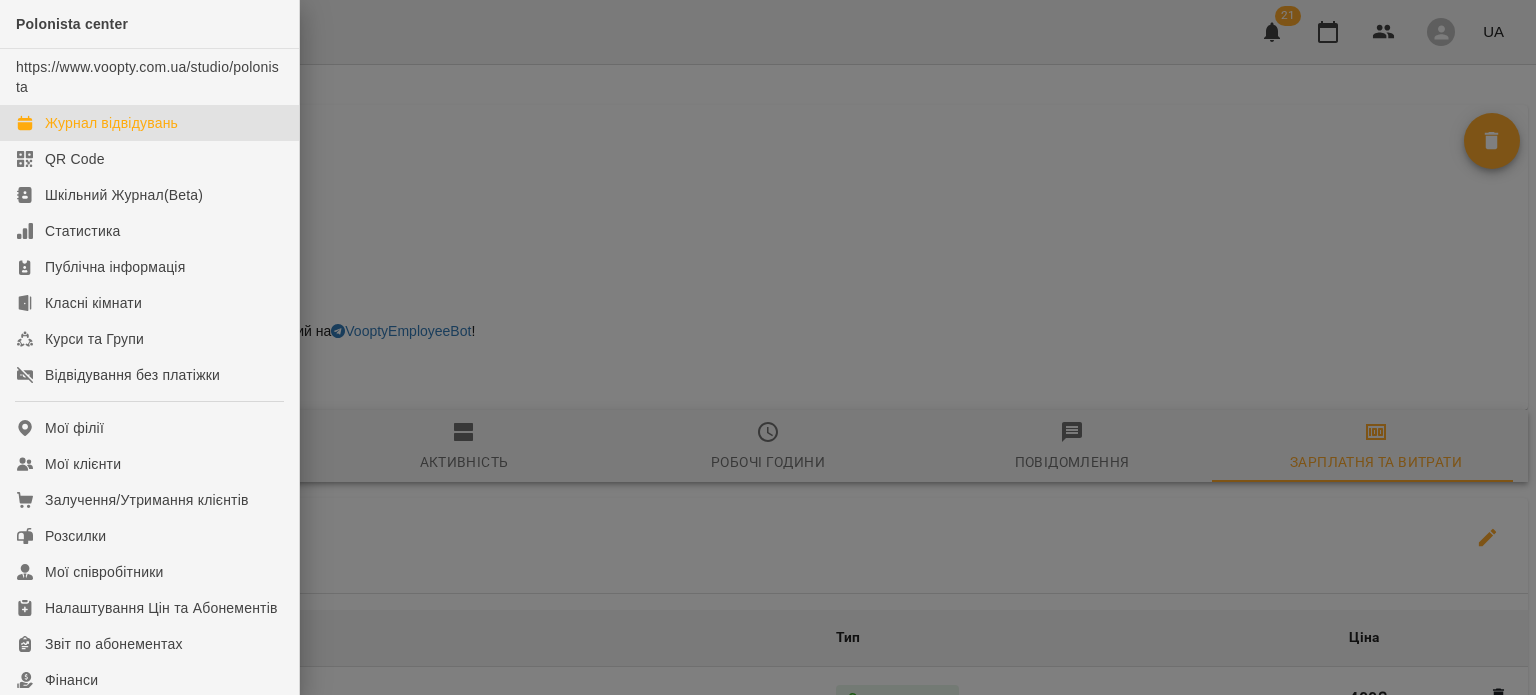 click on "Журнал відвідувань" at bounding box center [111, 123] 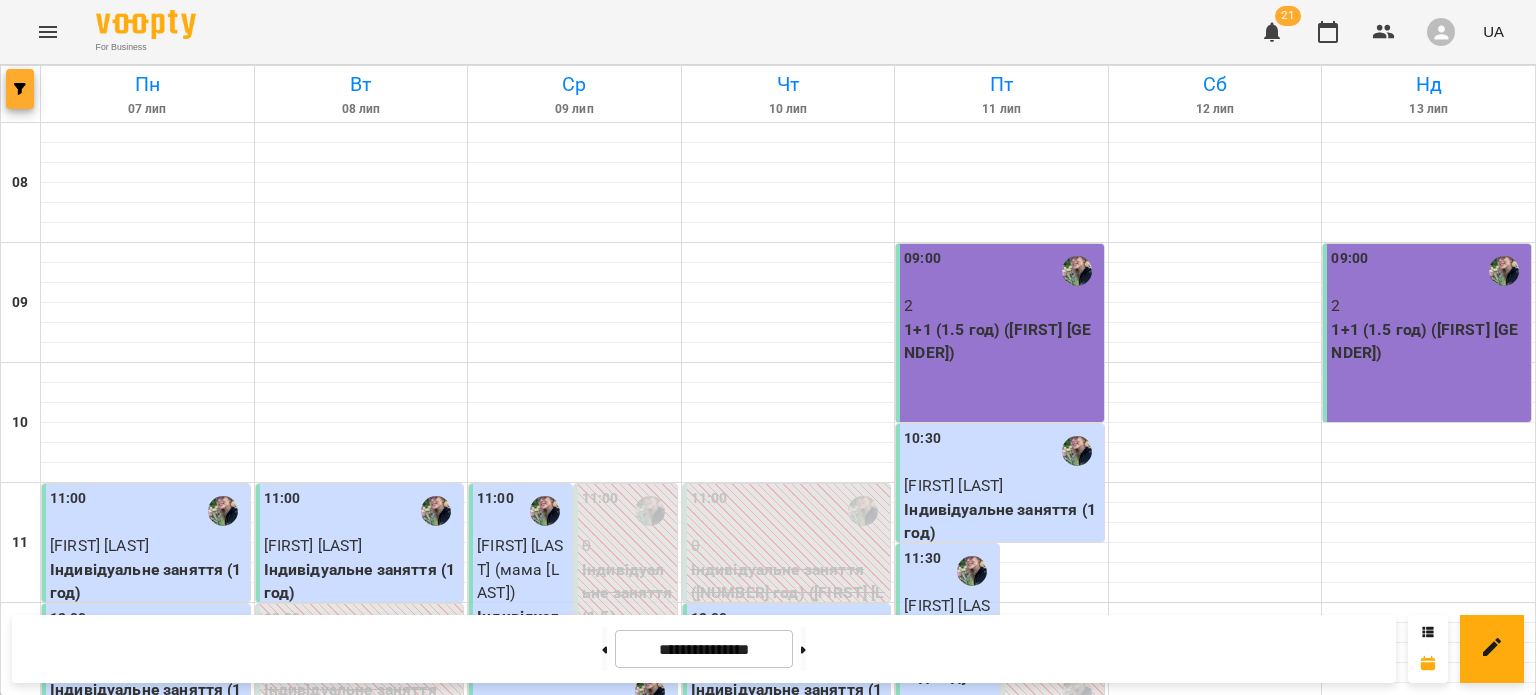 click at bounding box center (20, 89) 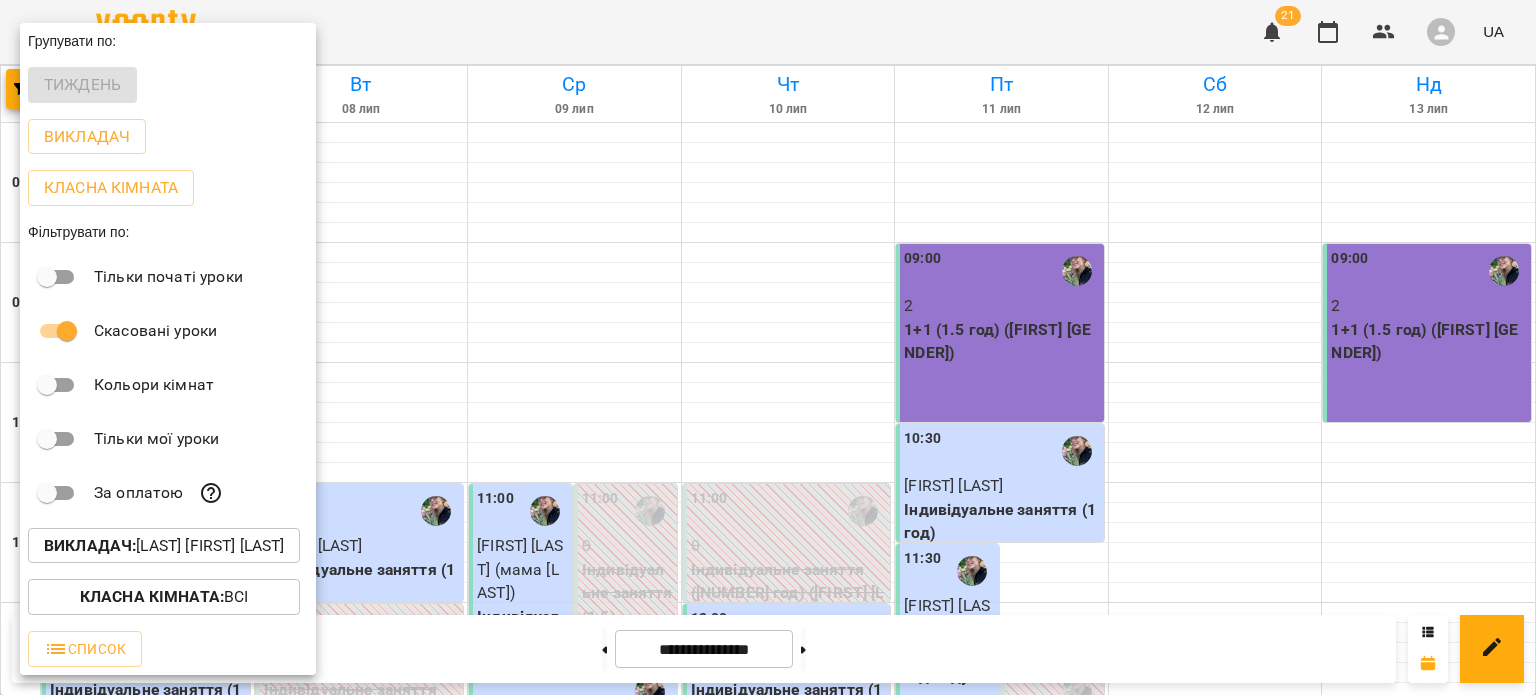 click on "Викладач :  [LAST] [FIRST] [LAST]" at bounding box center (164, 546) 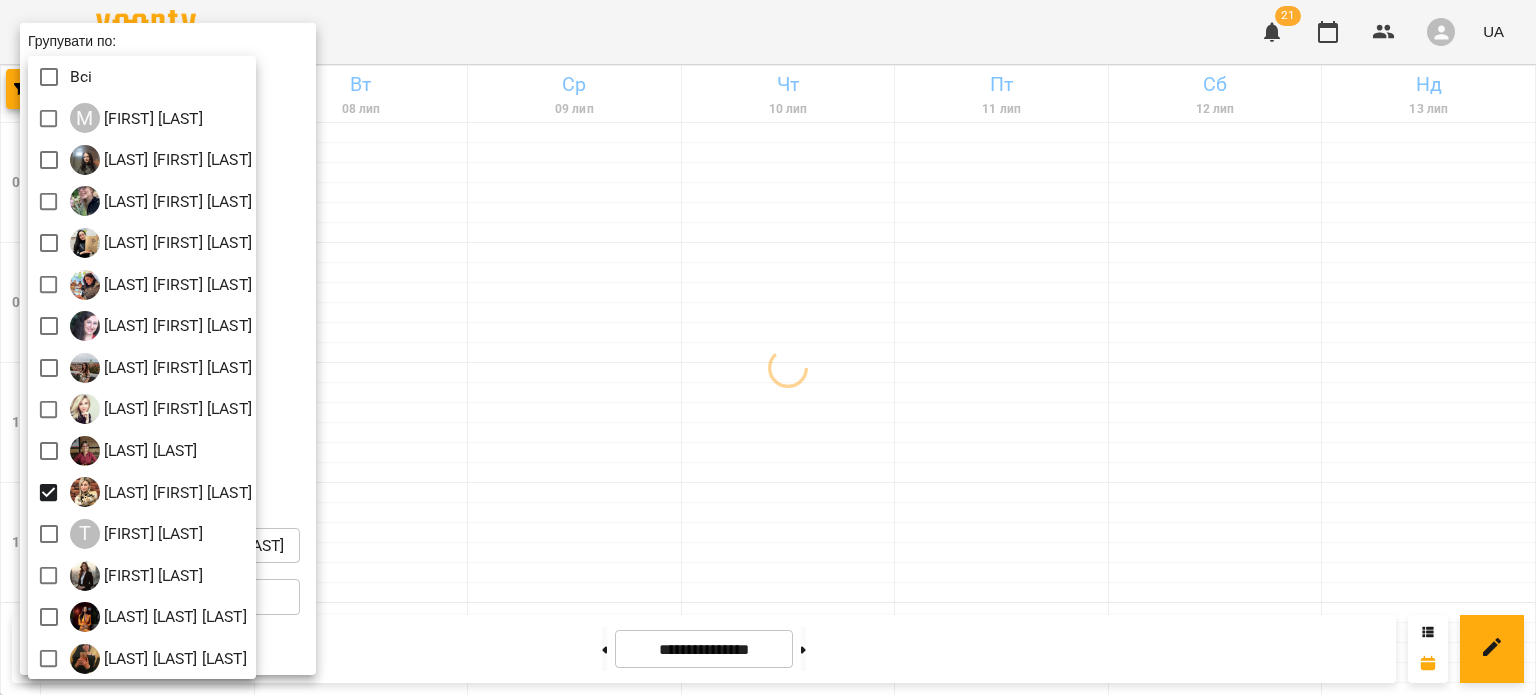 click at bounding box center (768, 347) 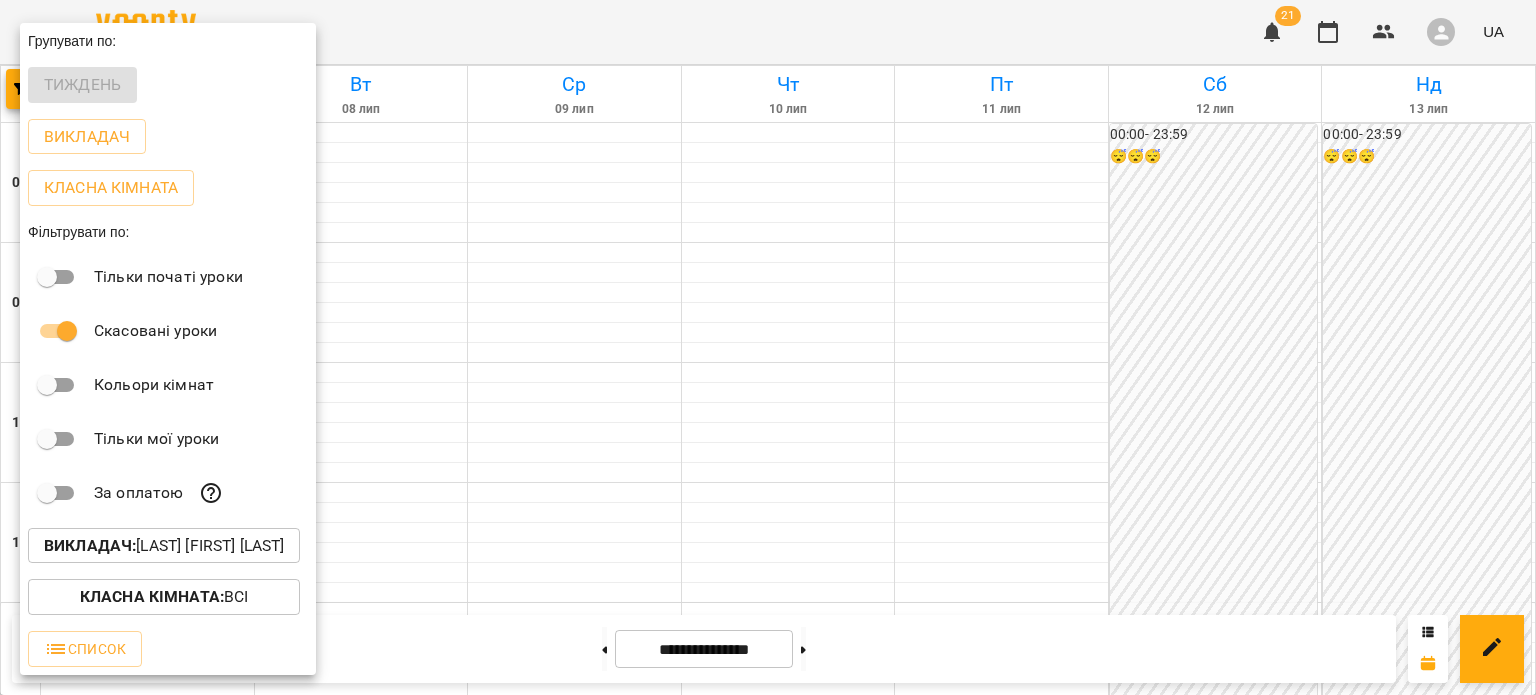 click at bounding box center (768, 347) 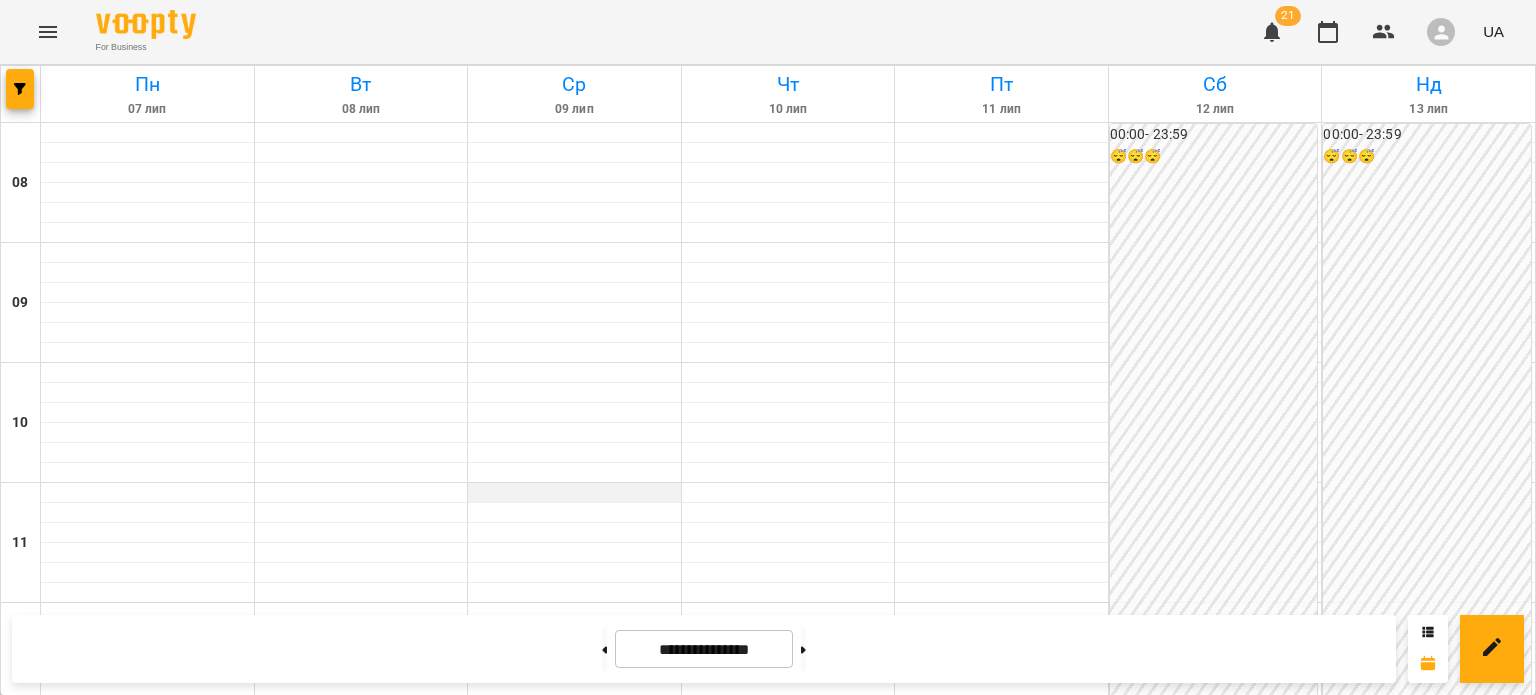 scroll, scrollTop: 1148, scrollLeft: 0, axis: vertical 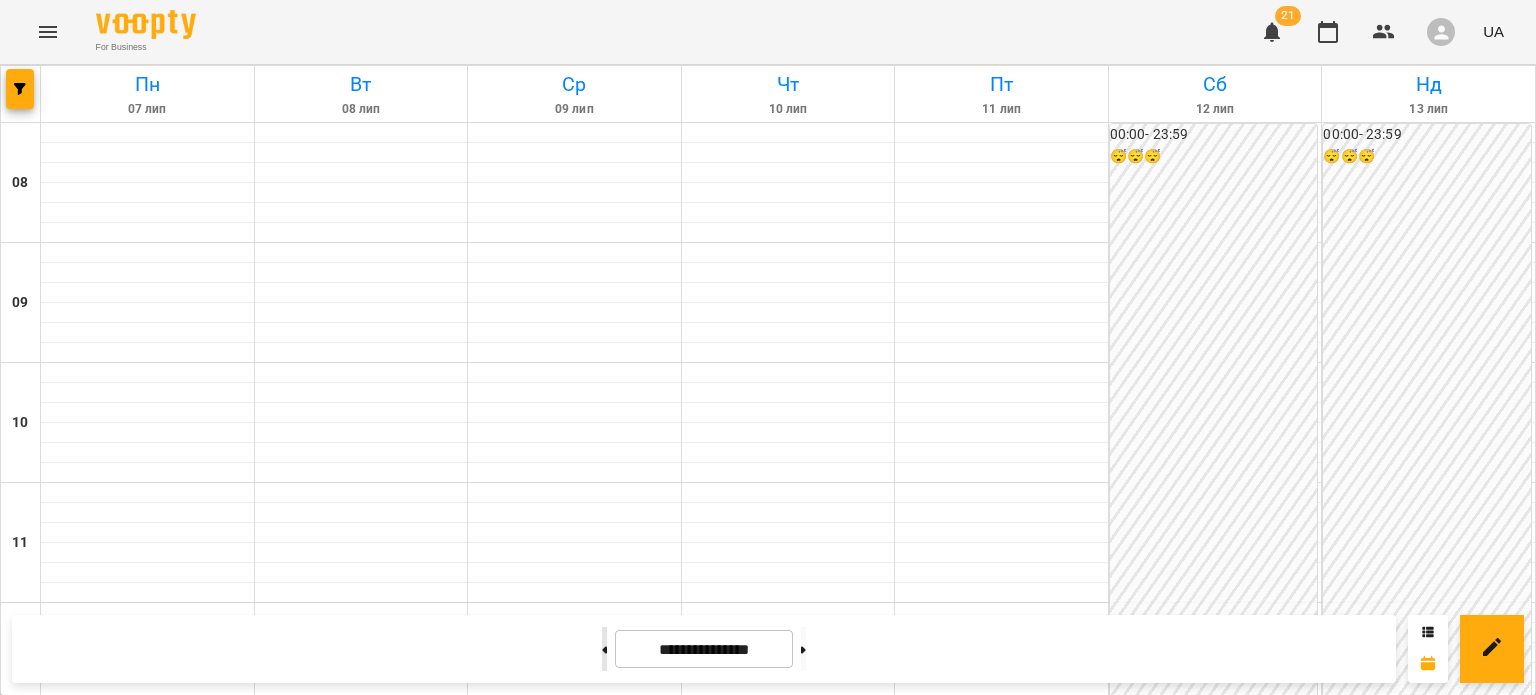 click at bounding box center (604, 649) 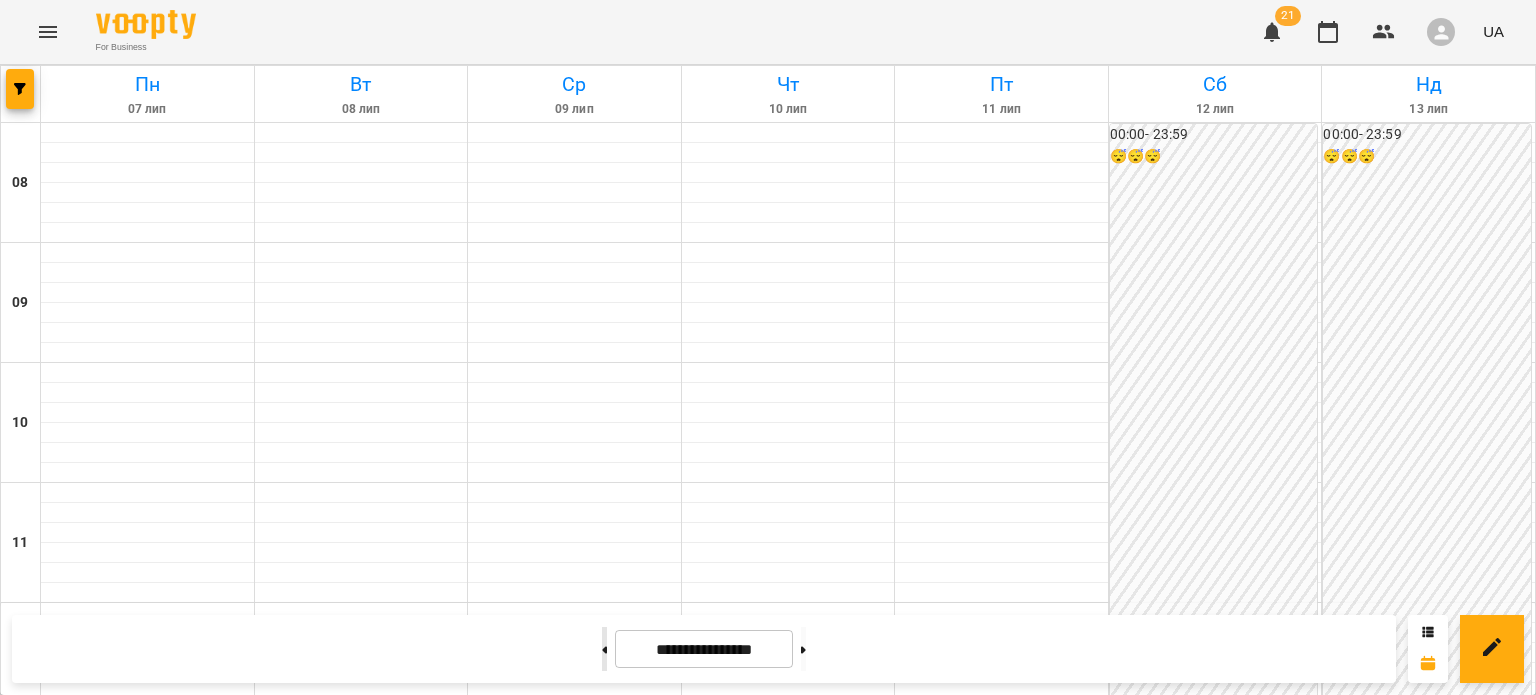 click at bounding box center (604, 649) 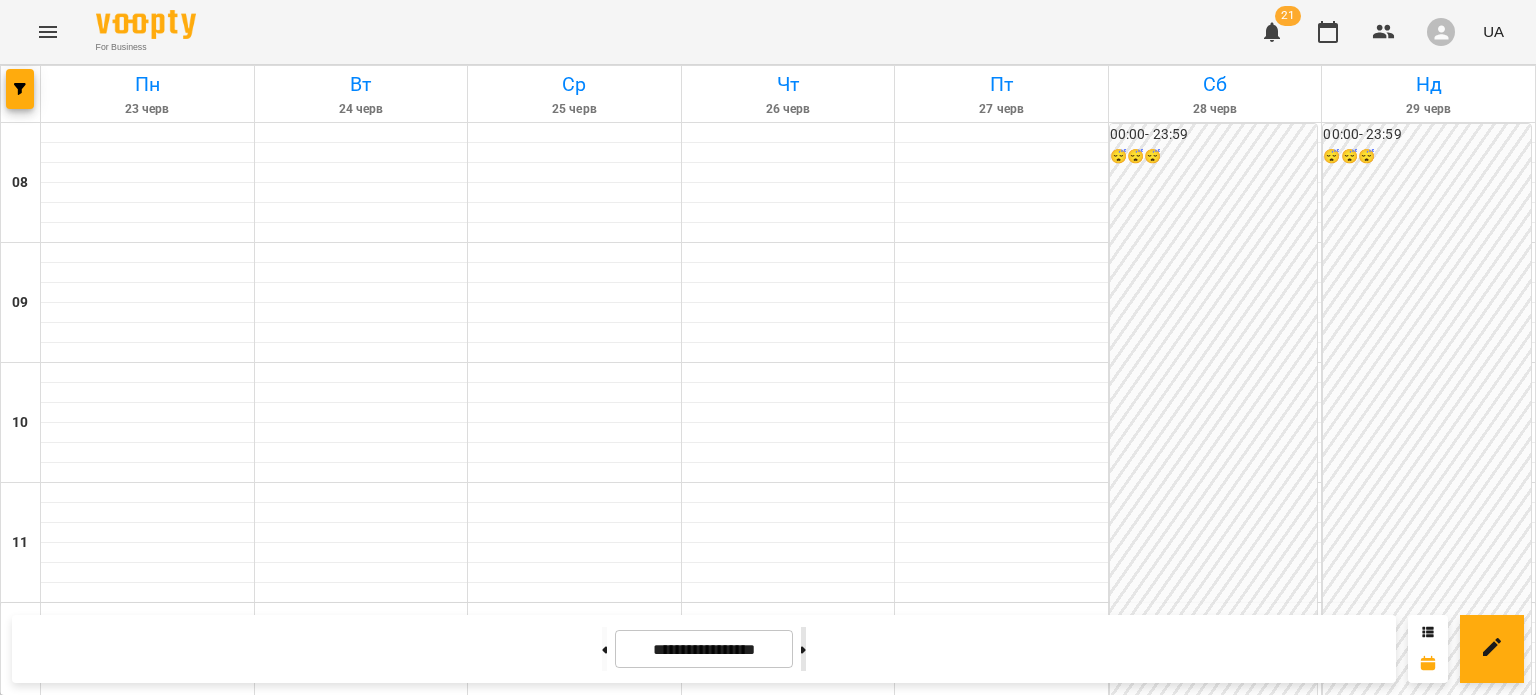 click at bounding box center (803, 649) 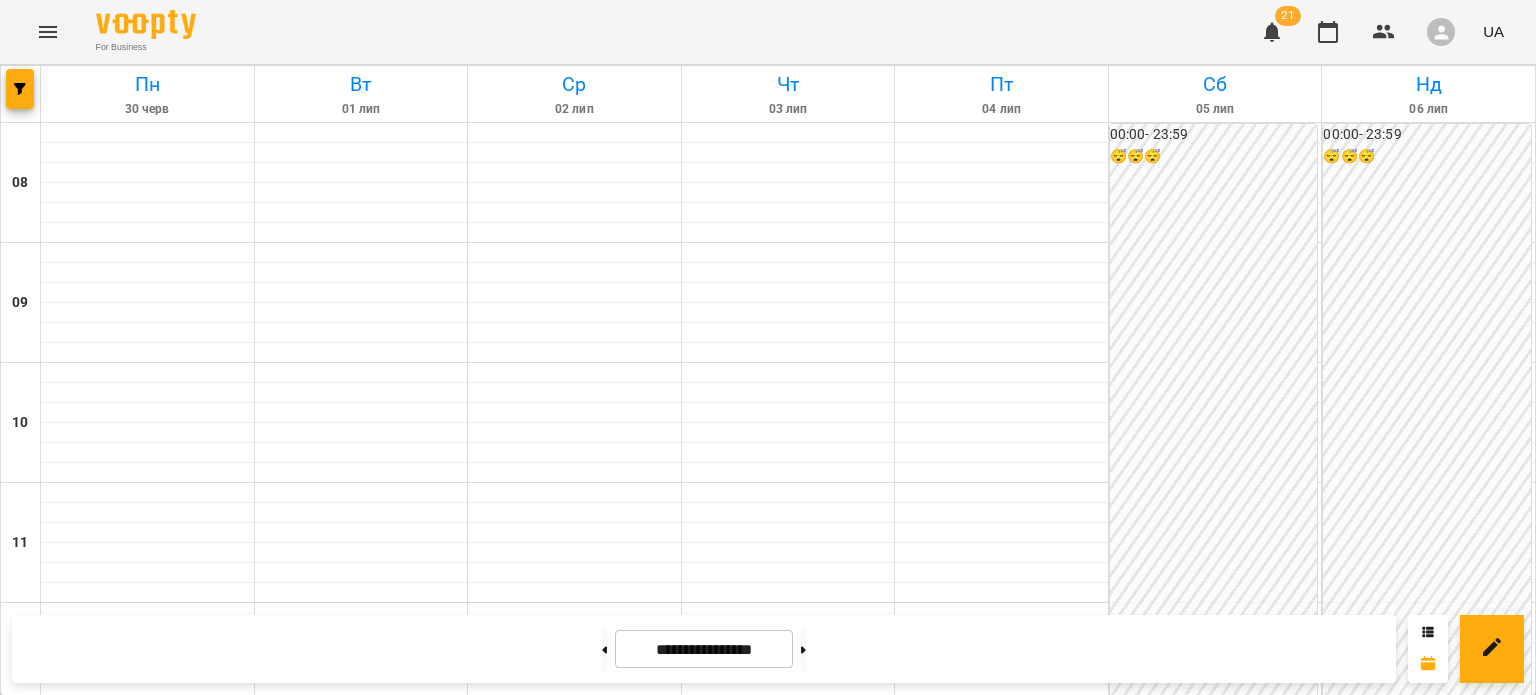 scroll, scrollTop: 1223, scrollLeft: 0, axis: vertical 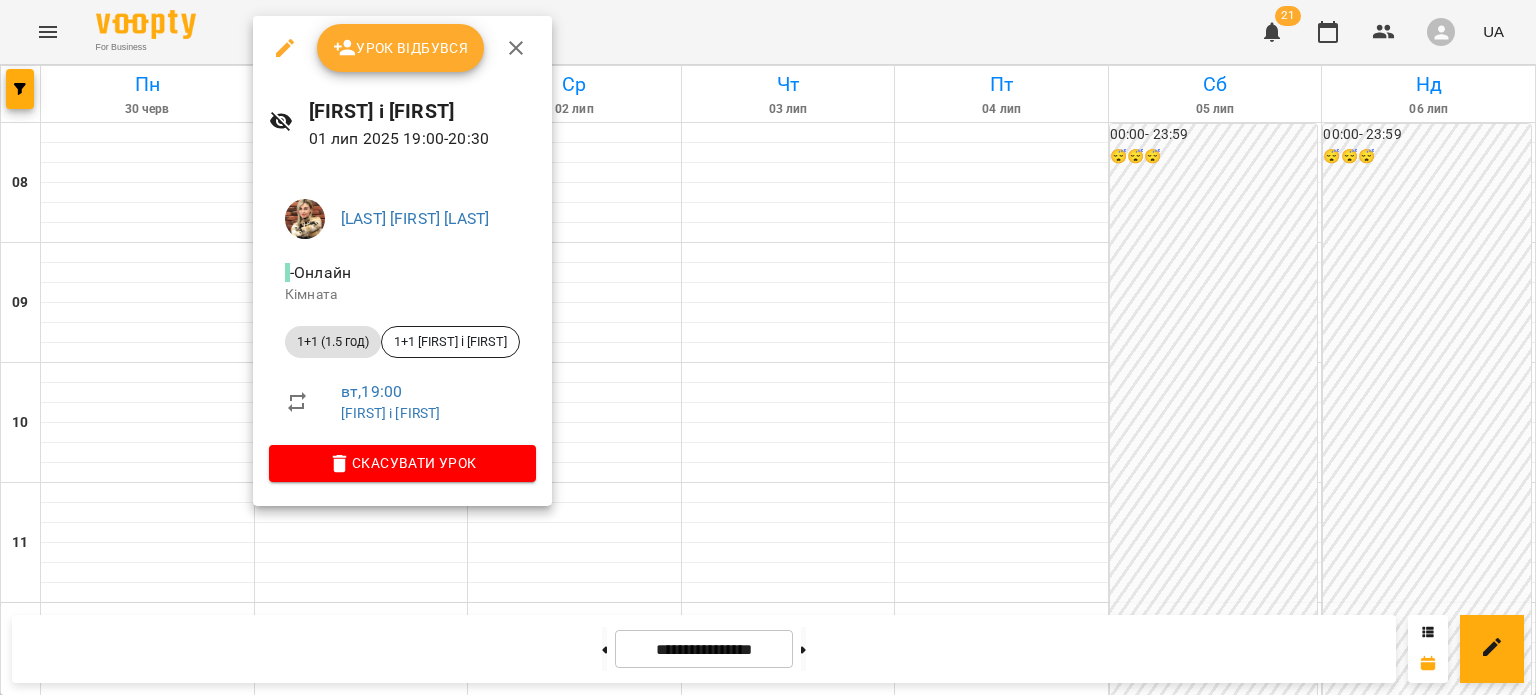 click on "Урок відбувся" at bounding box center [401, 48] 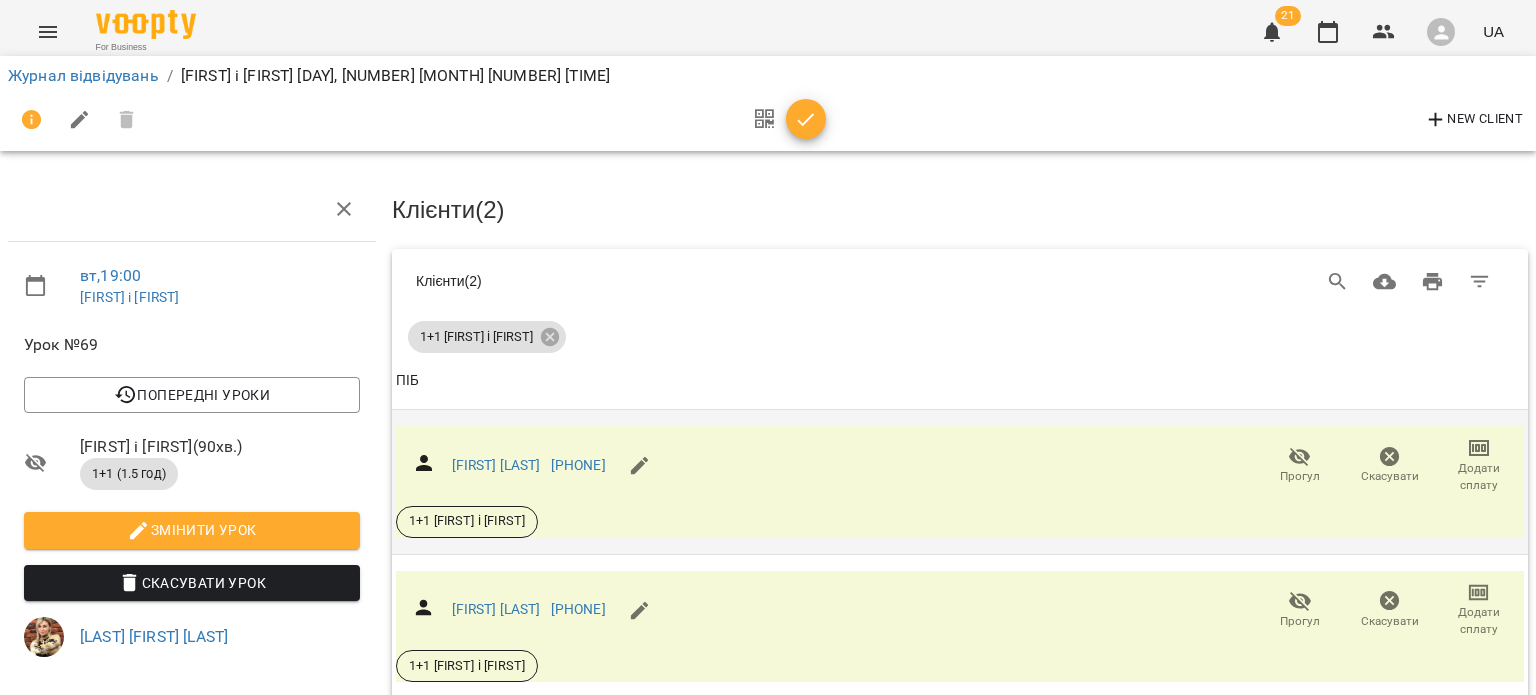 click on "Додати сплату" at bounding box center (1479, 477) 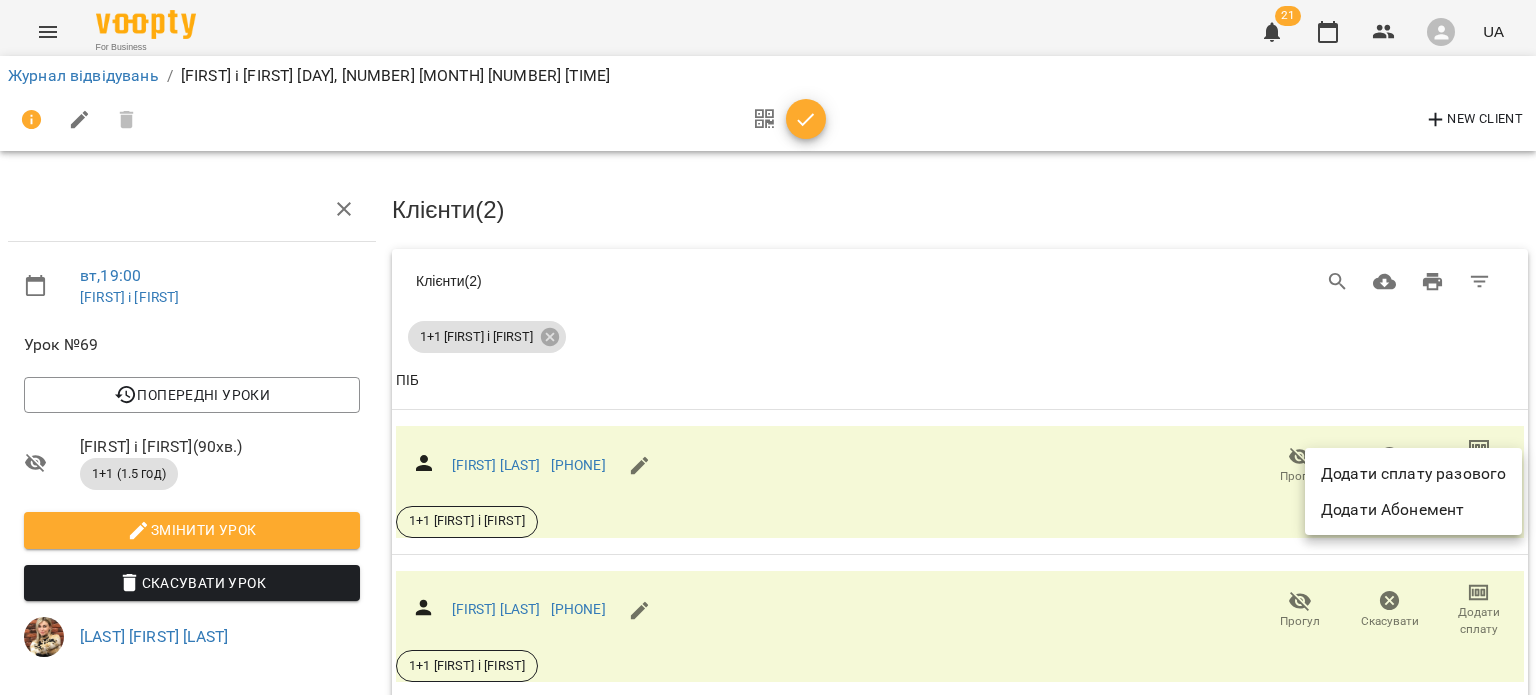 click on "Додати сплату разового" at bounding box center [1413, 474] 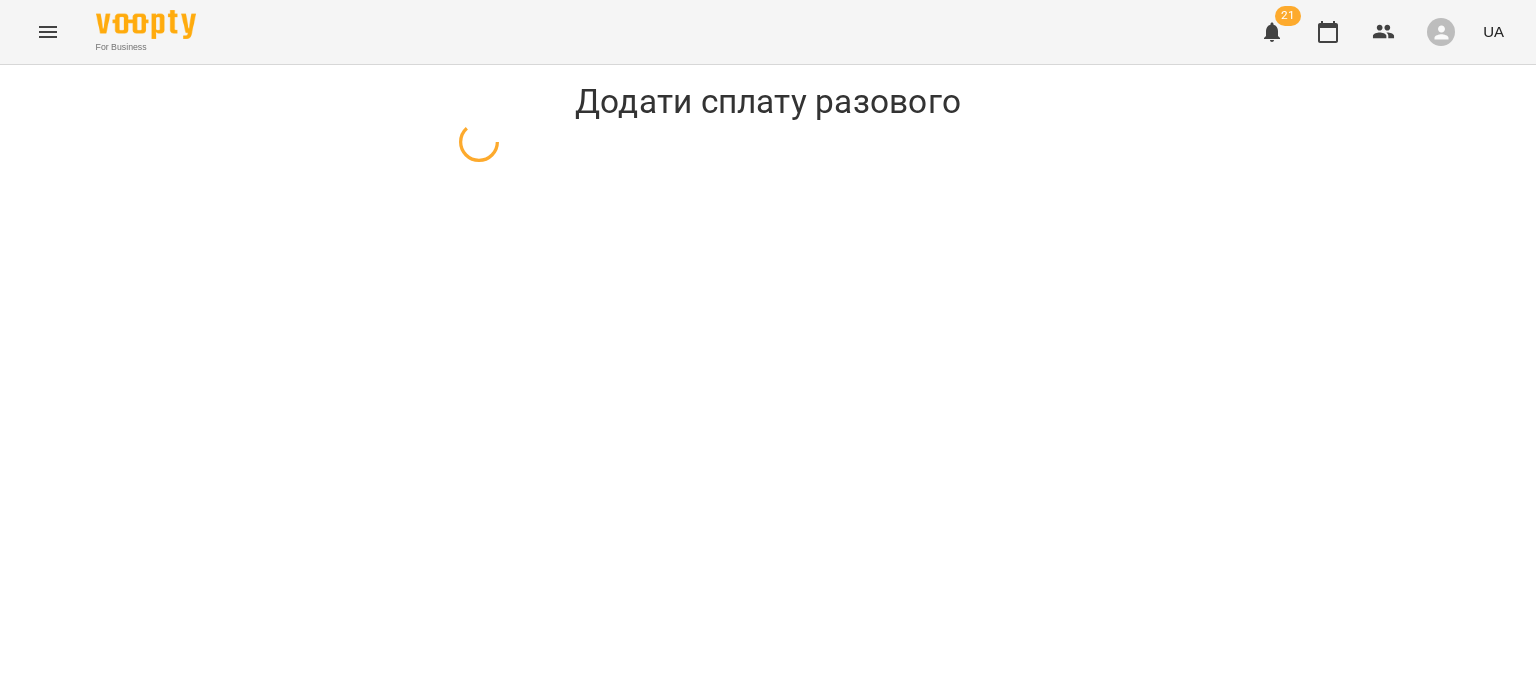 select on "**********" 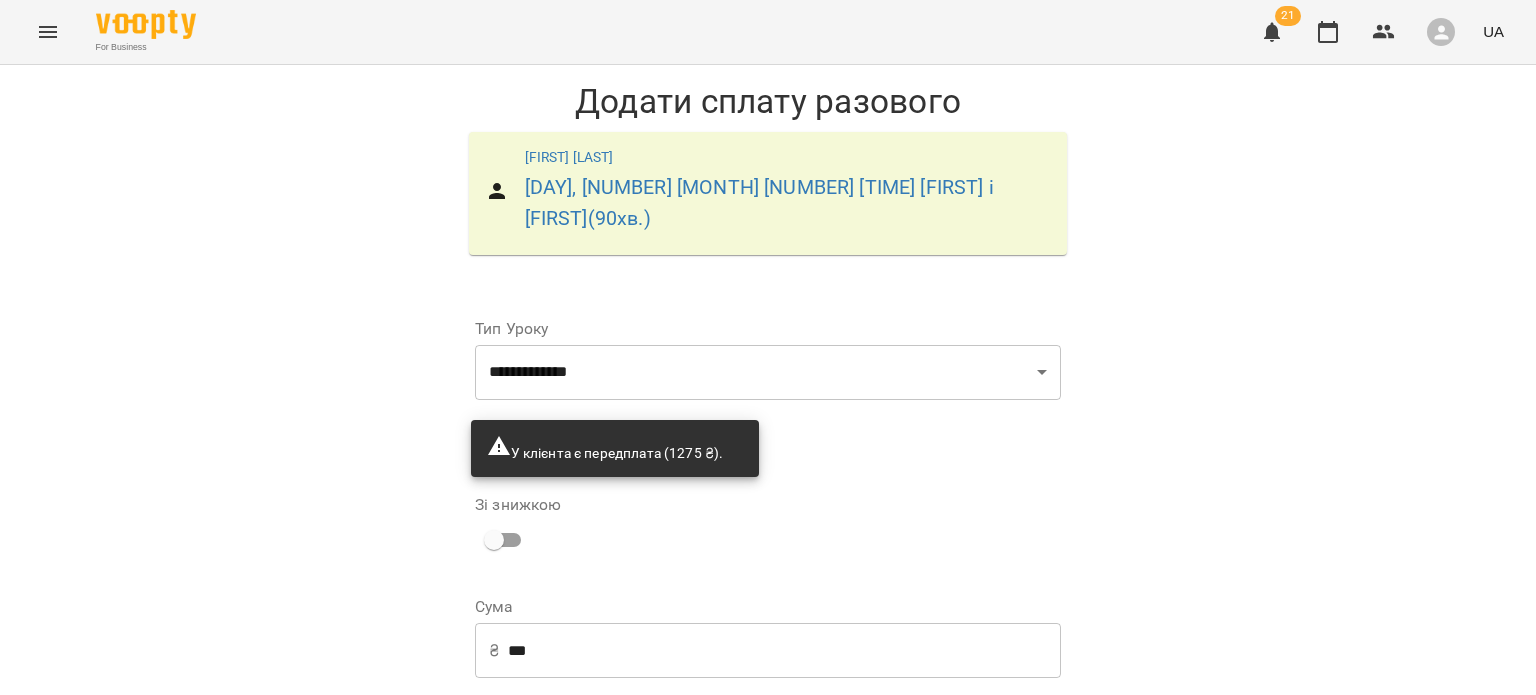 scroll, scrollTop: 104, scrollLeft: 0, axis: vertical 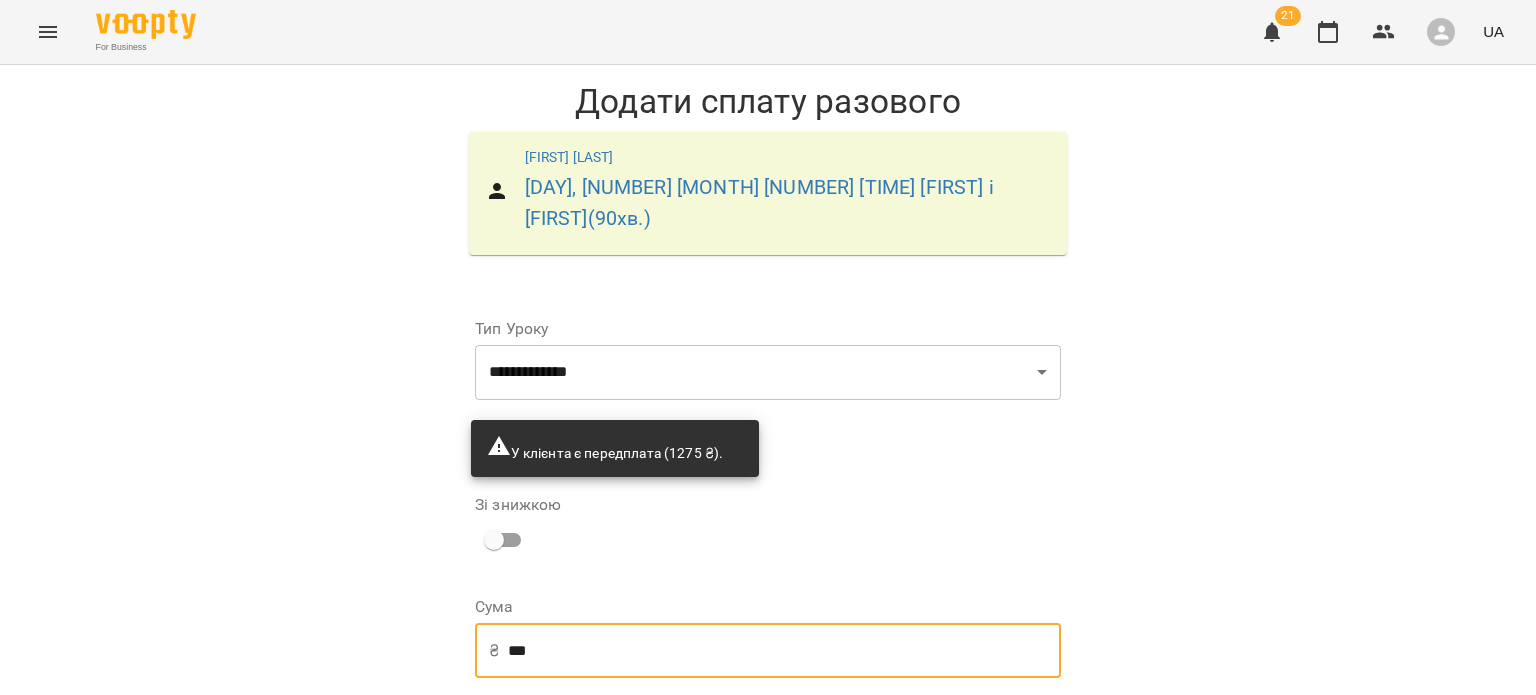 click on "***" at bounding box center [784, 651] 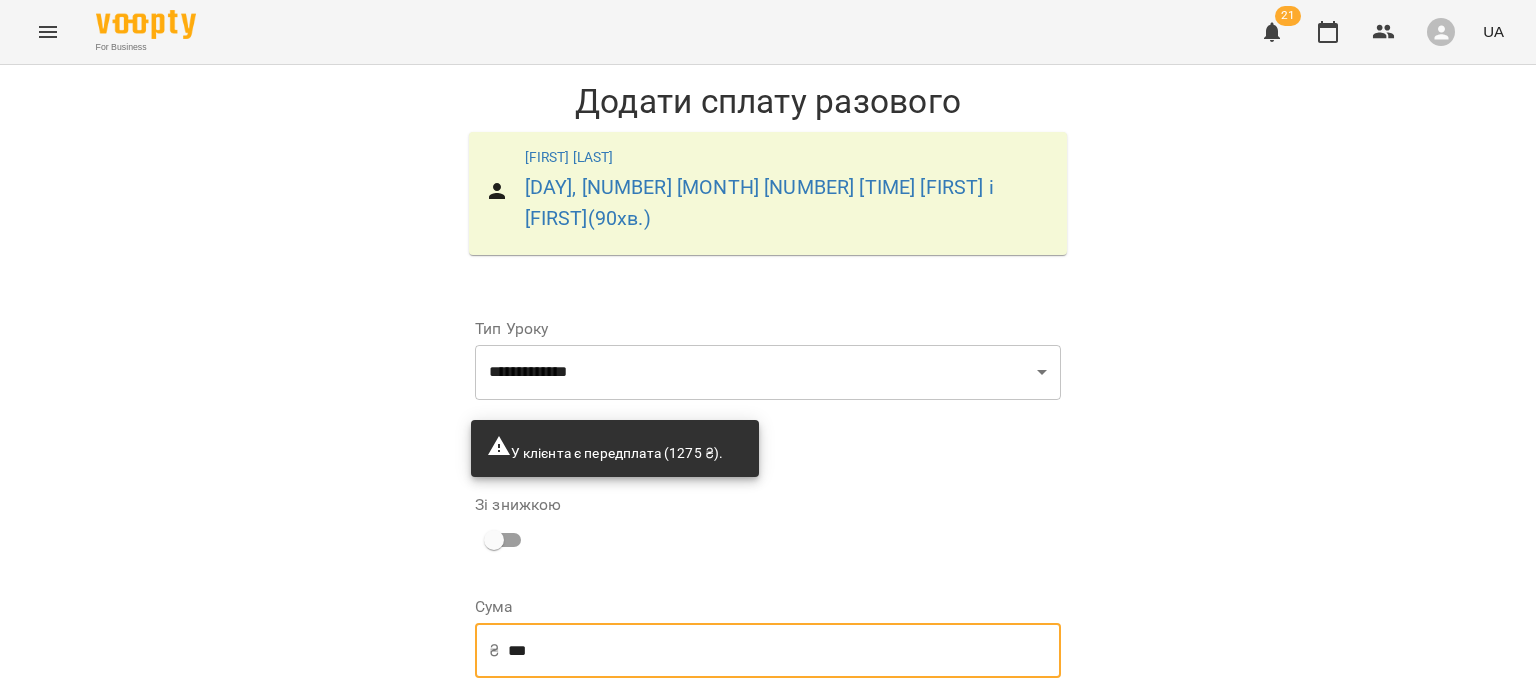 type on "***" 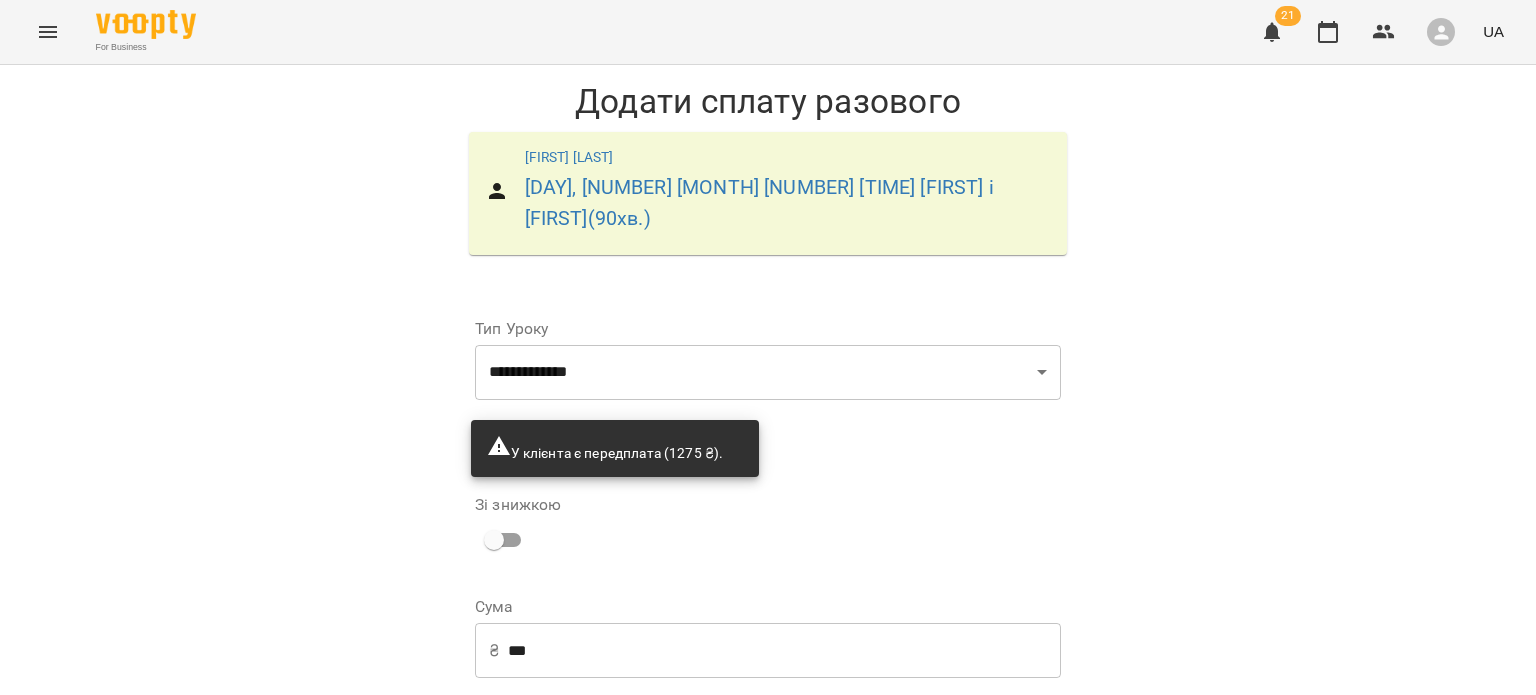 scroll, scrollTop: 104, scrollLeft: 0, axis: vertical 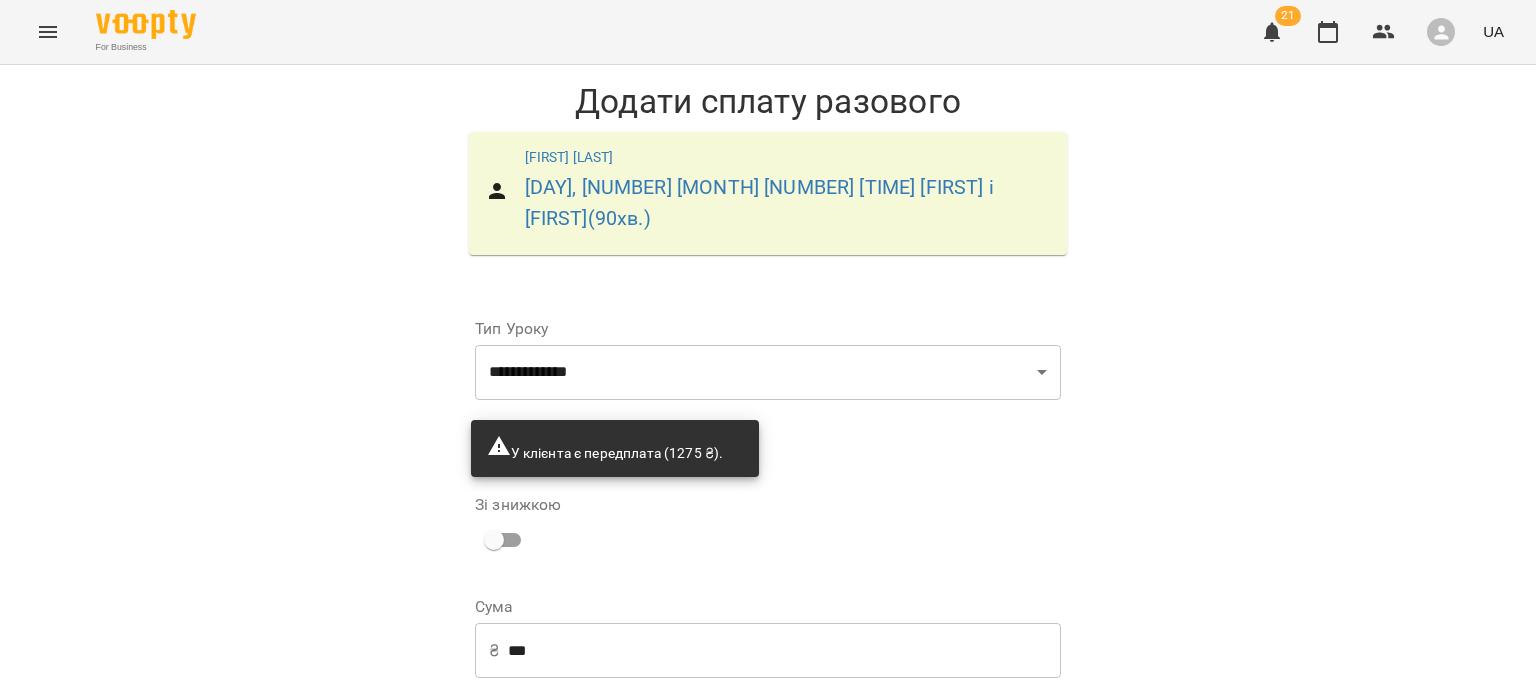 click on "Додати сплату разового" at bounding box center (934, 780) 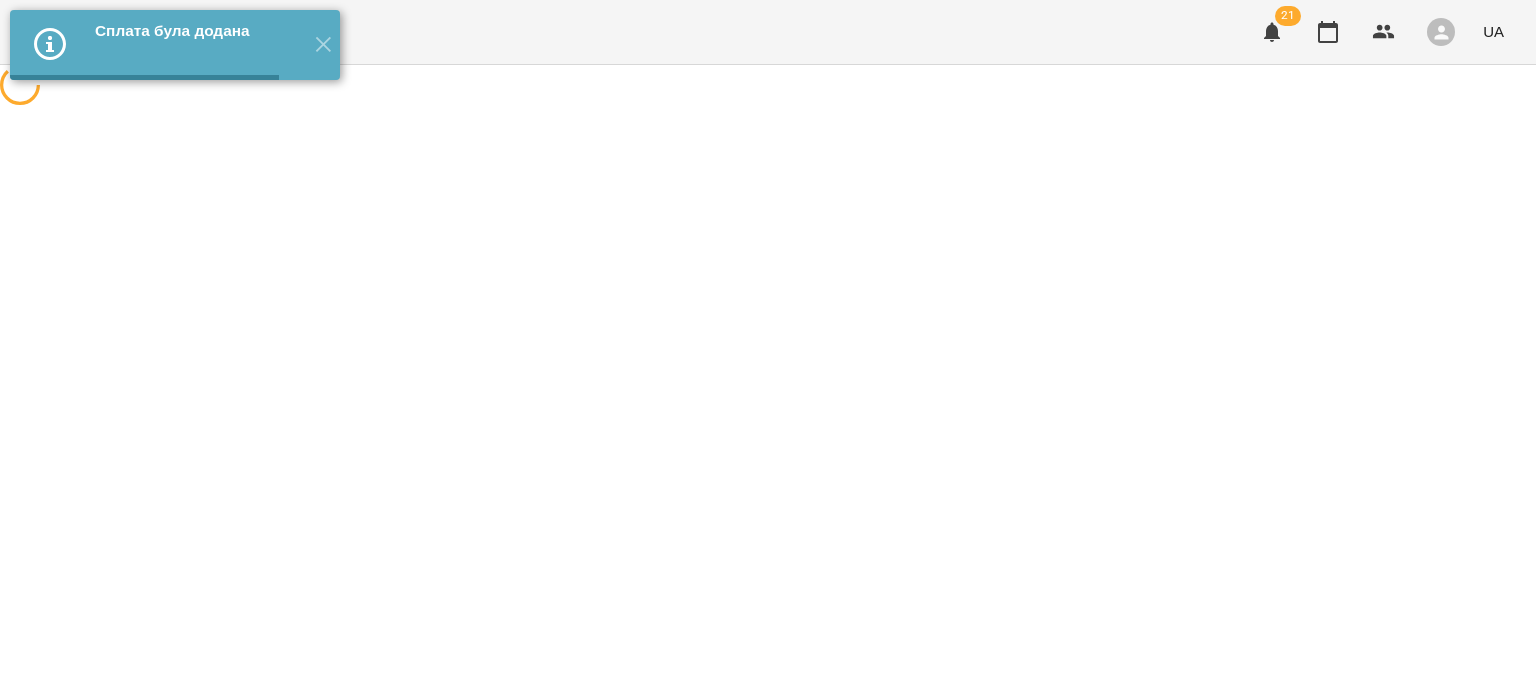 scroll, scrollTop: 0, scrollLeft: 0, axis: both 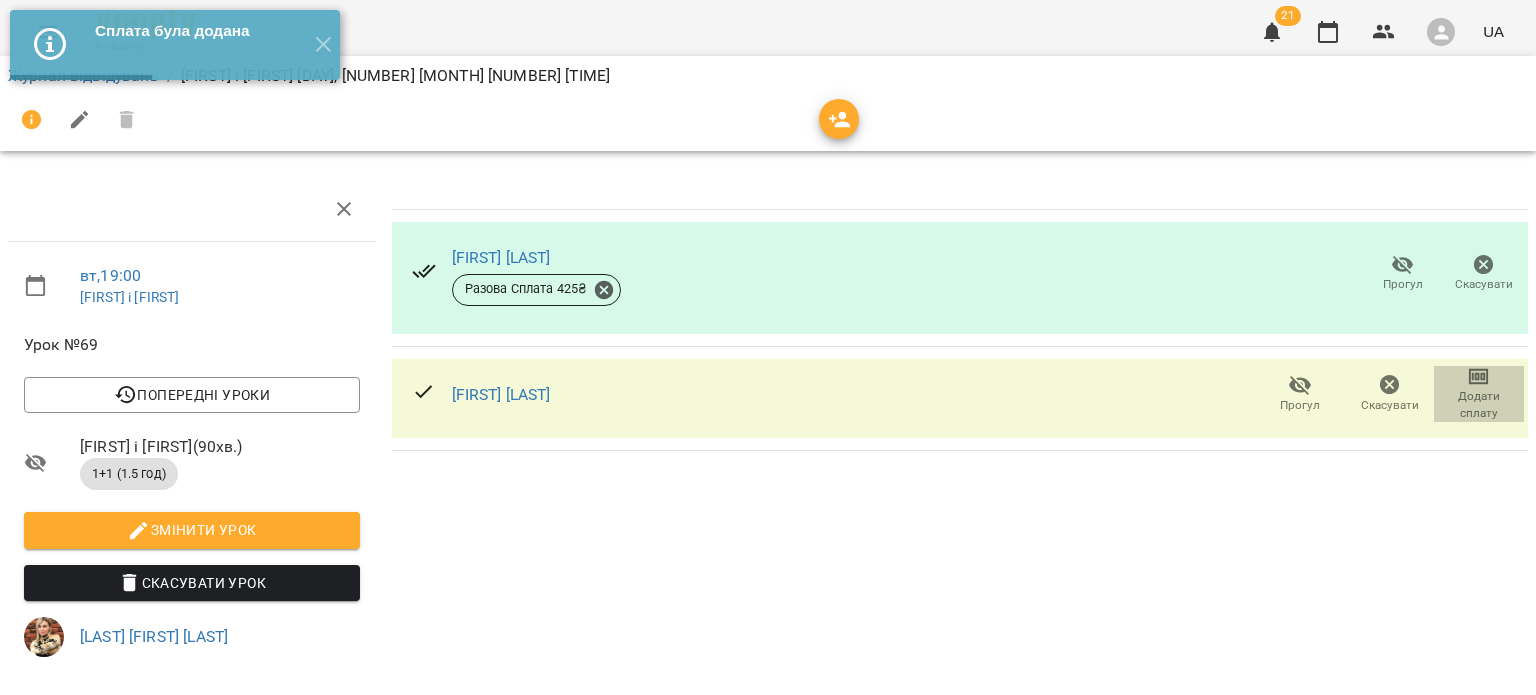 click on "Додати сплату" at bounding box center [1479, 405] 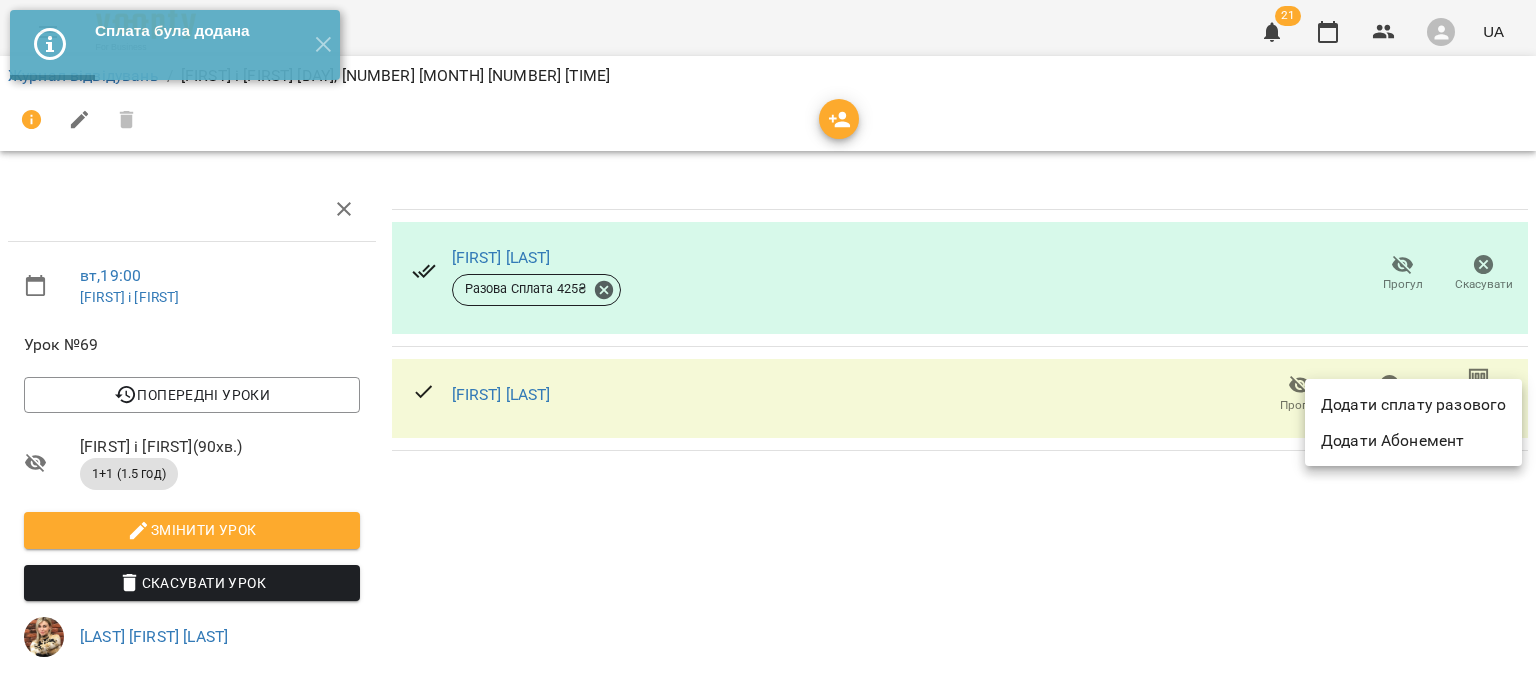 click on "Додати сплату разового" at bounding box center [1413, 405] 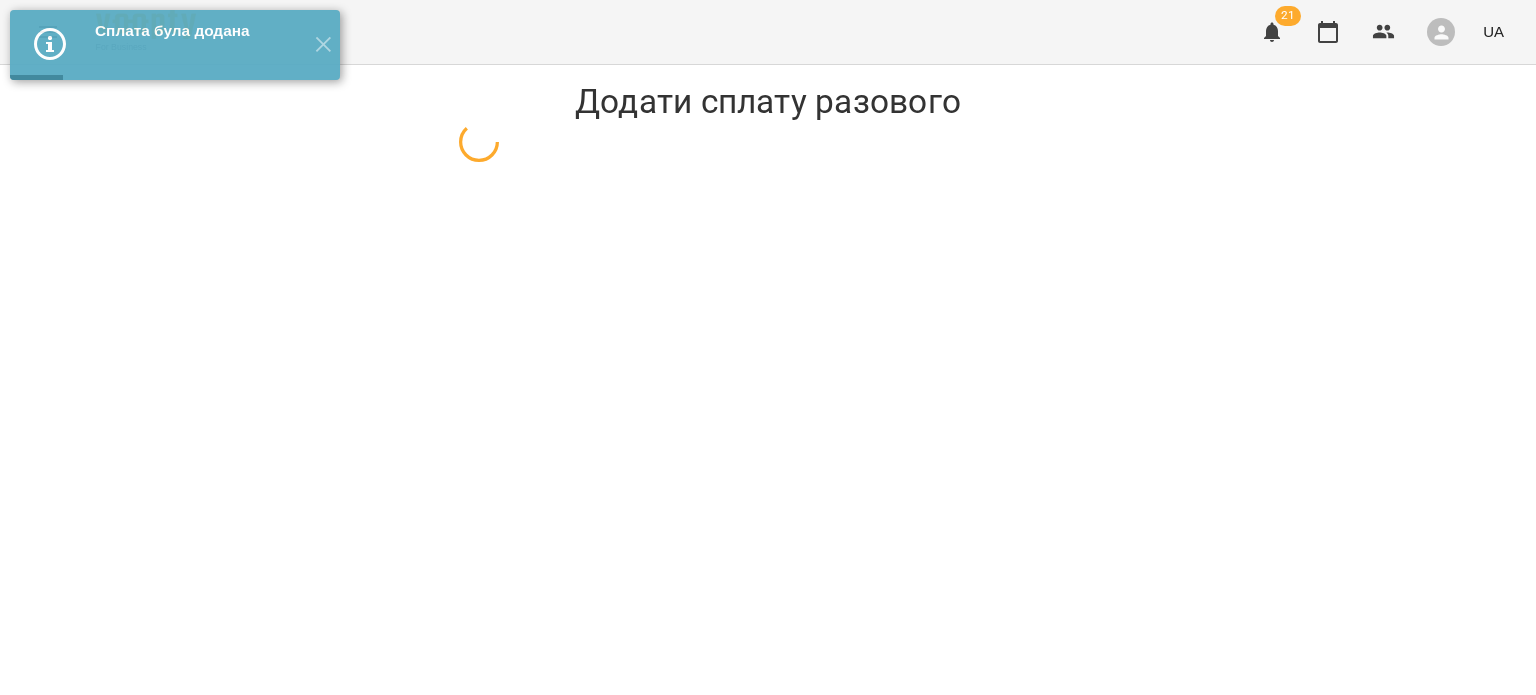 select on "**********" 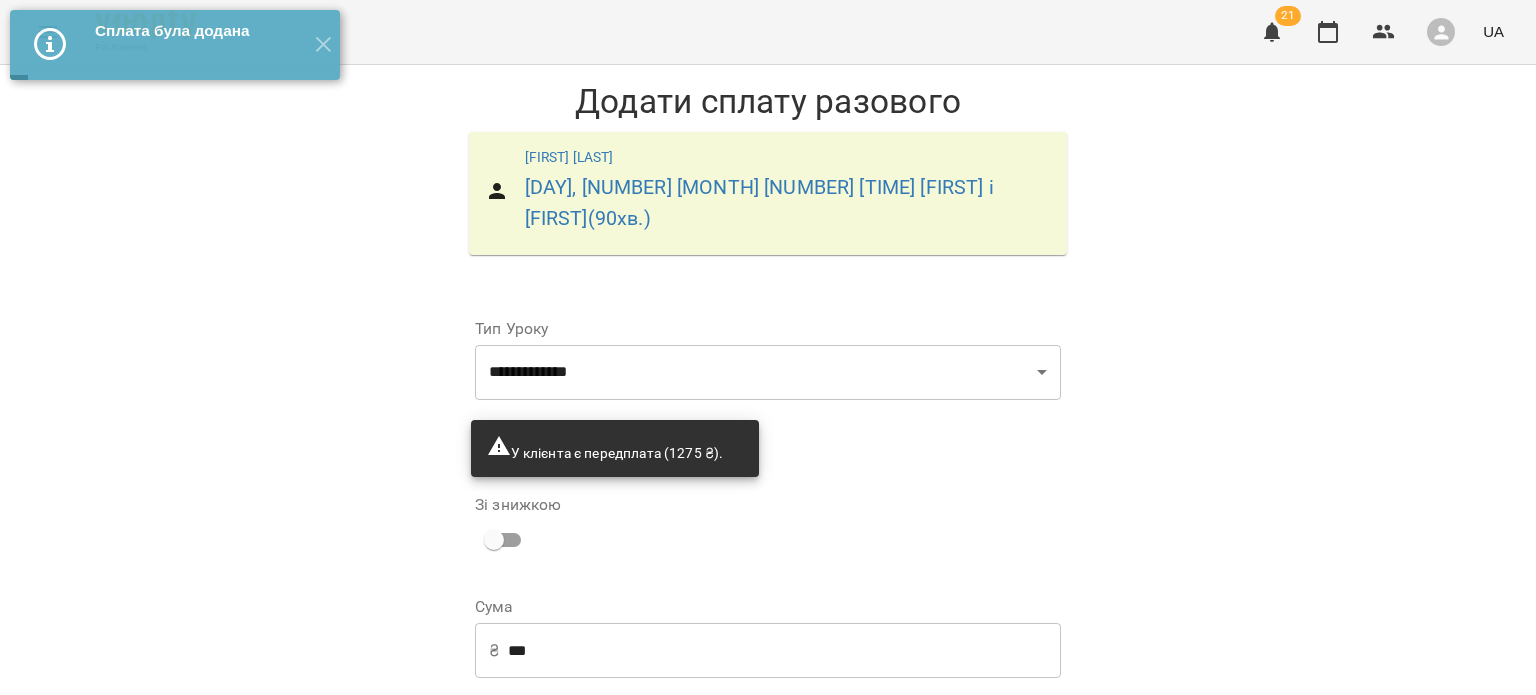 scroll, scrollTop: 104, scrollLeft: 0, axis: vertical 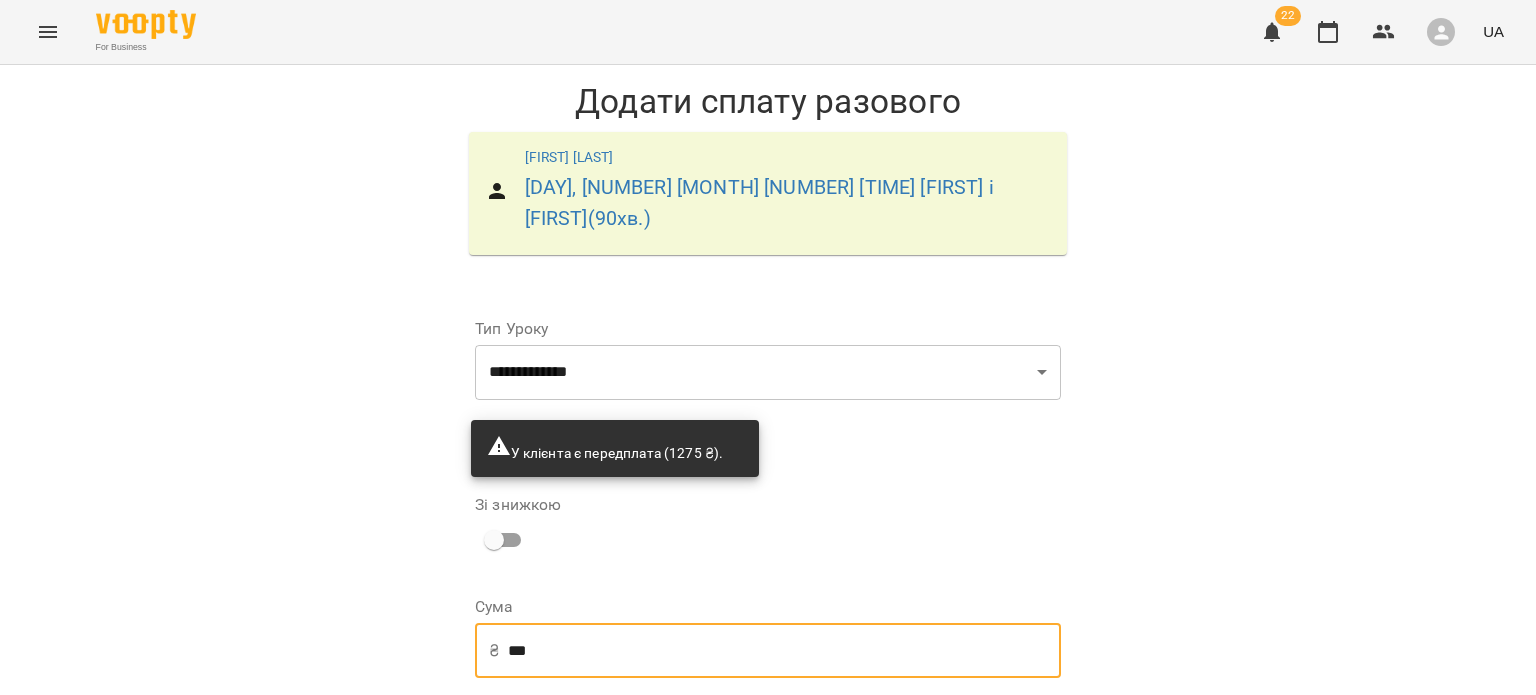 click on "***" at bounding box center [784, 651] 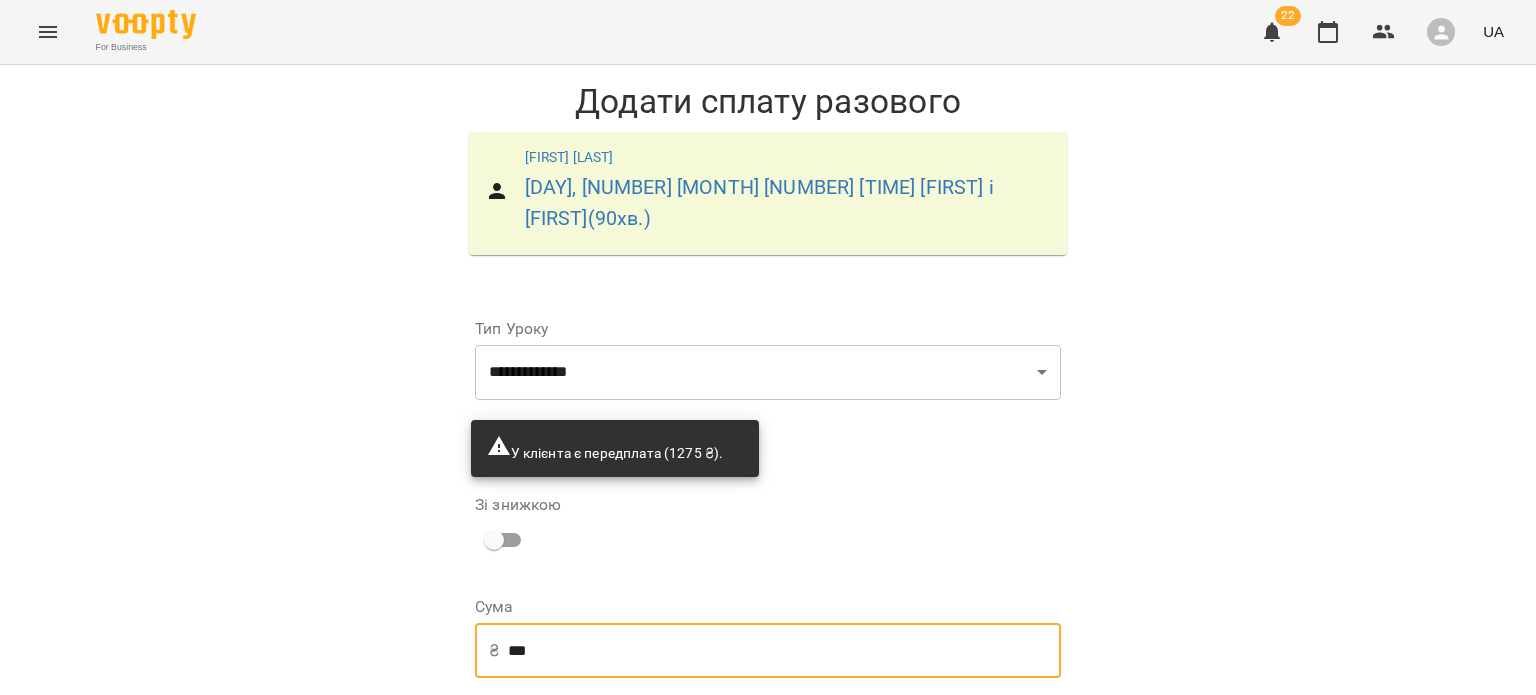 type on "***" 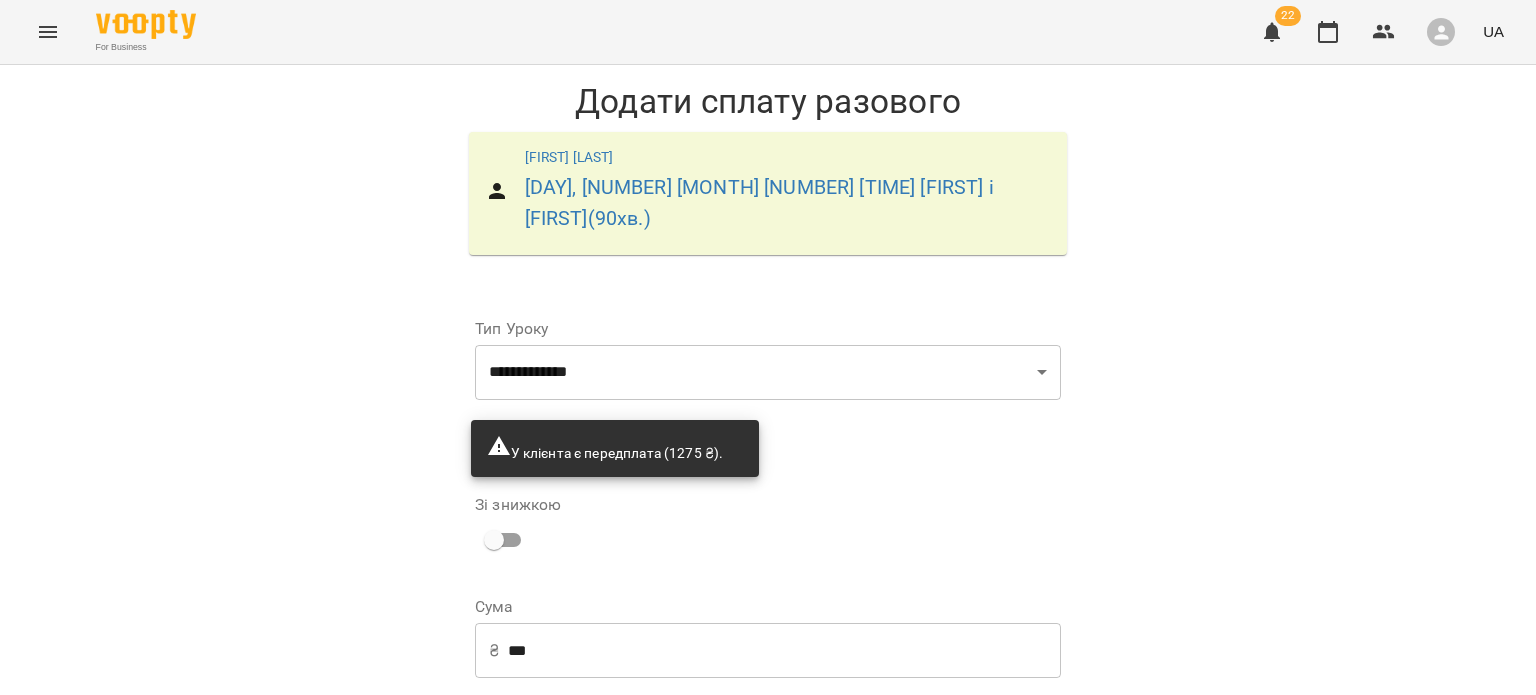 click on "Додати сплату разового" at bounding box center (934, 780) 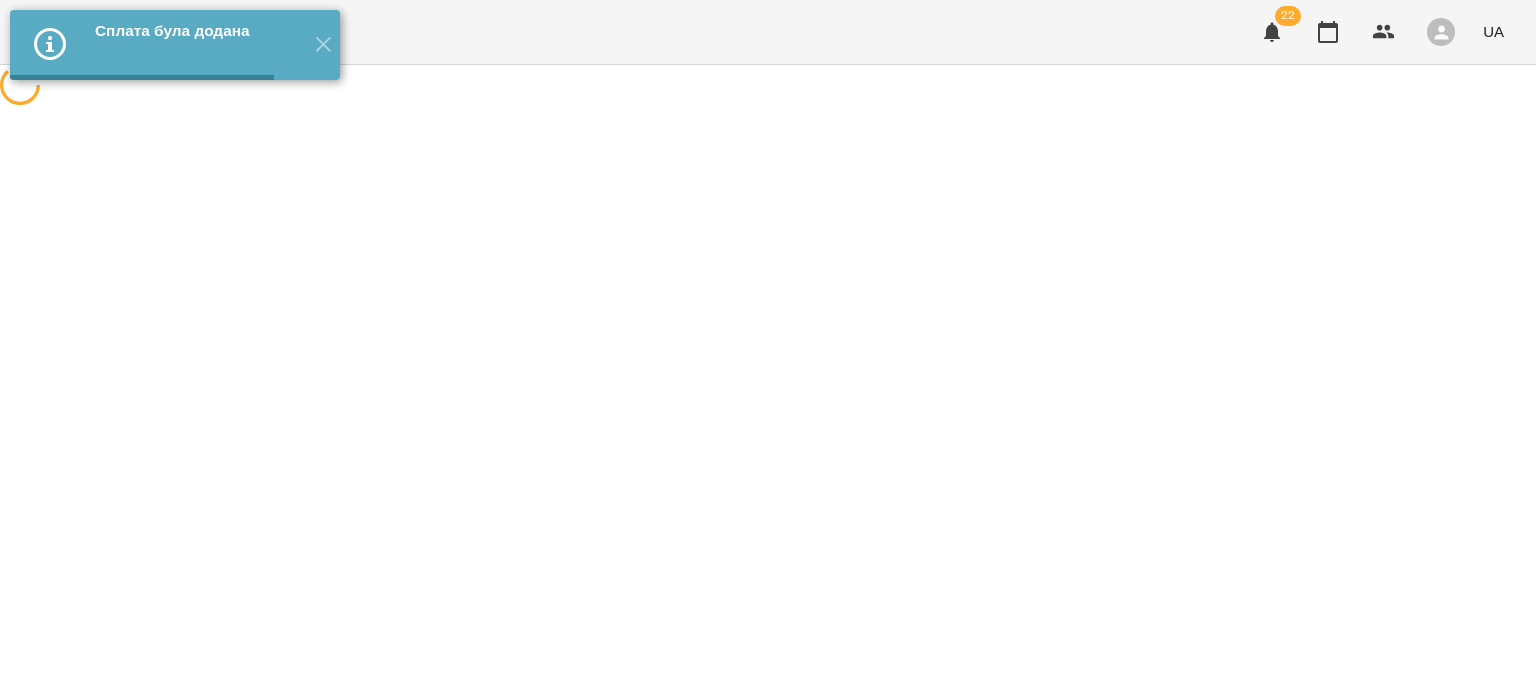 scroll, scrollTop: 0, scrollLeft: 0, axis: both 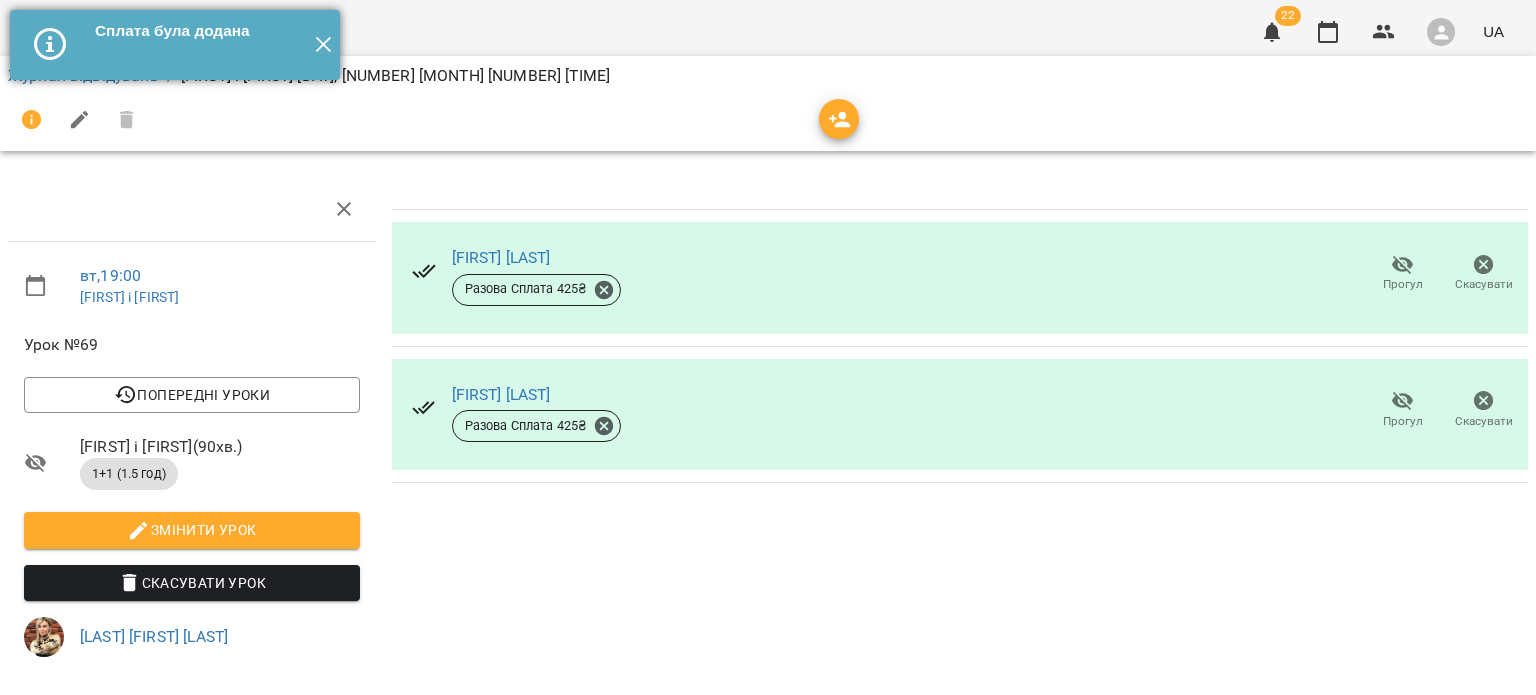 click on "✕" at bounding box center [323, 45] 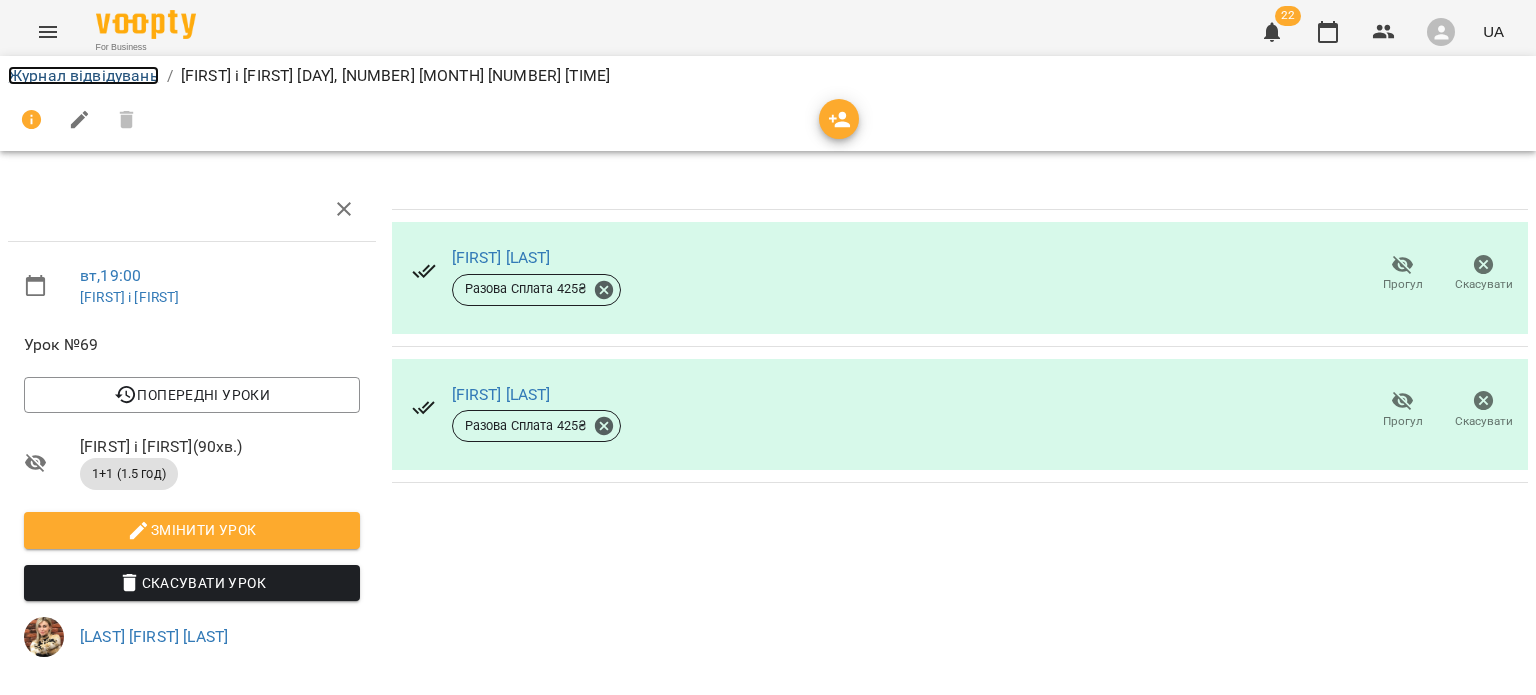 click on "Журнал відвідувань" at bounding box center (83, 75) 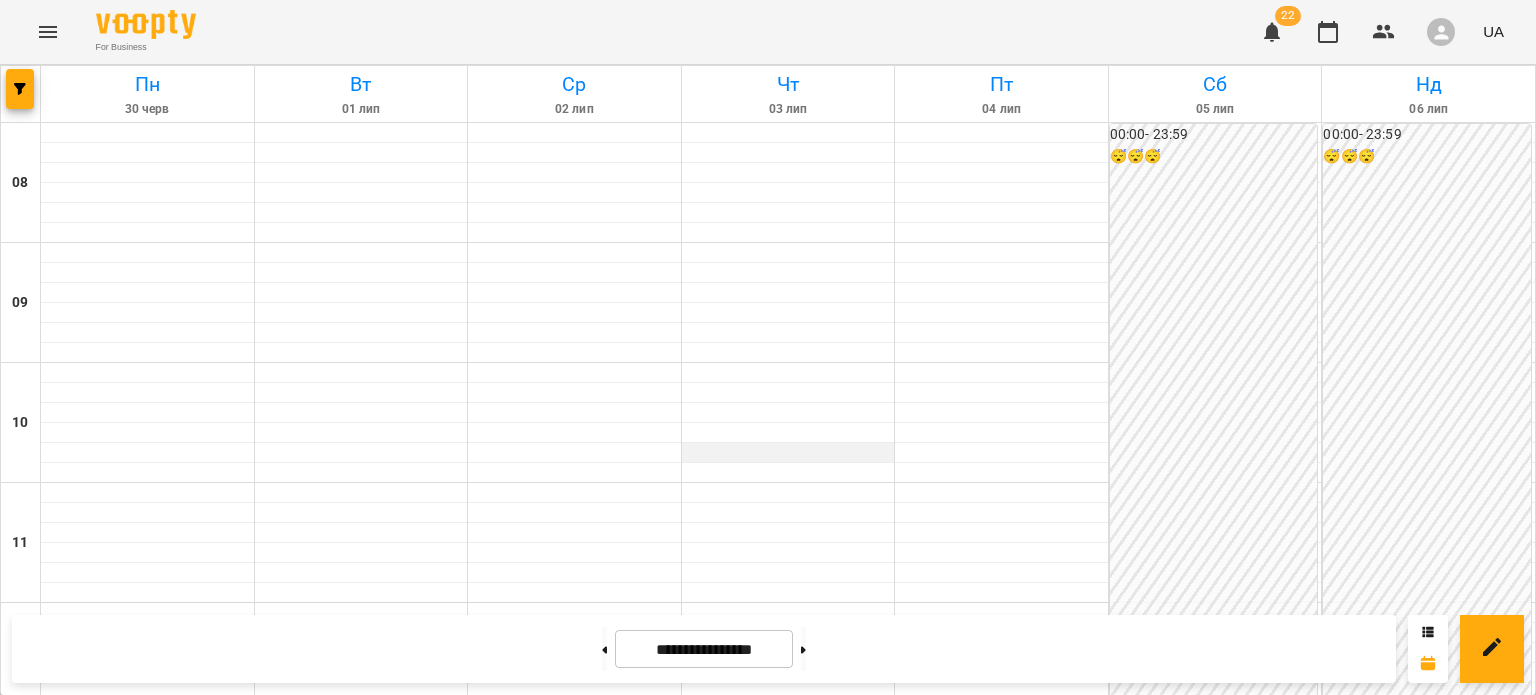 scroll, scrollTop: 1292, scrollLeft: 0, axis: vertical 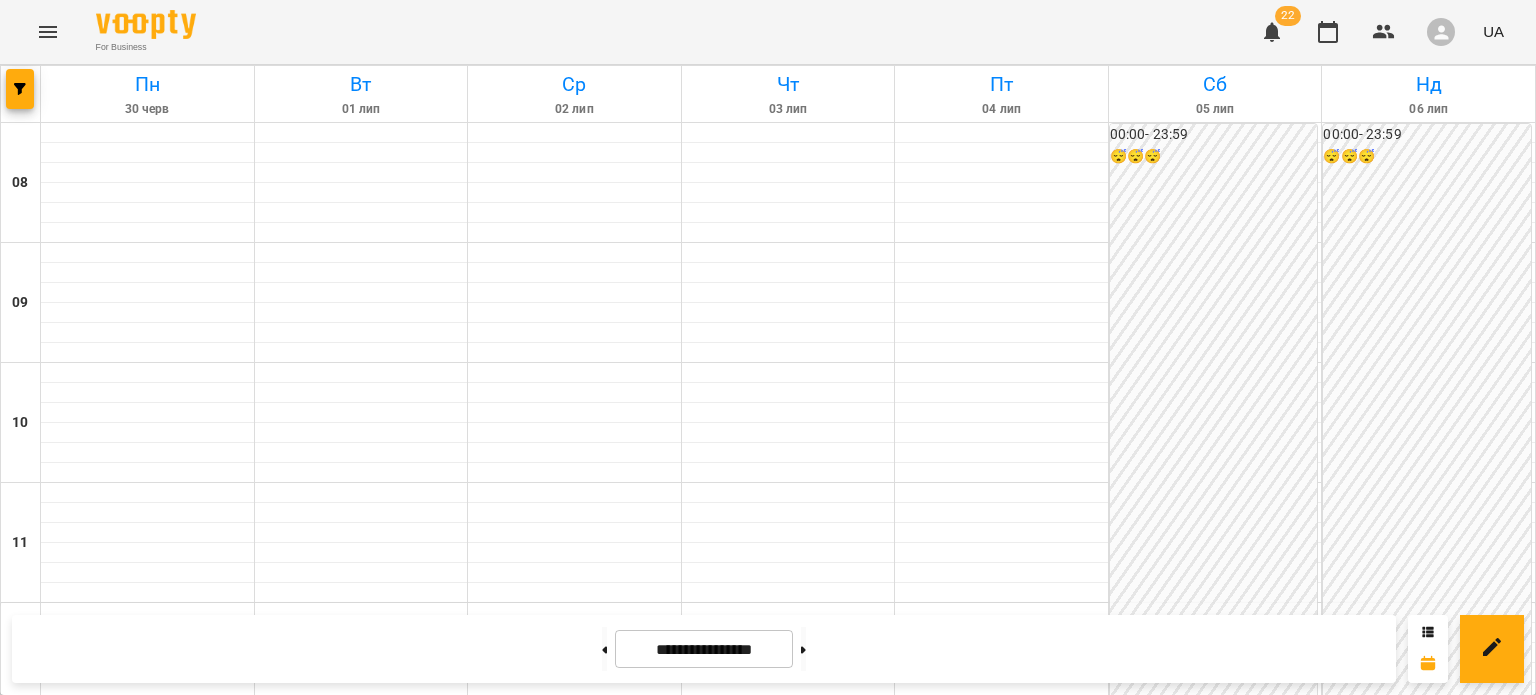 click on "[TIME] 1+1 (1.5 год) - 1+1 [FIRST] і [FIRST] [LAST]" at bounding box center (1000, 1533) 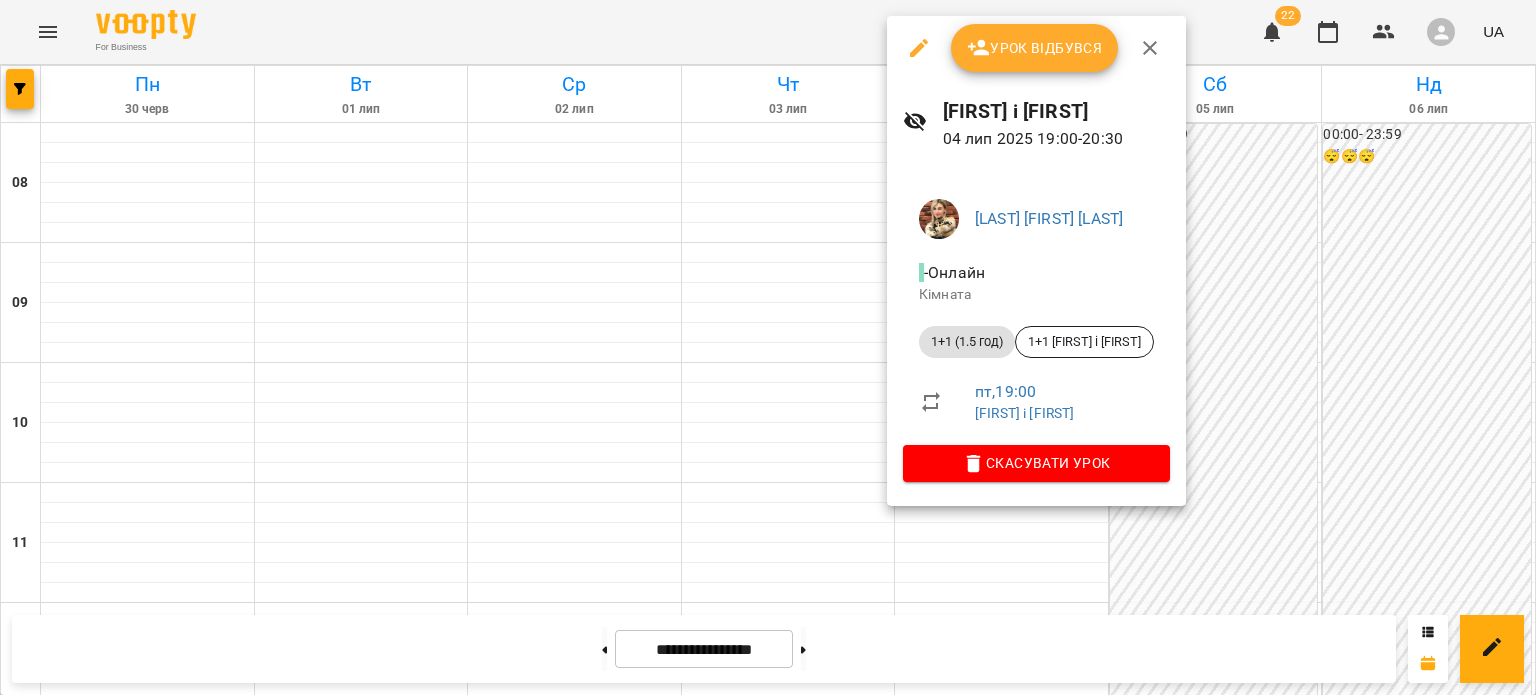 click on "Урок відбувся" at bounding box center [1035, 48] 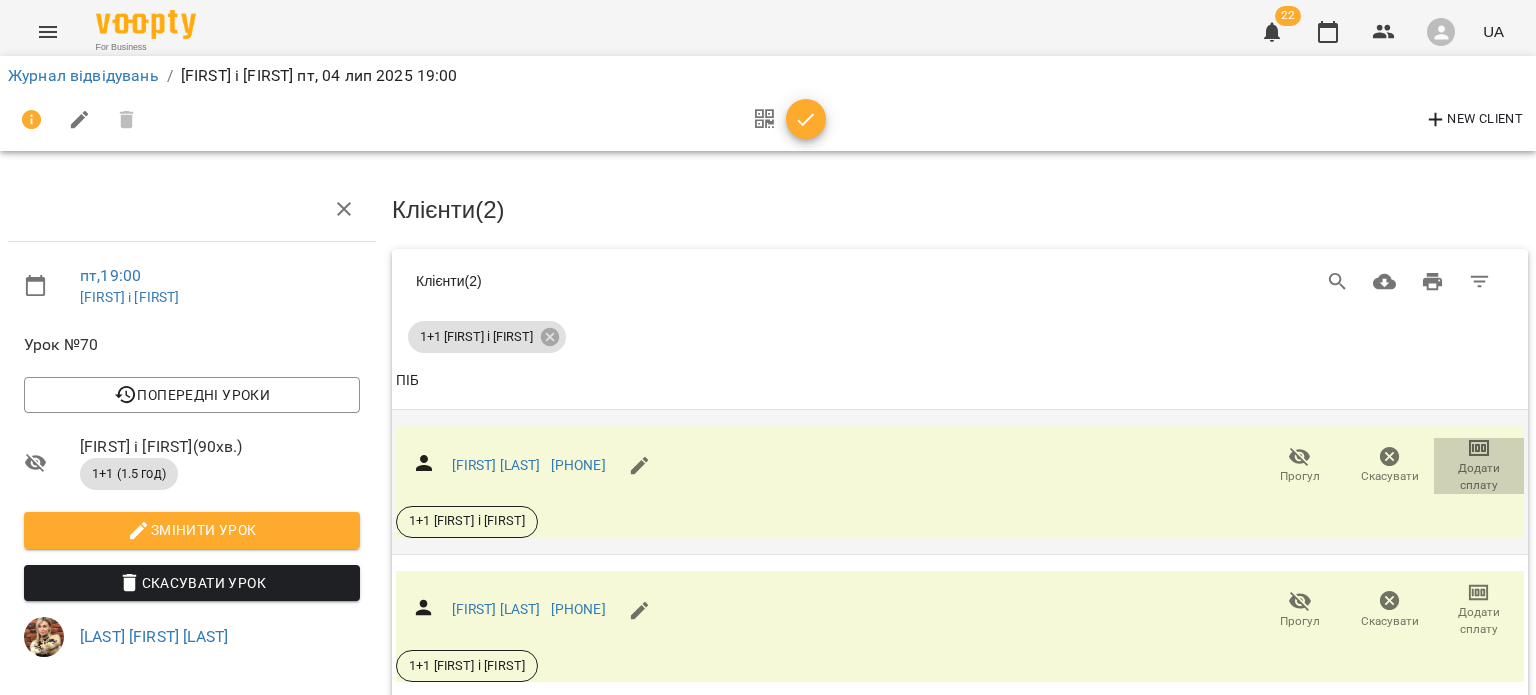 click on "Додати сплату" at bounding box center (1479, 464) 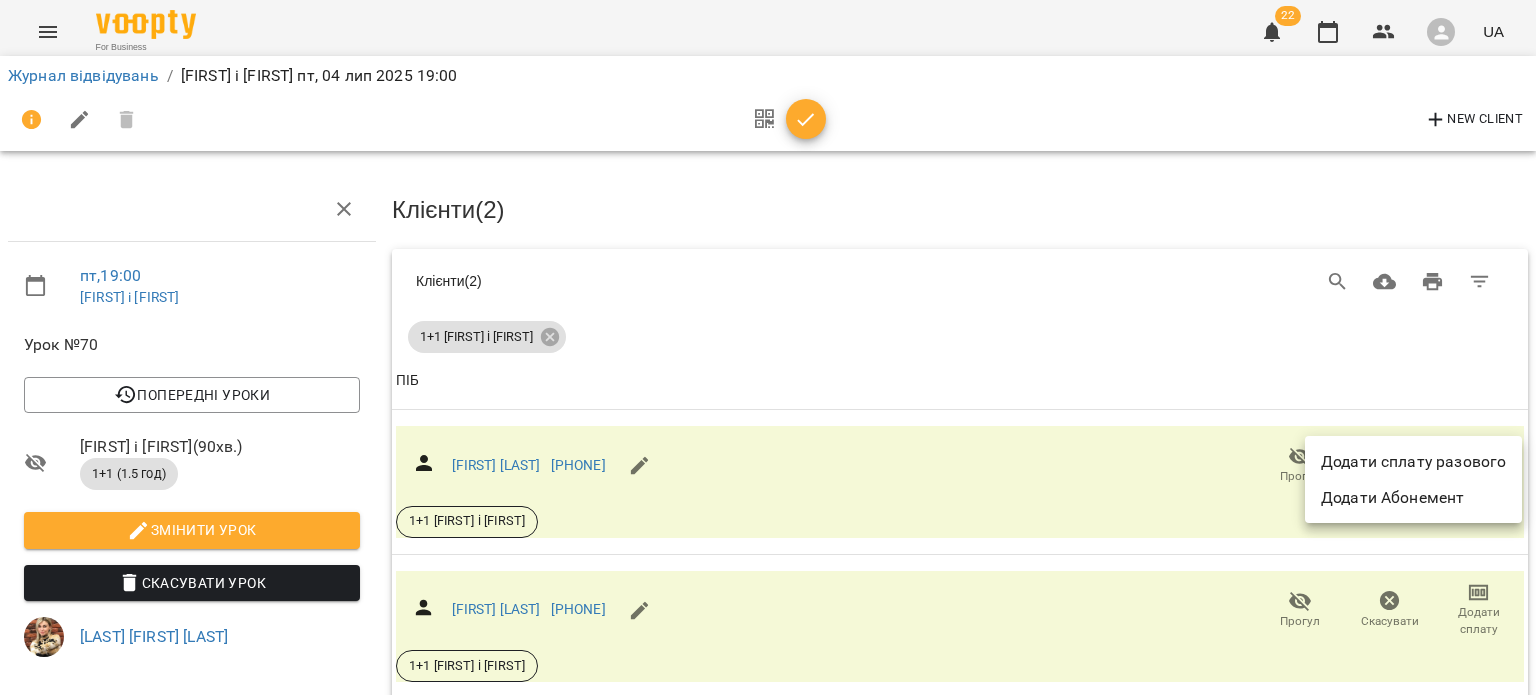 click on "Додати сплату разового" at bounding box center (1413, 462) 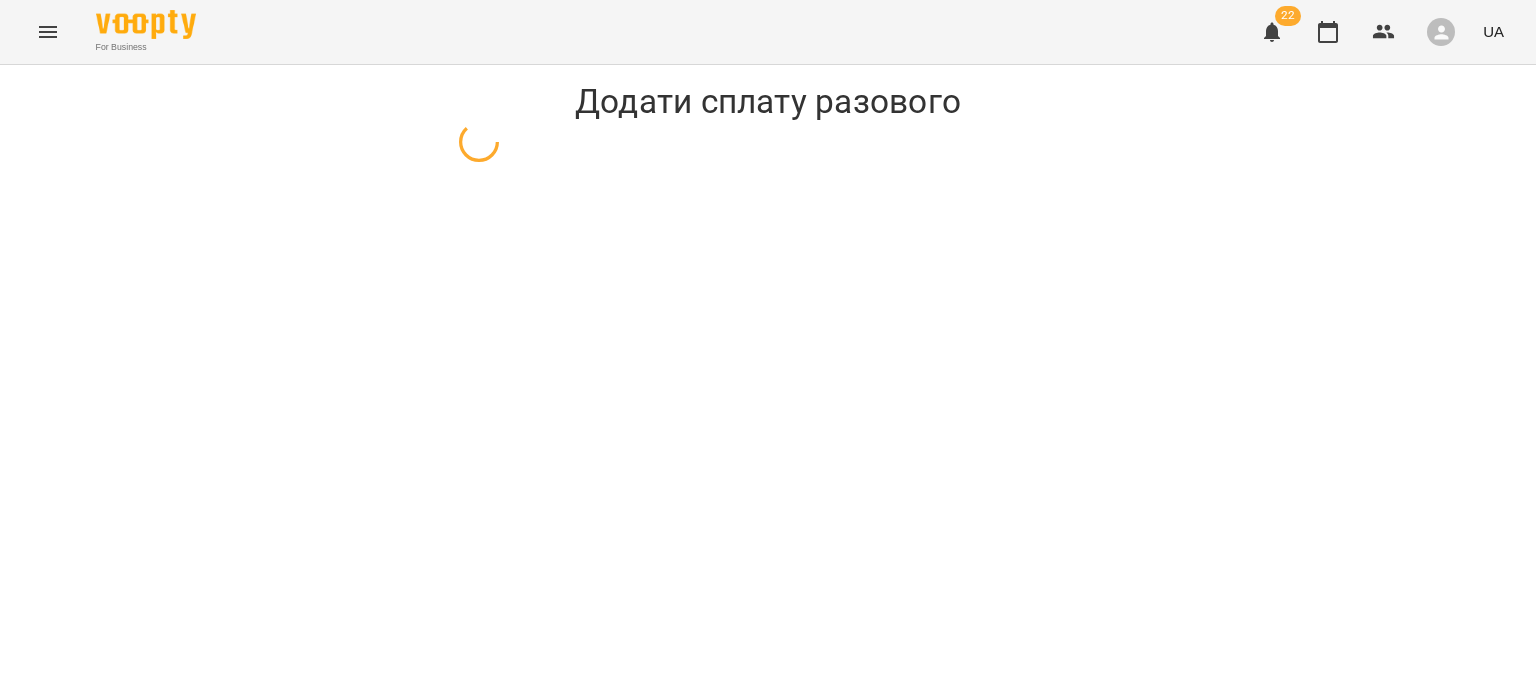 select on "**********" 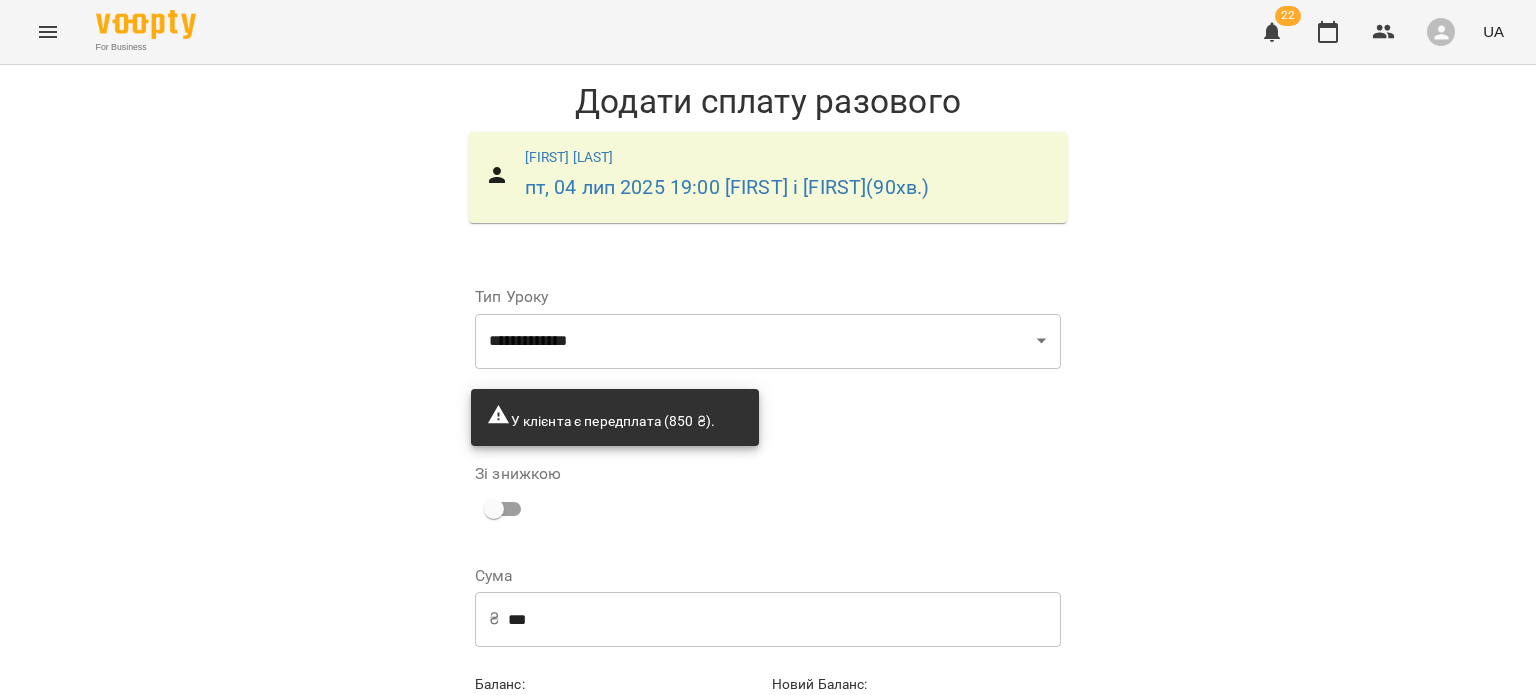 click on "***" at bounding box center (784, 619) 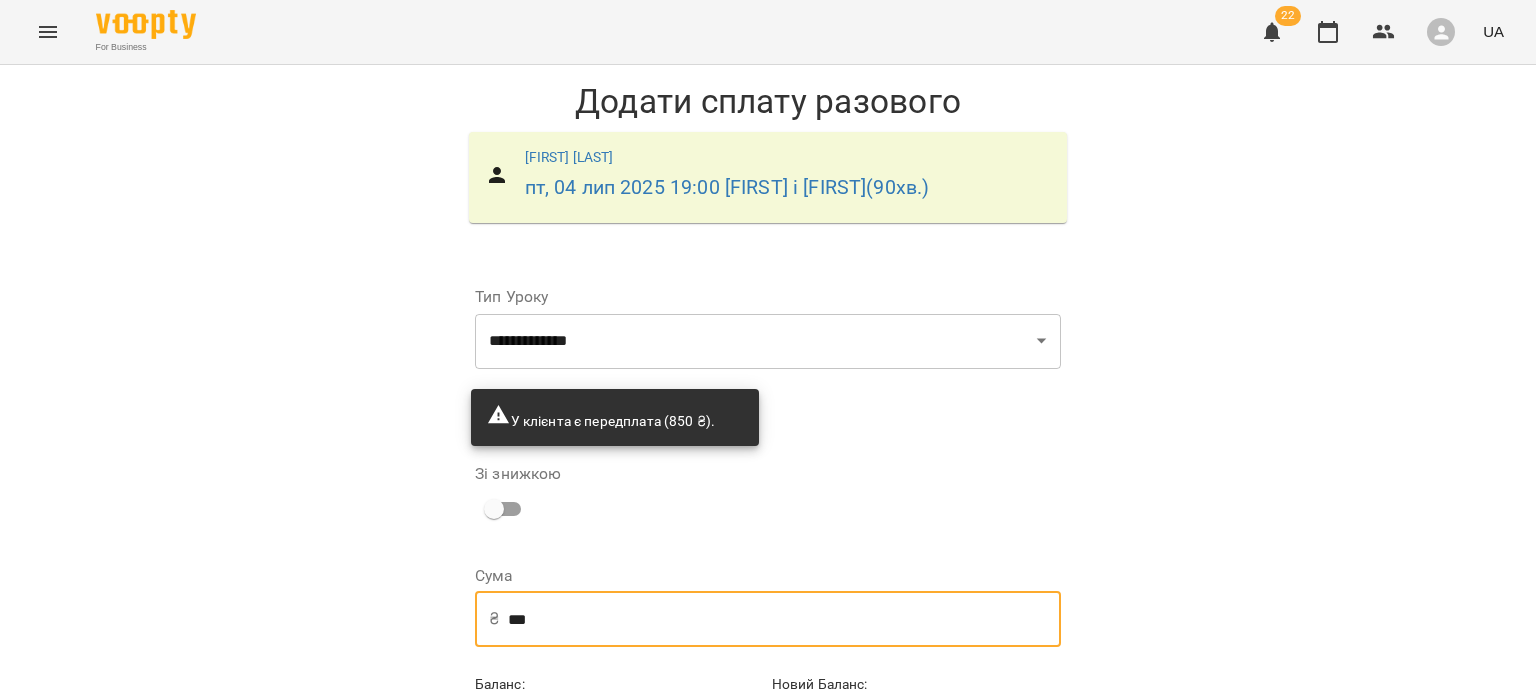 click on "***" at bounding box center [784, 619] 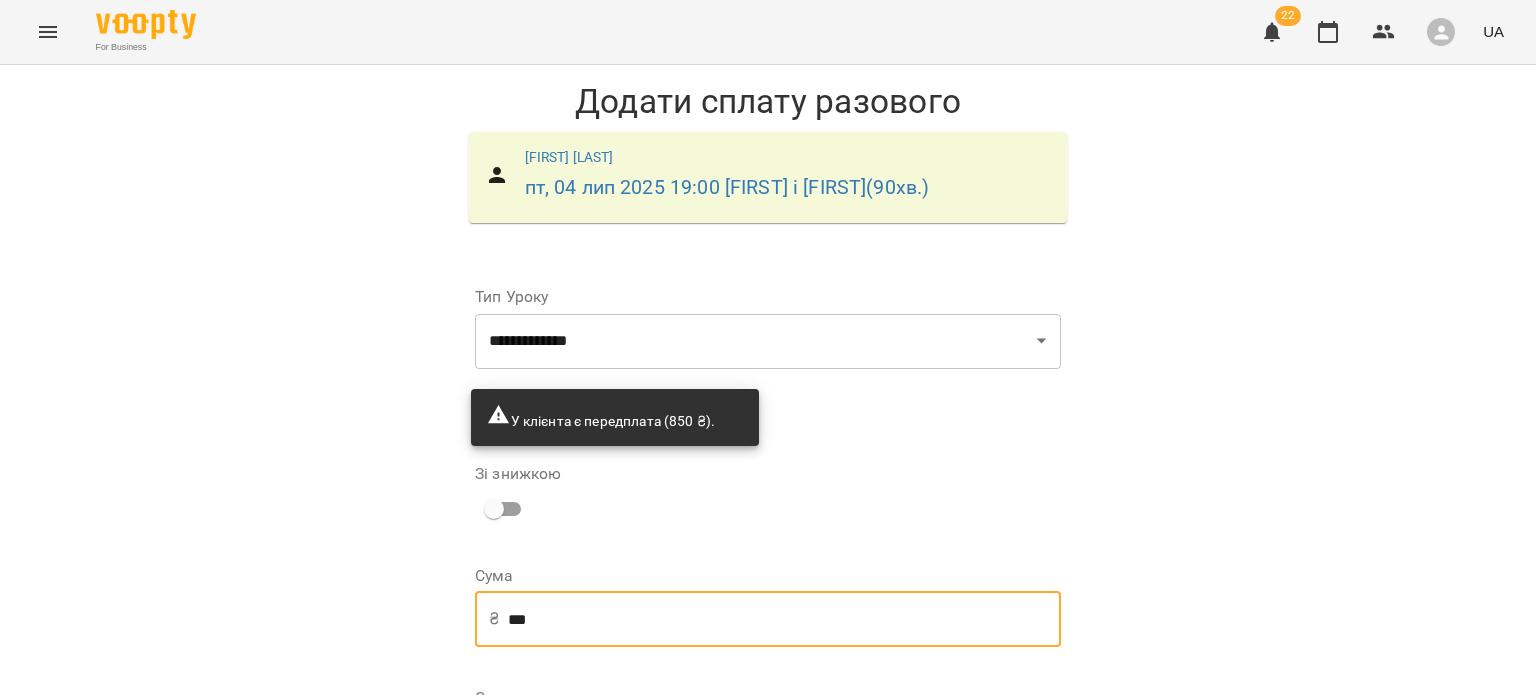 type on "***" 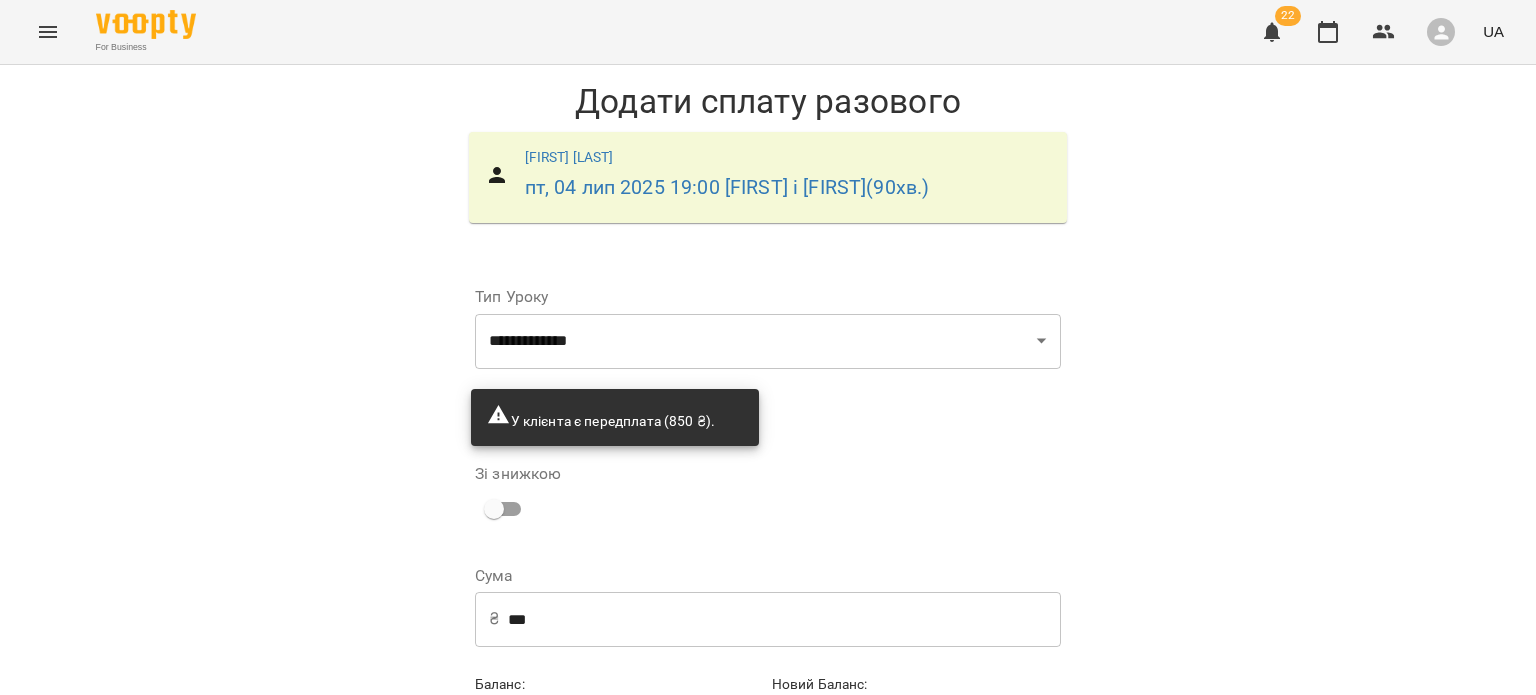scroll, scrollTop: 104, scrollLeft: 0, axis: vertical 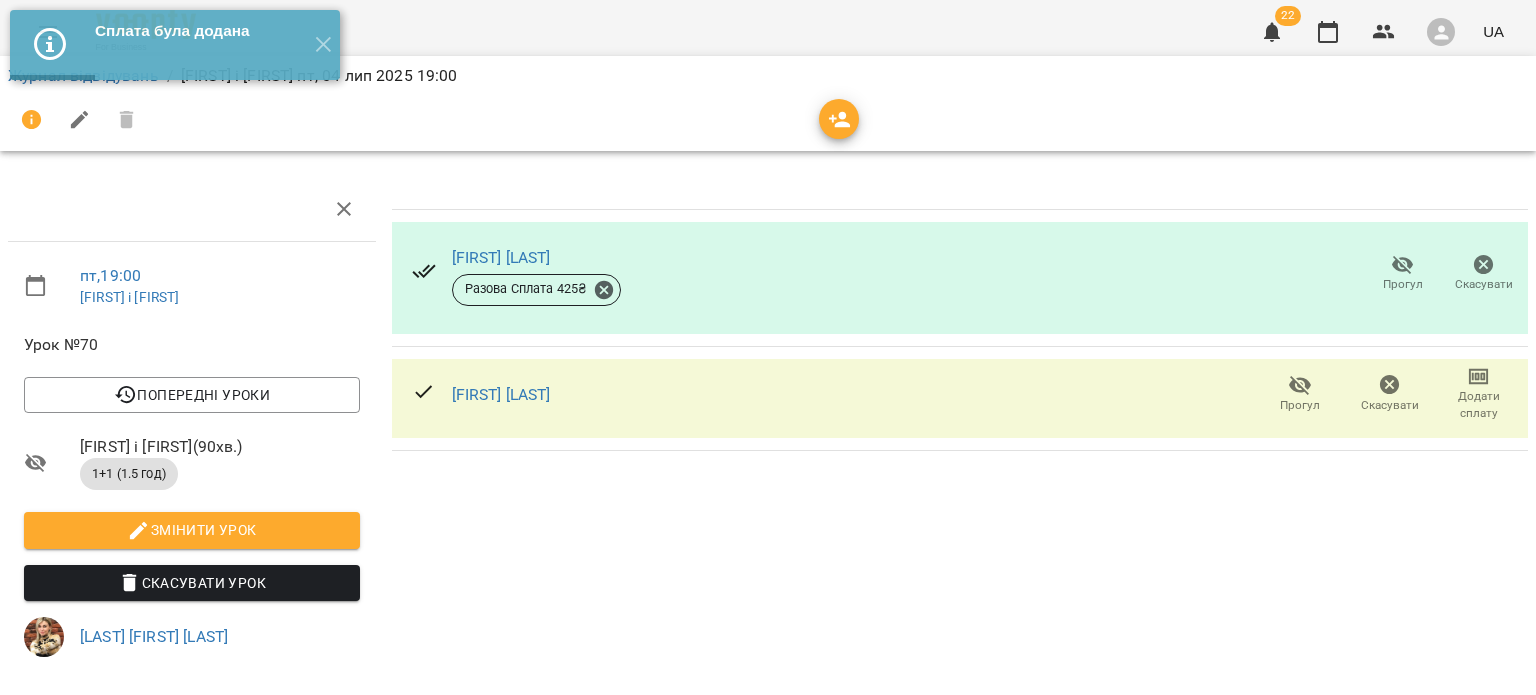 click on "Додати сплату" at bounding box center (1479, 405) 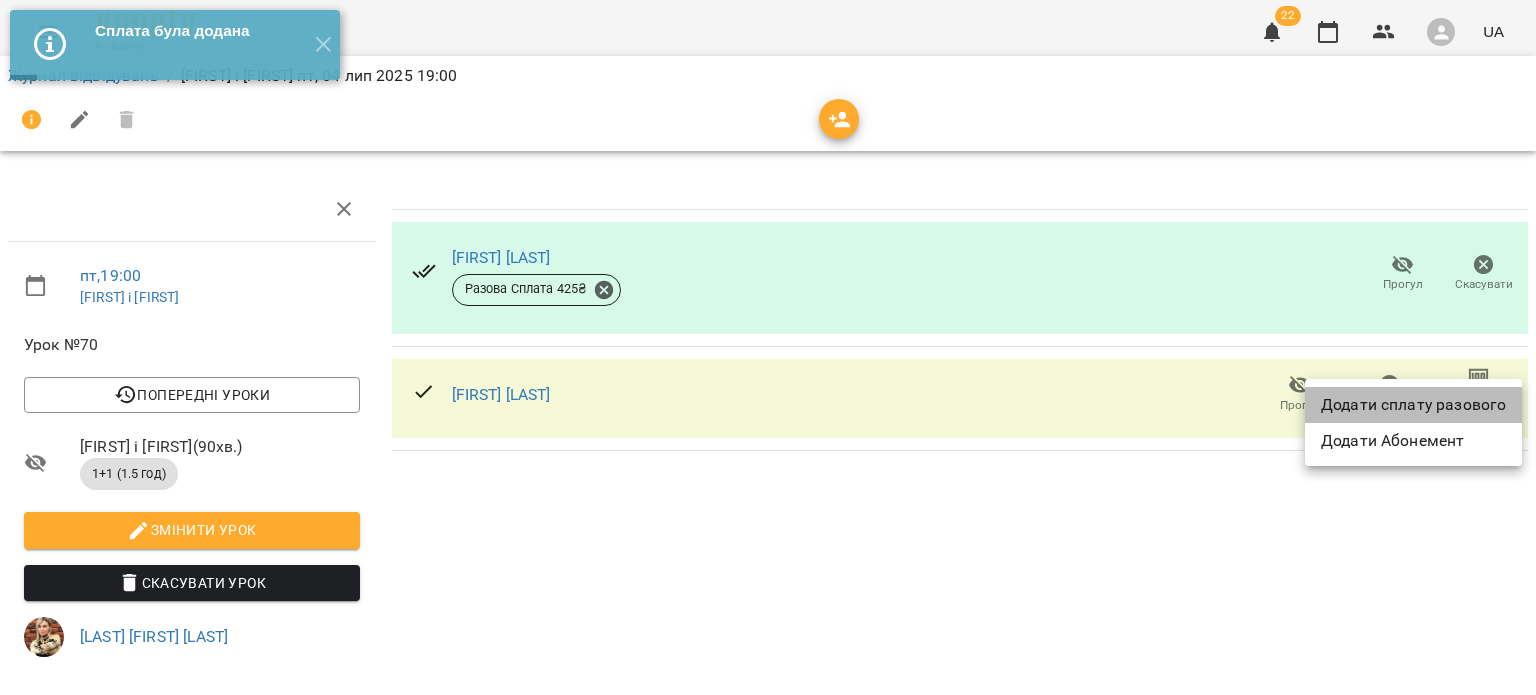 click on "Додати сплату разового" at bounding box center [1413, 405] 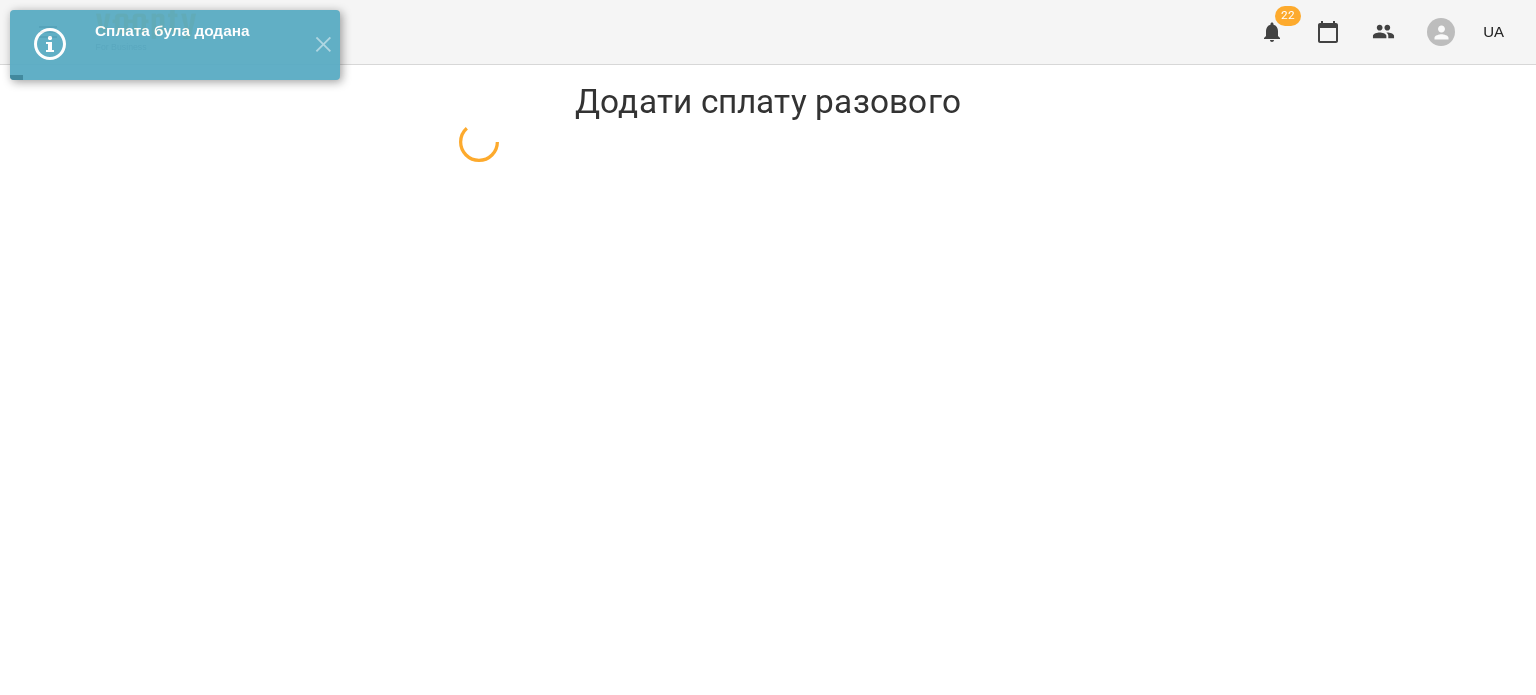 select on "**********" 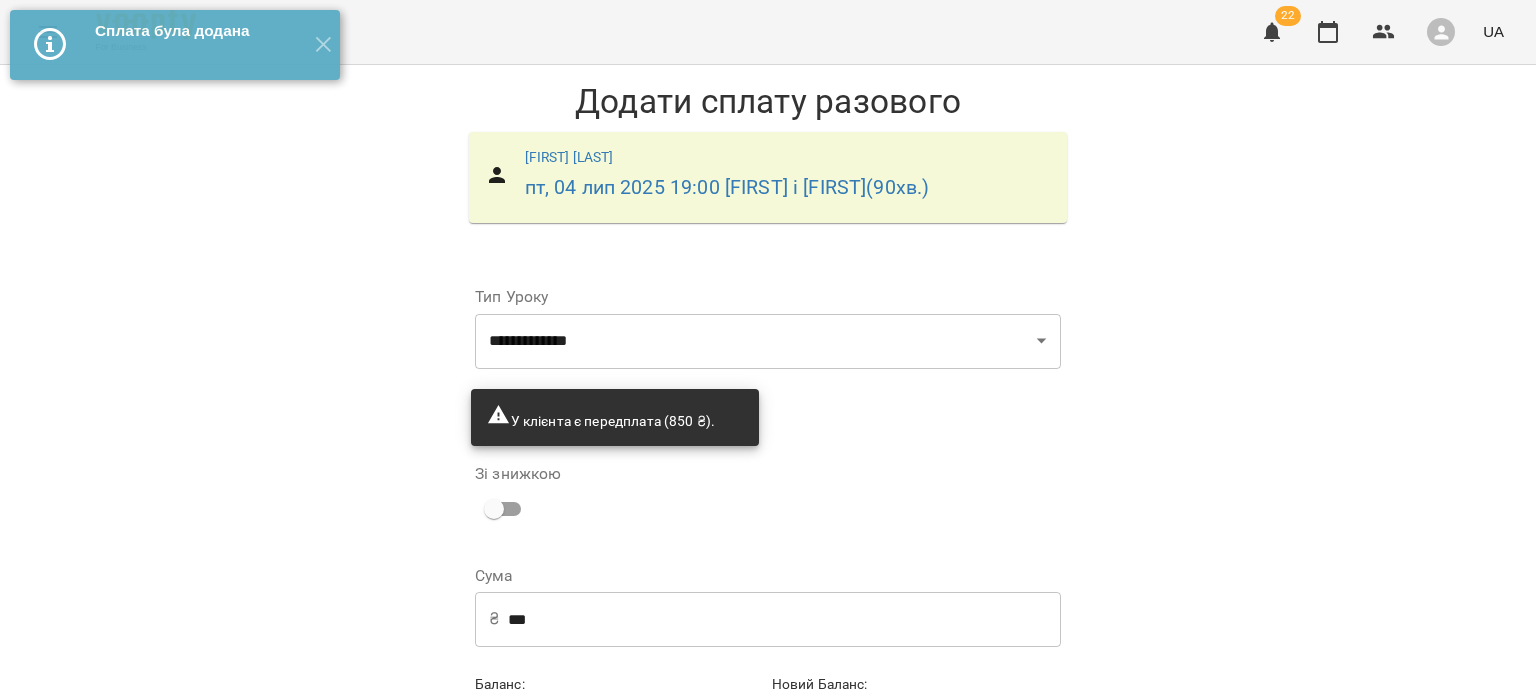 scroll, scrollTop: 104, scrollLeft: 0, axis: vertical 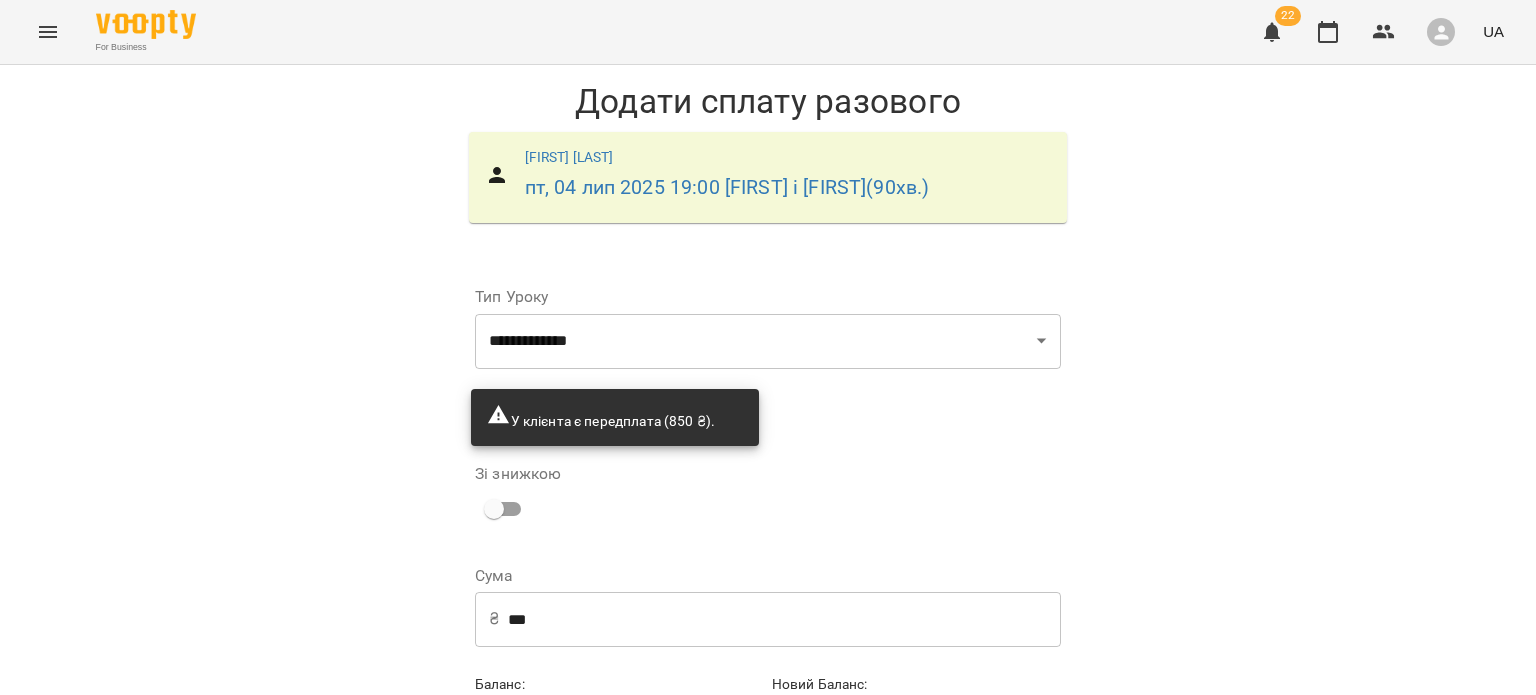click on "***" at bounding box center [784, 619] 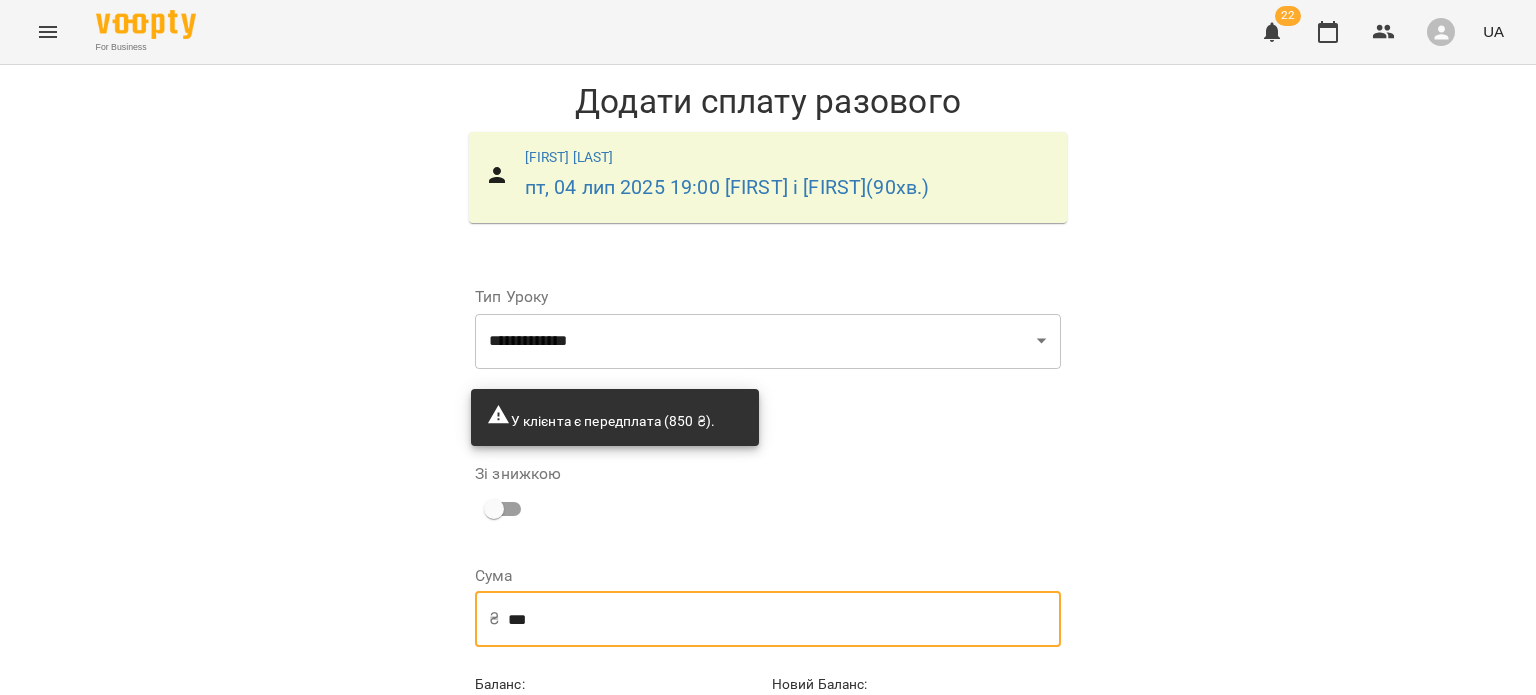 click on "***" at bounding box center (784, 619) 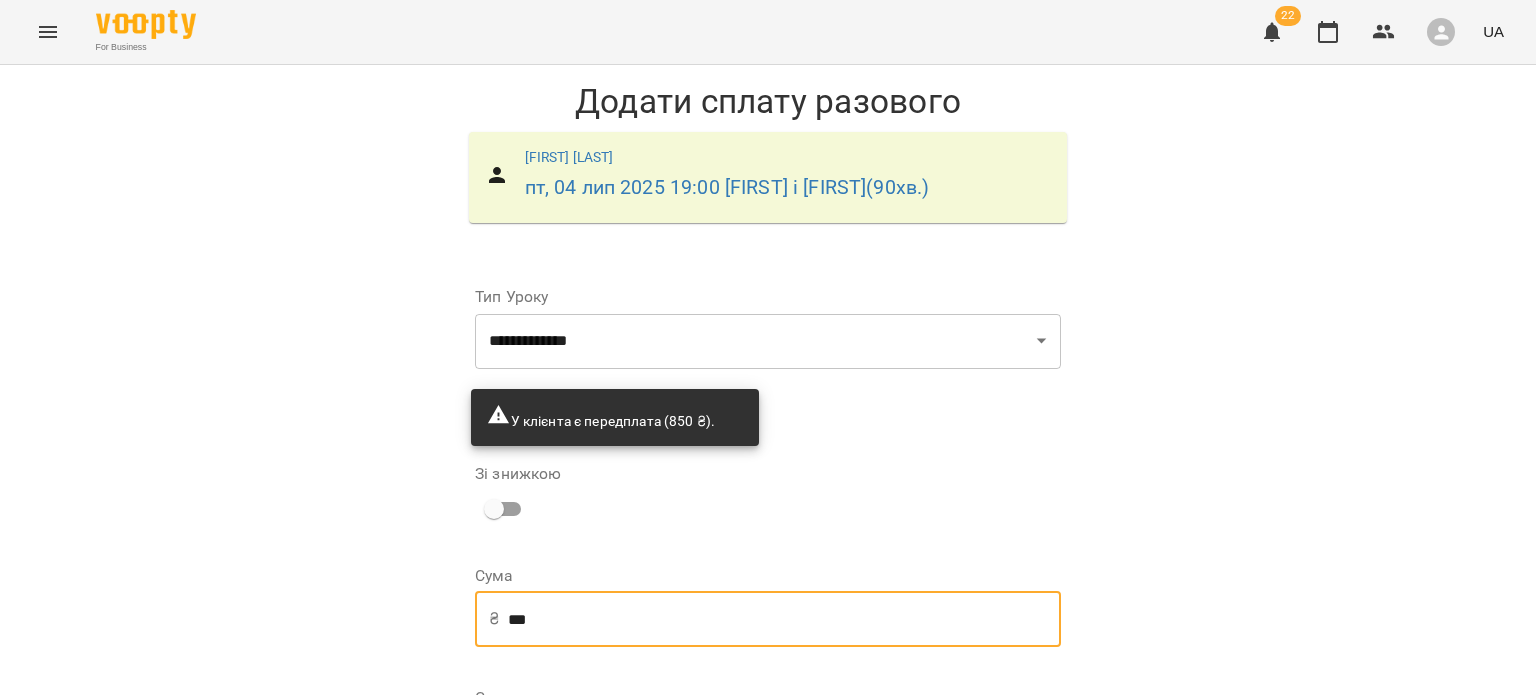 type on "***" 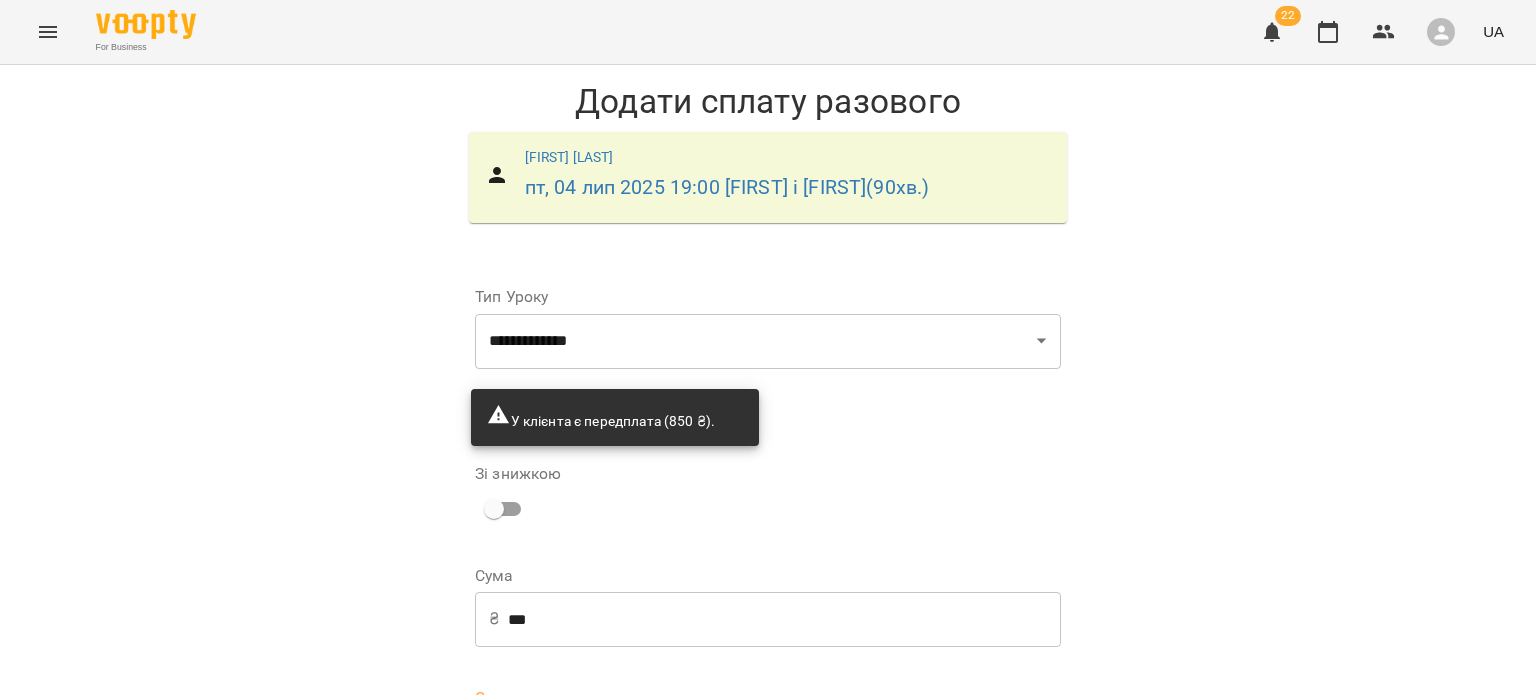 scroll, scrollTop: 104, scrollLeft: 0, axis: vertical 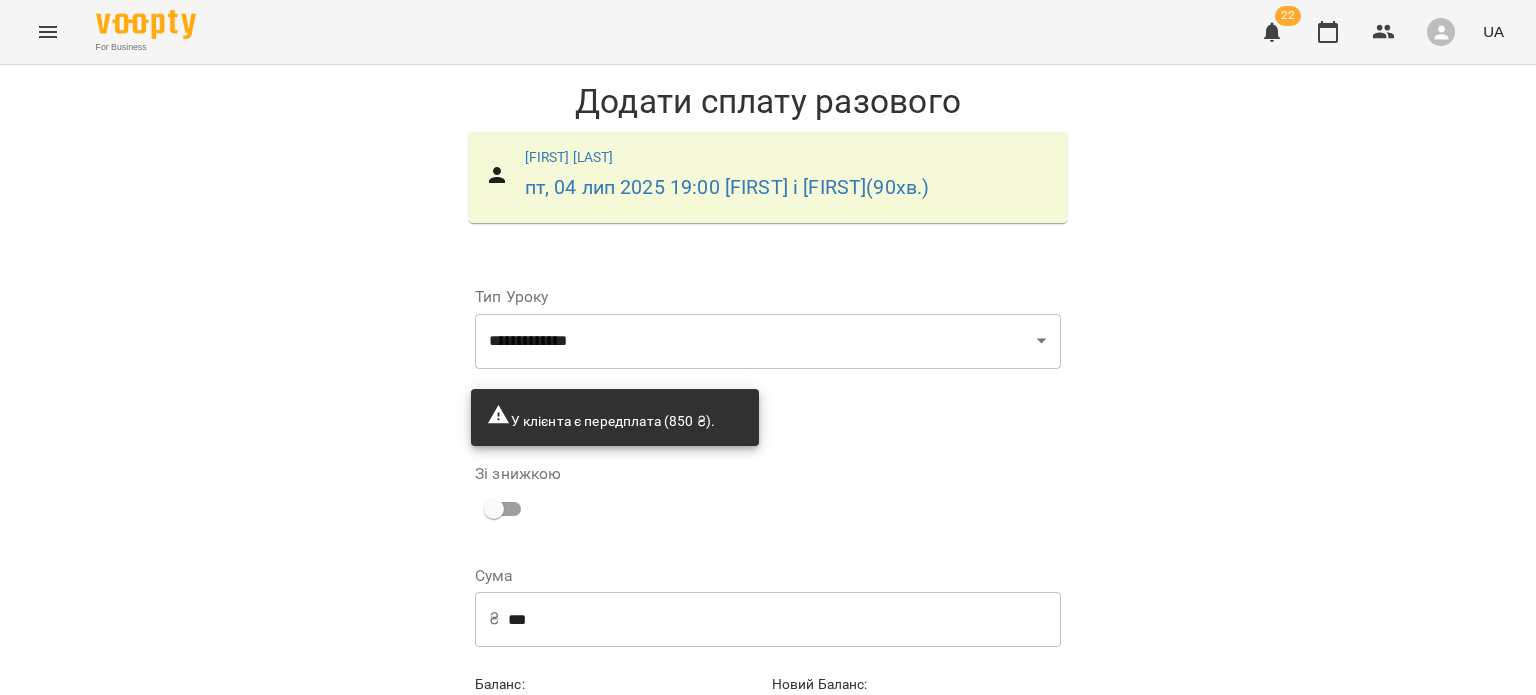 click on "Додати сплату разового" at bounding box center [934, 748] 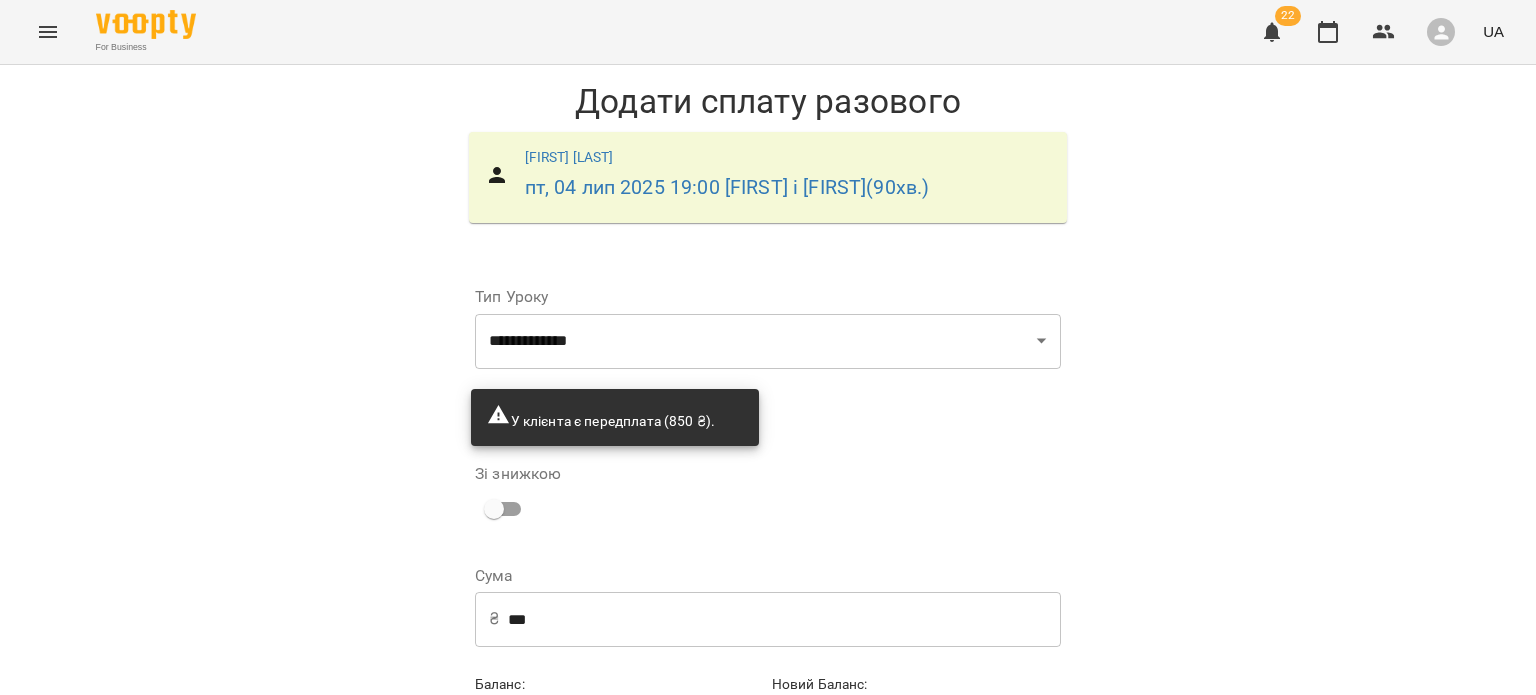 scroll, scrollTop: 0, scrollLeft: 0, axis: both 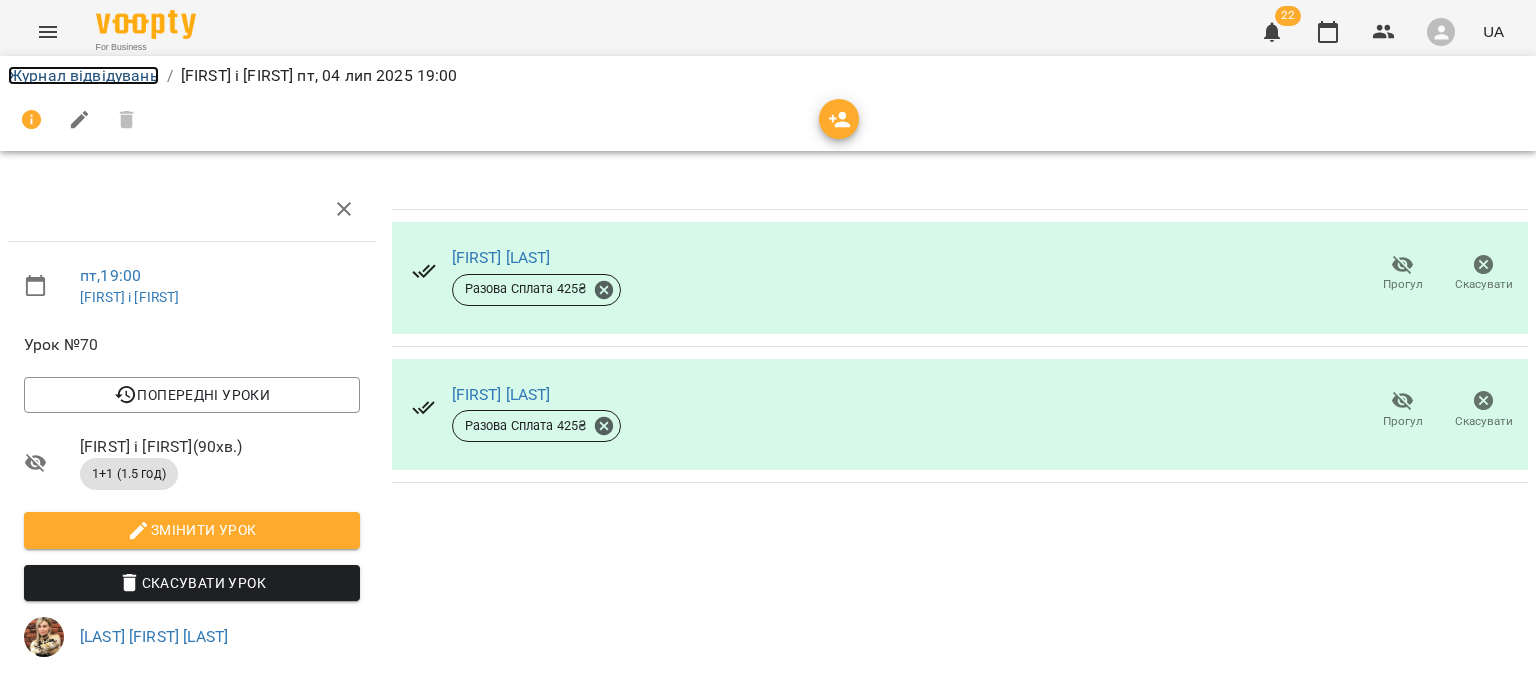 click on "Журнал відвідувань" at bounding box center [83, 75] 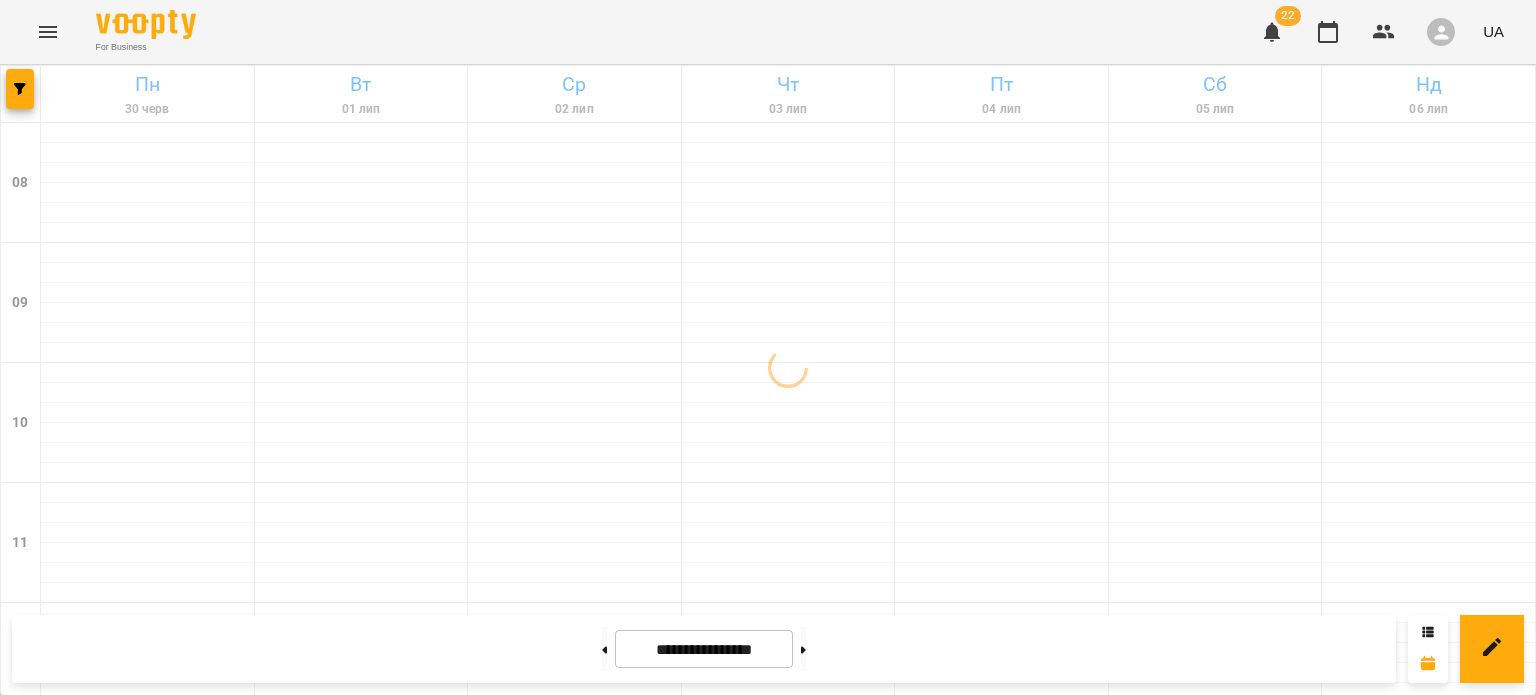 click 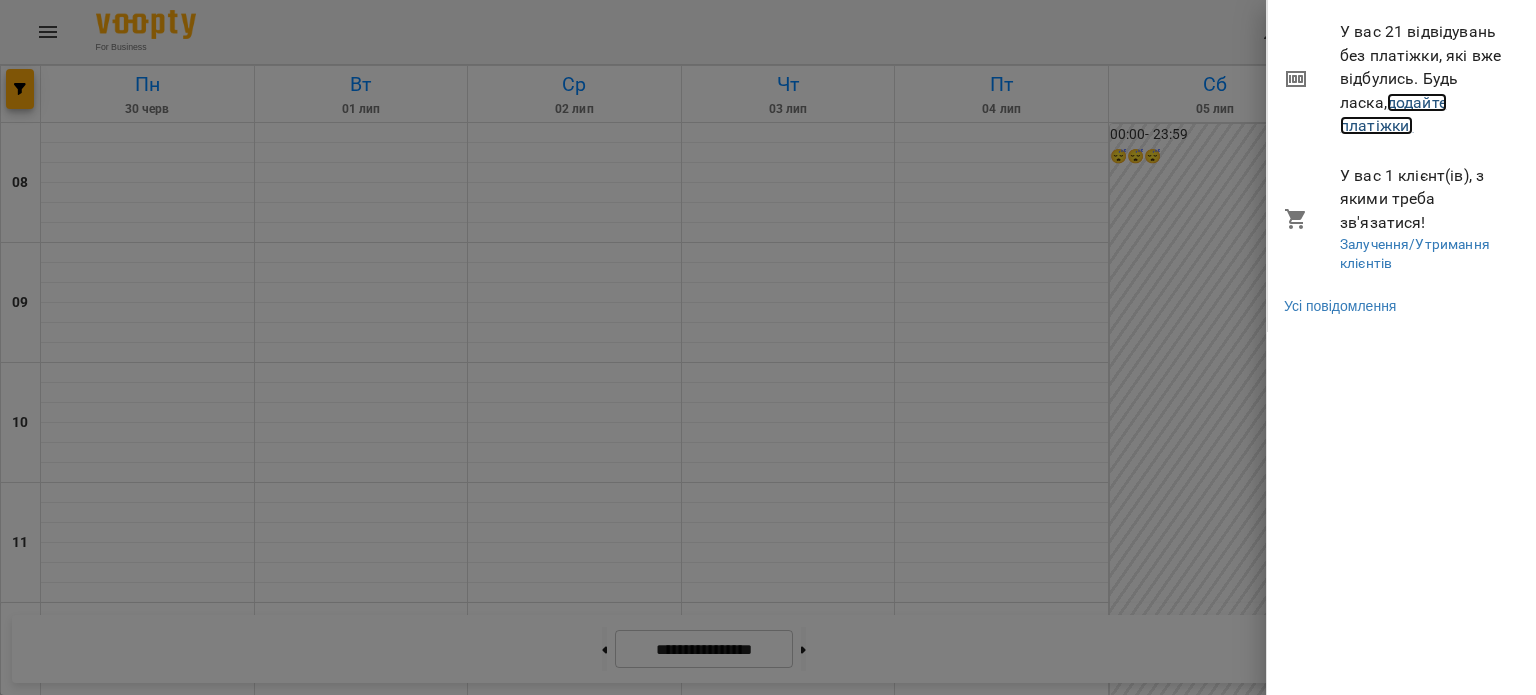 click on "додайте платіжки!" at bounding box center (1393, 114) 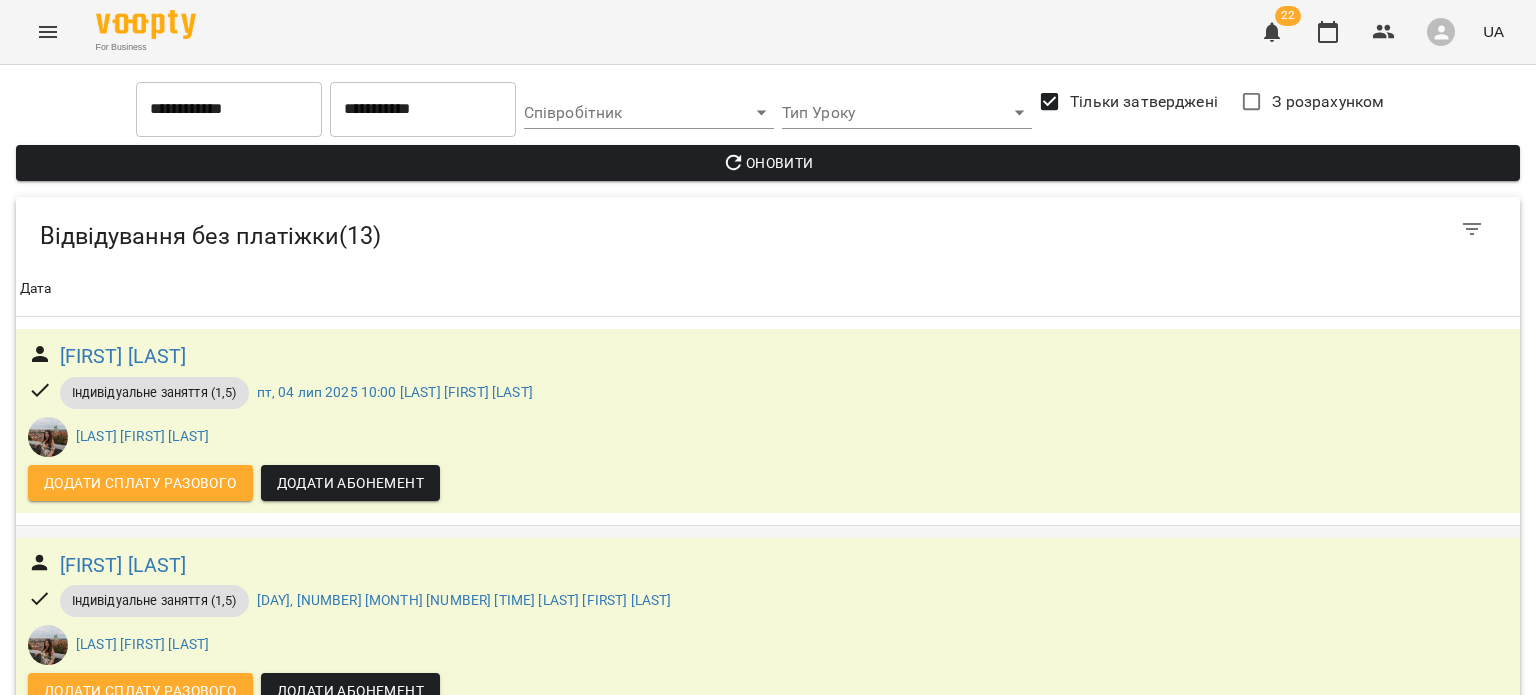 scroll, scrollTop: 1204, scrollLeft: 0, axis: vertical 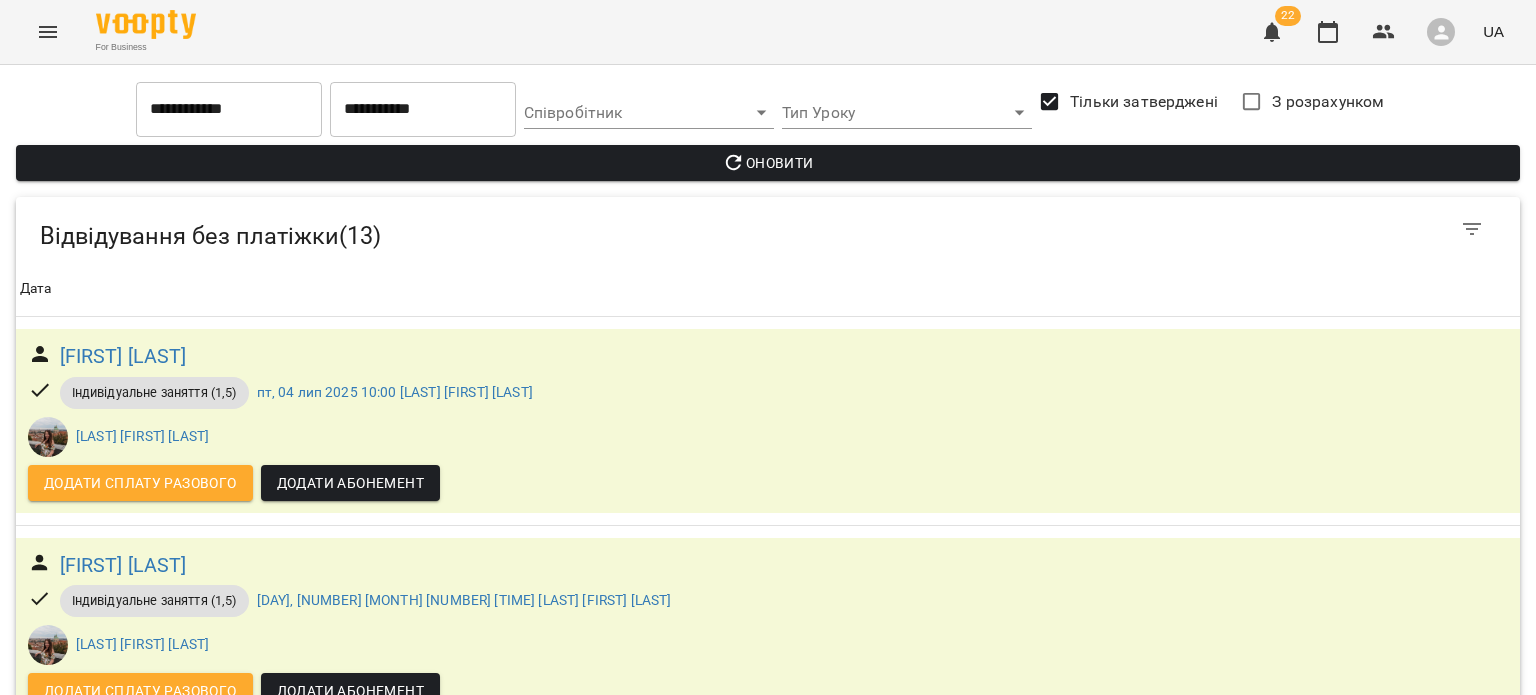 click on "[LAST] [LAST]" at bounding box center (121, 1399) 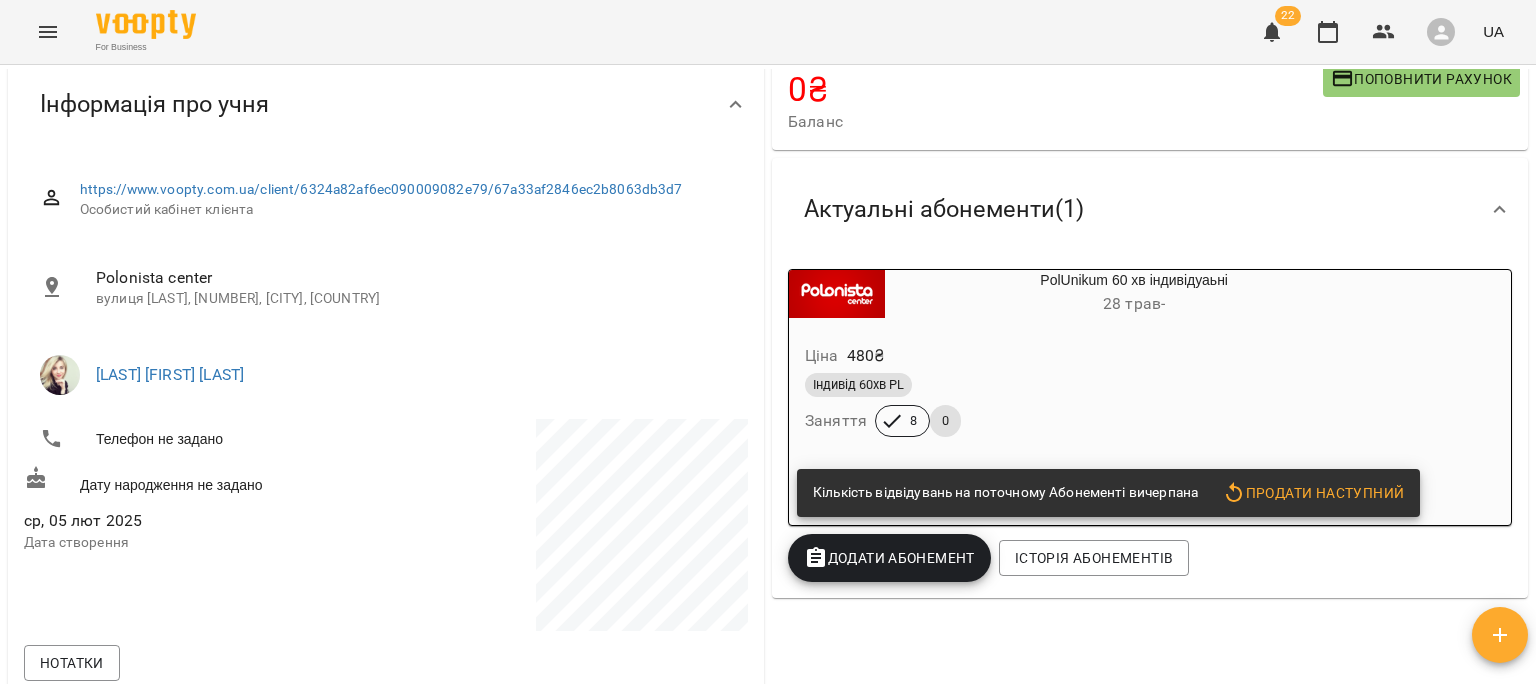scroll, scrollTop: 146, scrollLeft: 0, axis: vertical 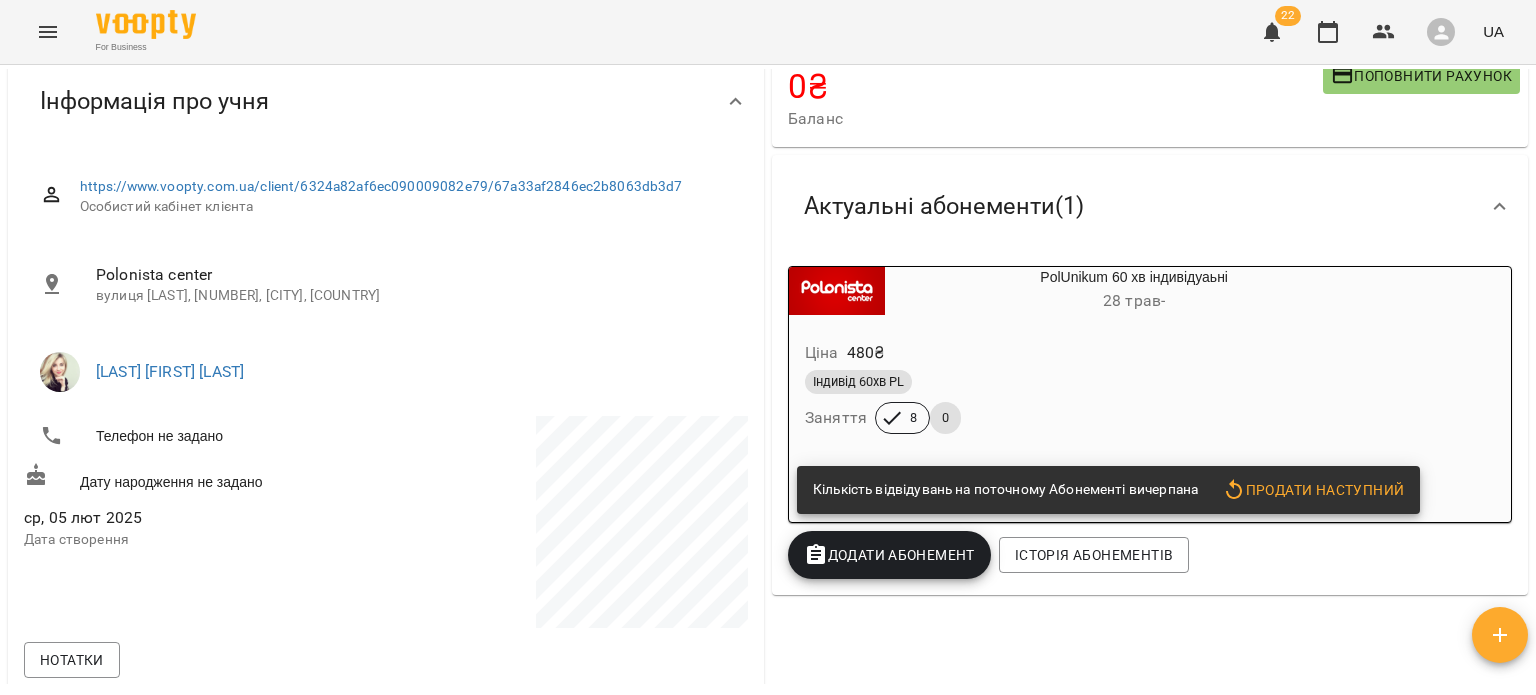 click on "Продати наступний" at bounding box center [1313, 490] 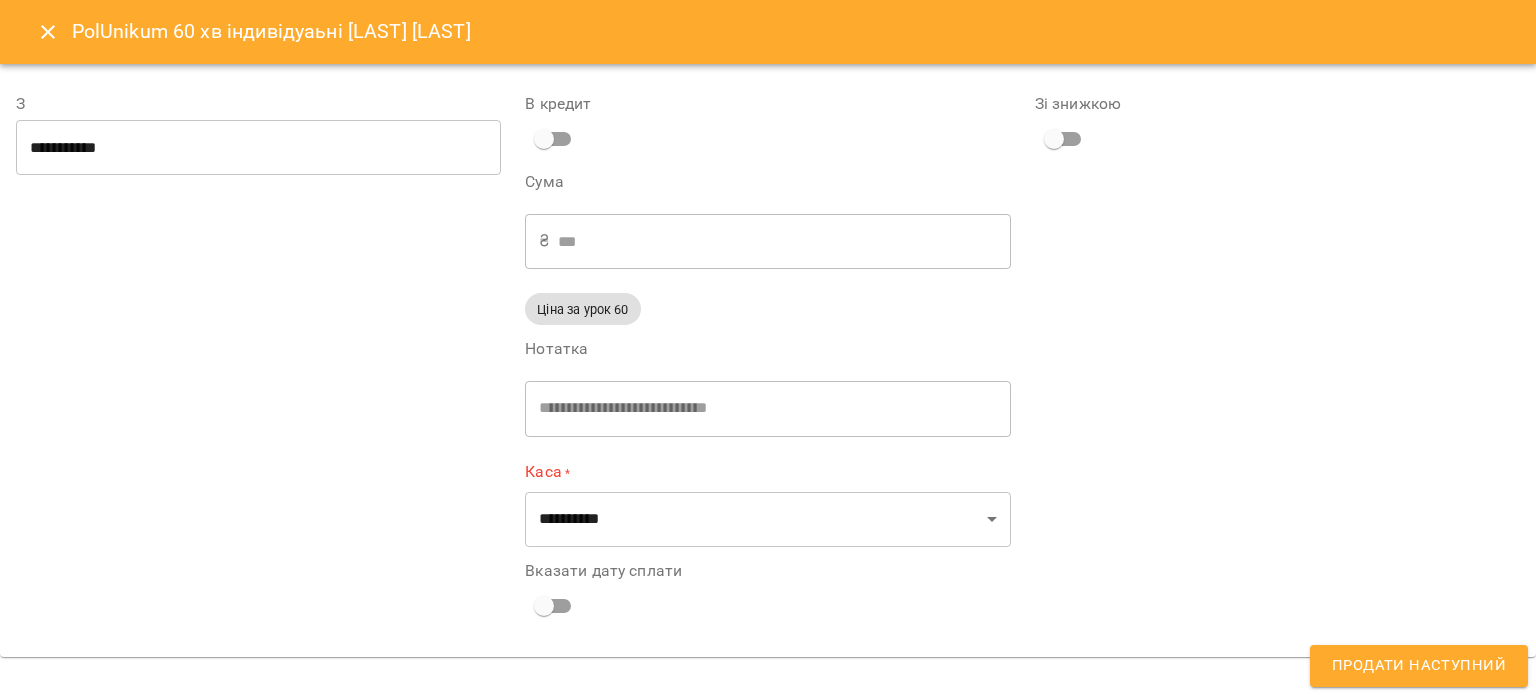 type on "**********" 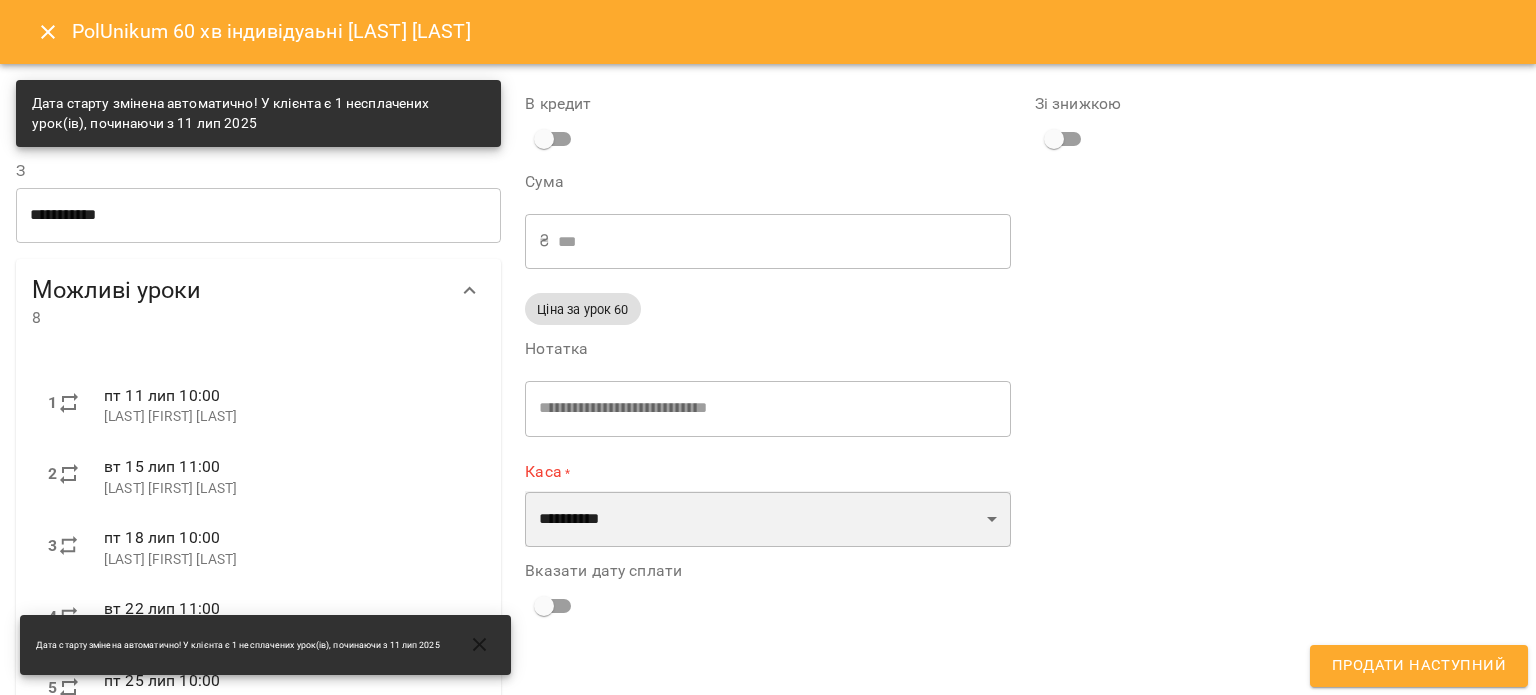 click on "**********" at bounding box center [767, 519] 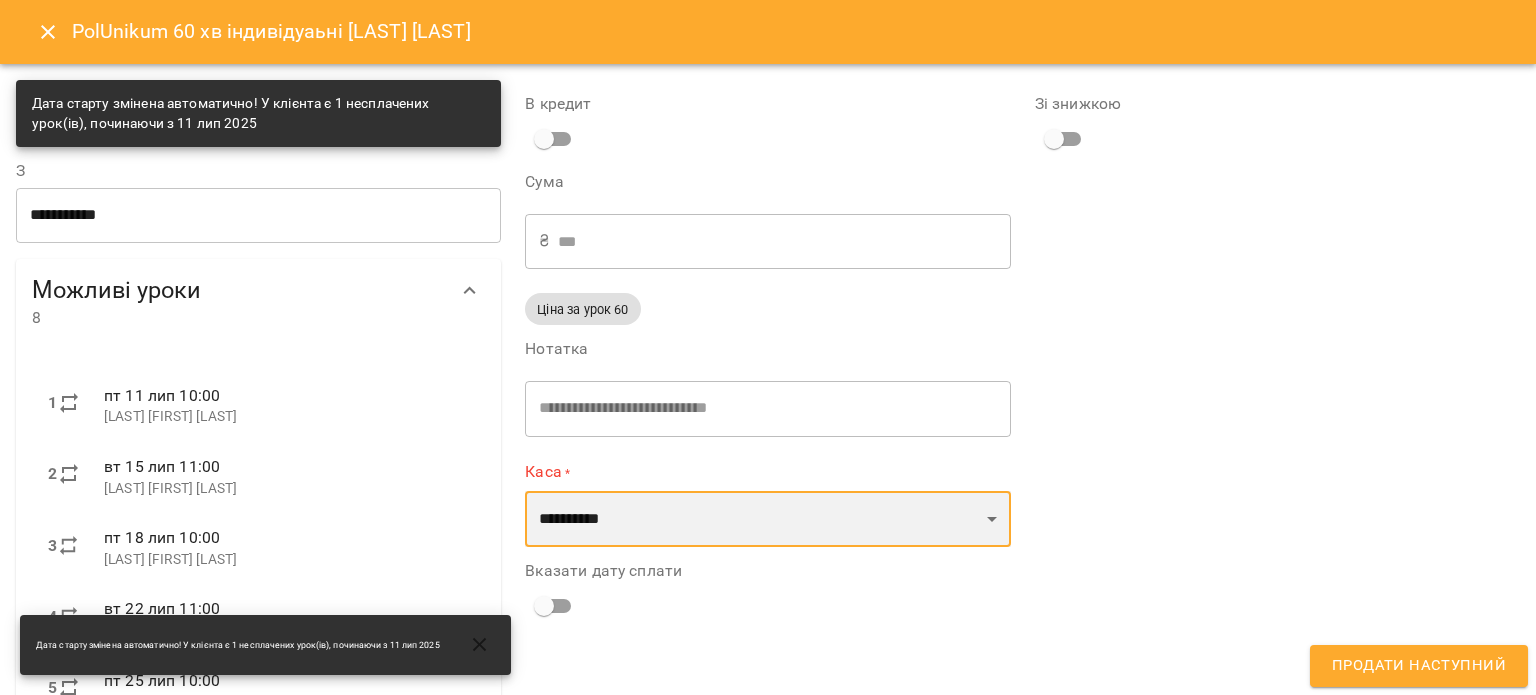 select on "***" 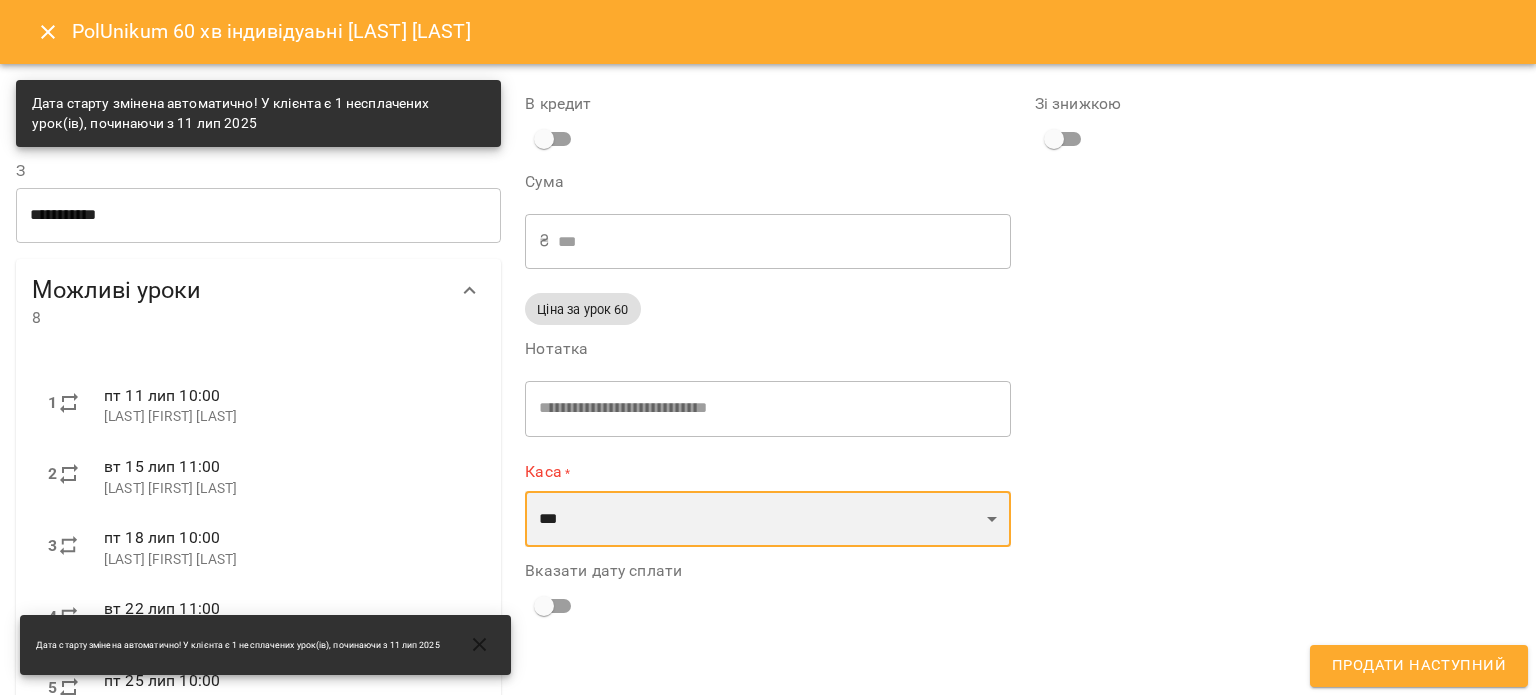 click on "**********" at bounding box center (767, 519) 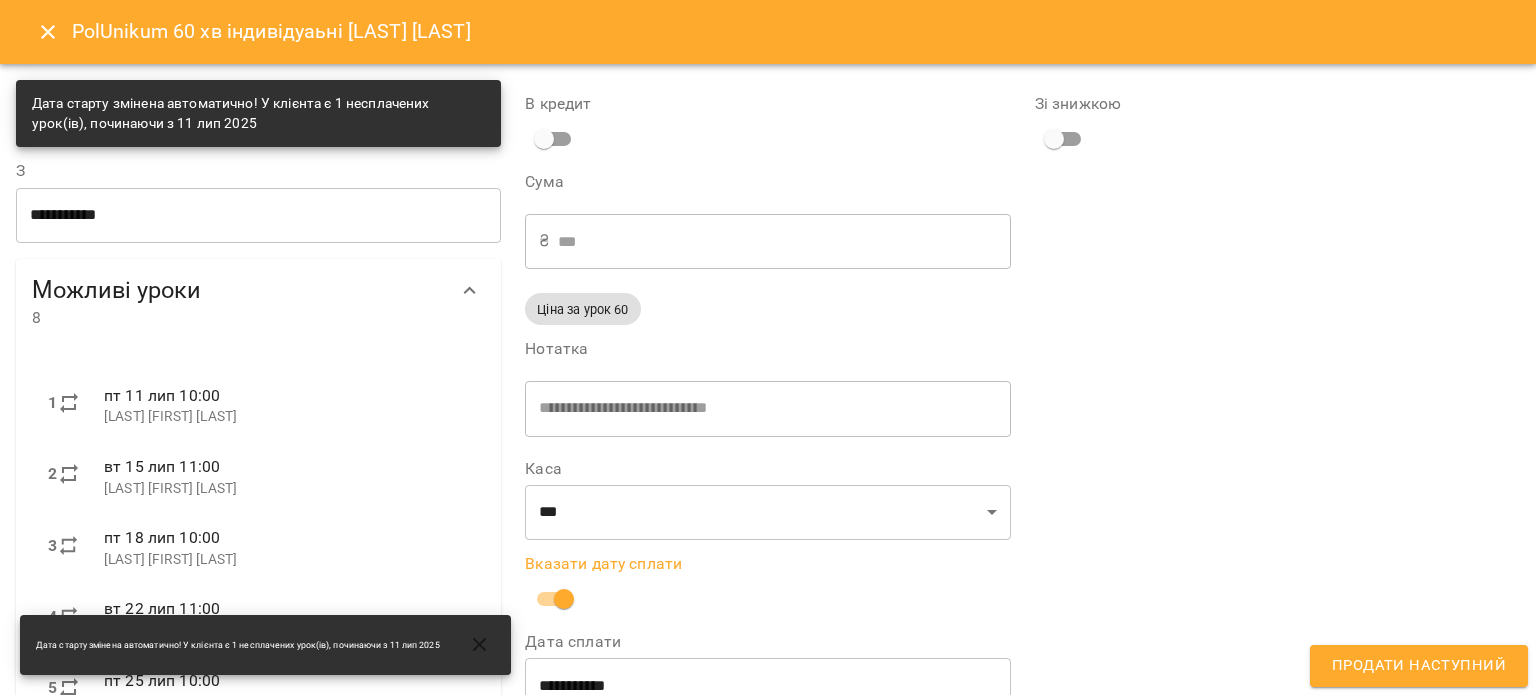 click on "**********" at bounding box center [767, 686] 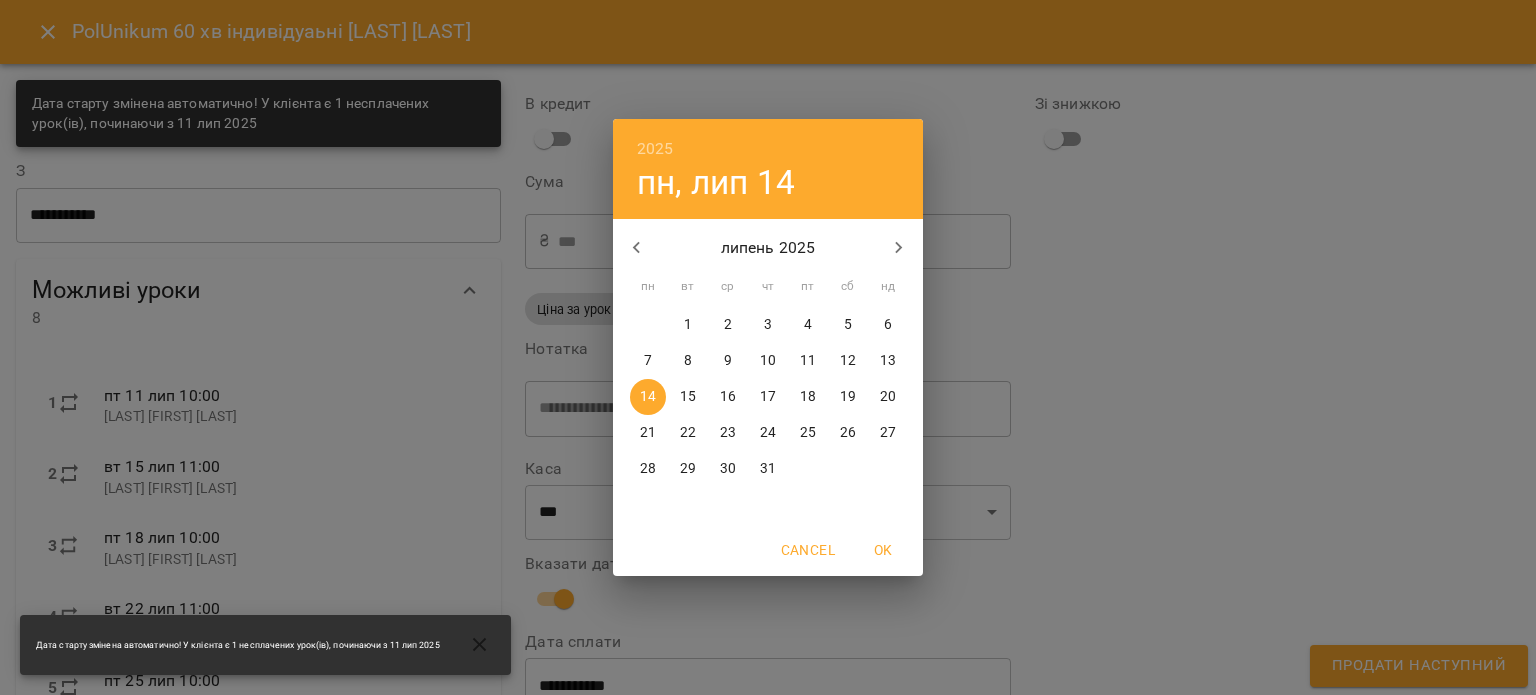 click on "15" at bounding box center [688, 397] 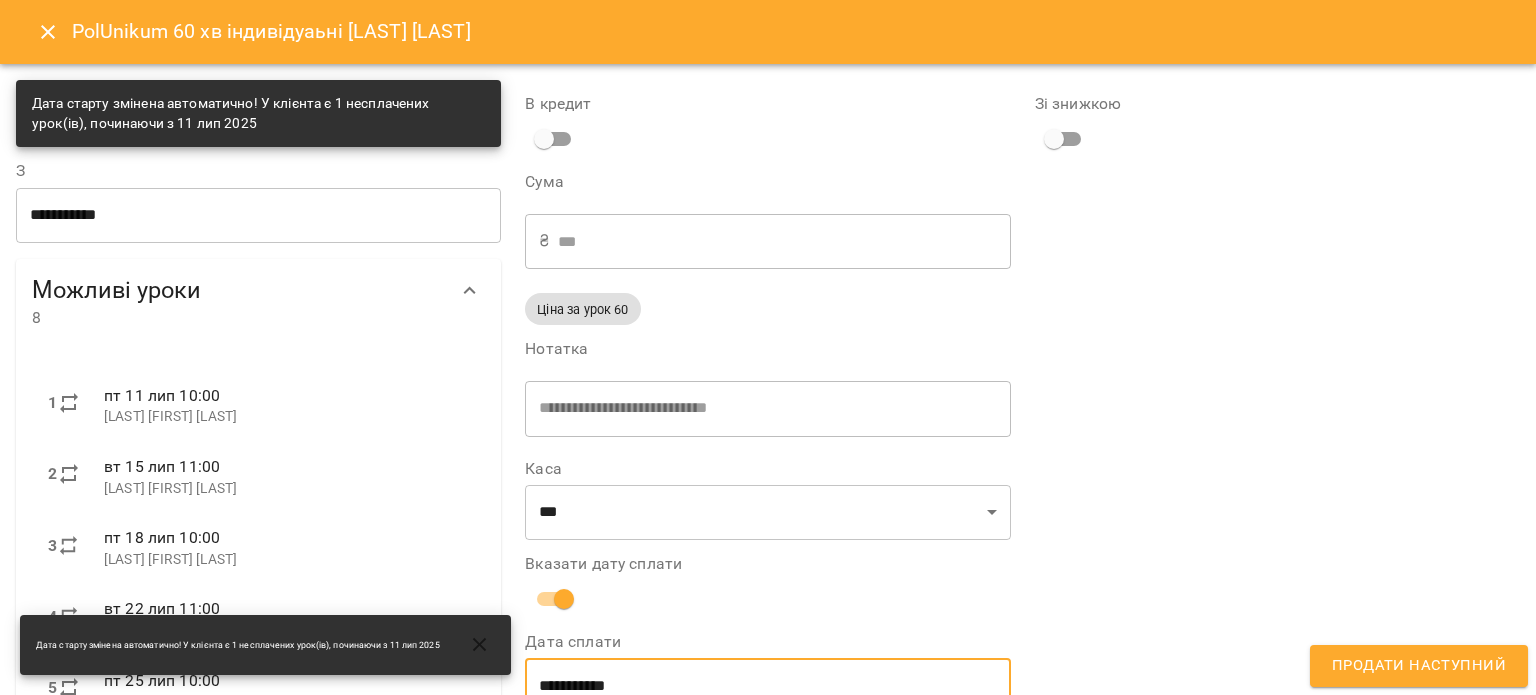 scroll, scrollTop: 18, scrollLeft: 0, axis: vertical 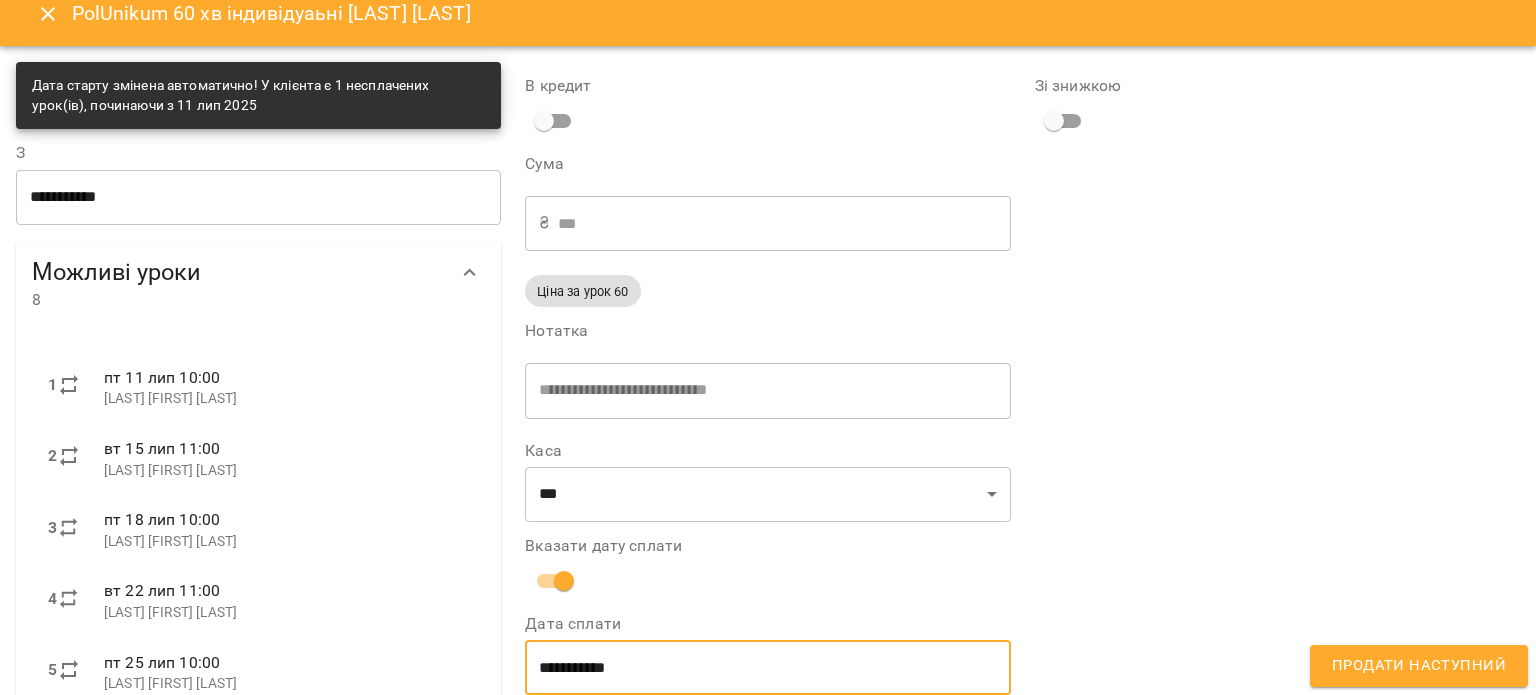 click on "Продати наступний" at bounding box center [1419, 666] 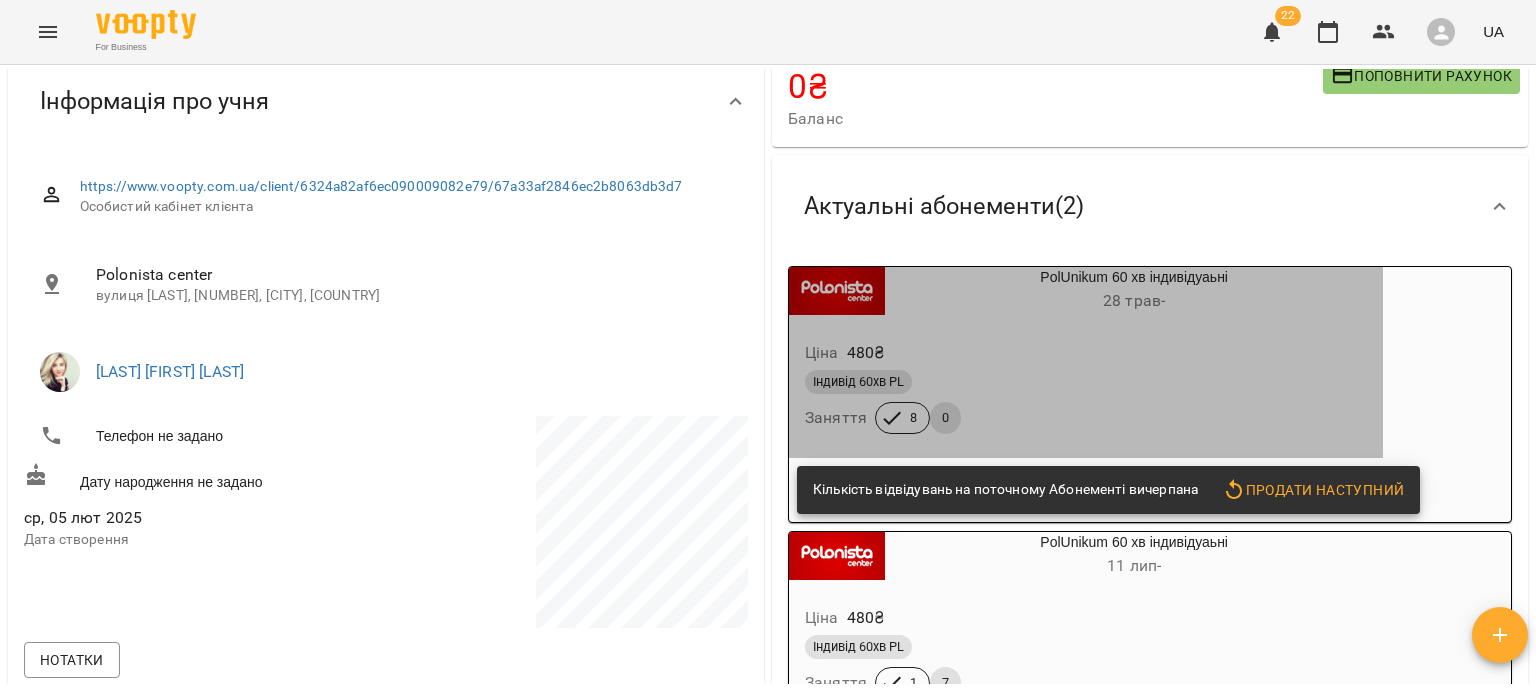 click on "28 трав -" at bounding box center (1134, 301) 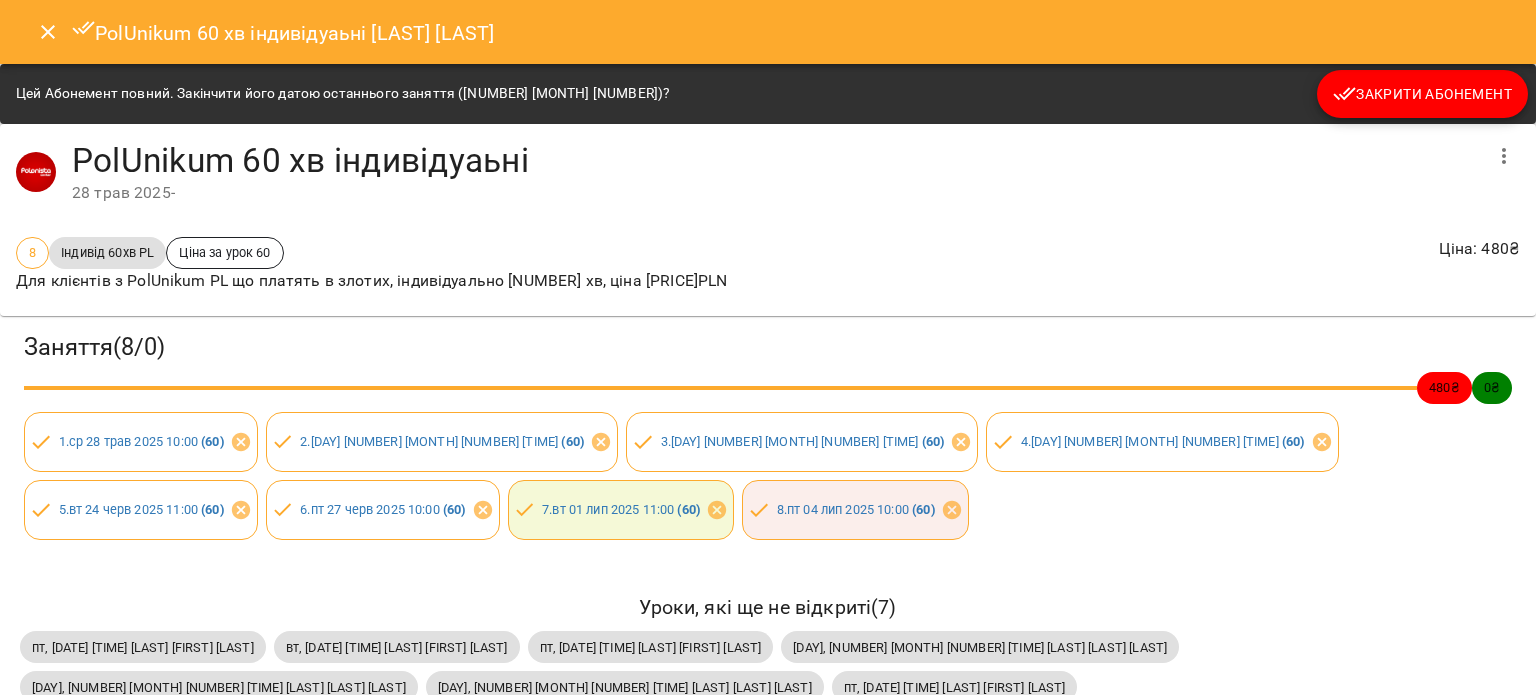 click on "Цей Абонемент повний. Закінчити його датою останнього заняття ([DATE])? Закрити Абонемент" at bounding box center [768, 94] 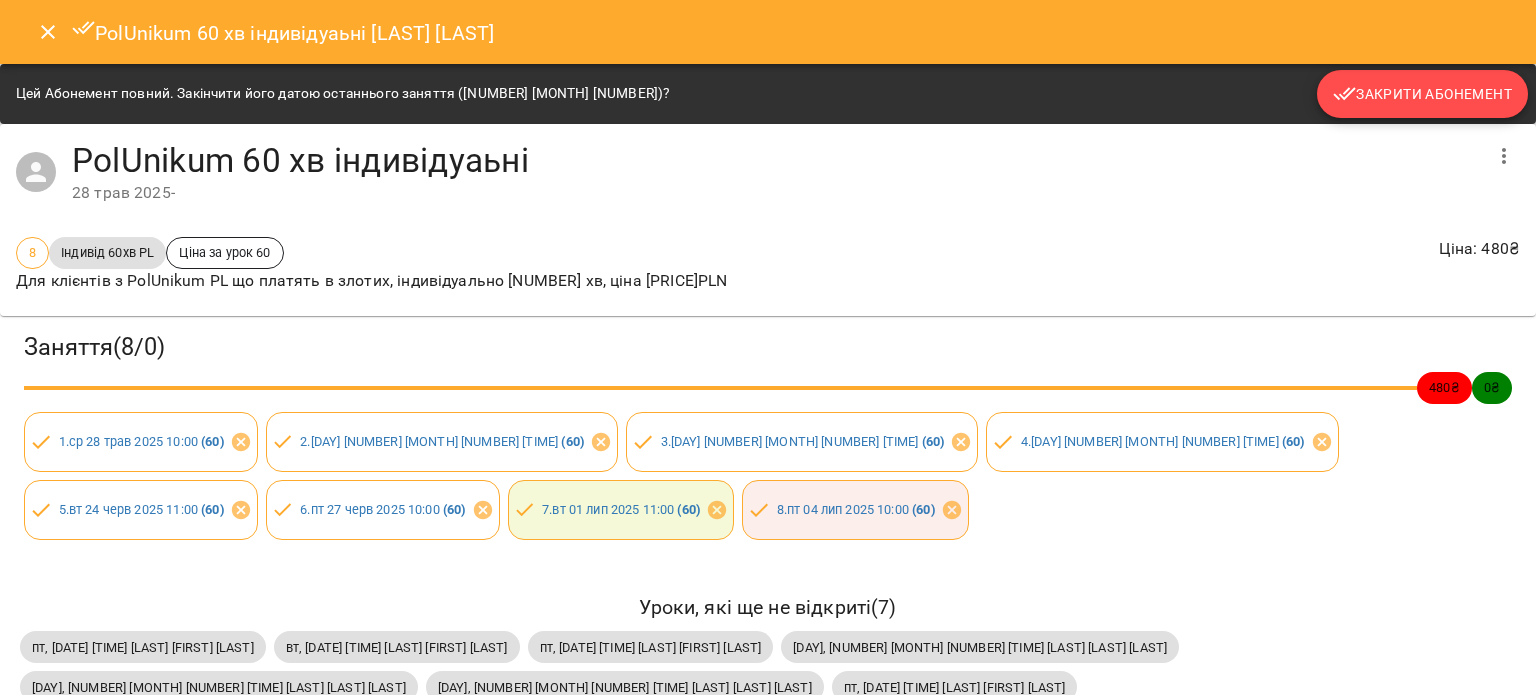 click on "Закрити Абонемент" at bounding box center [1422, 94] 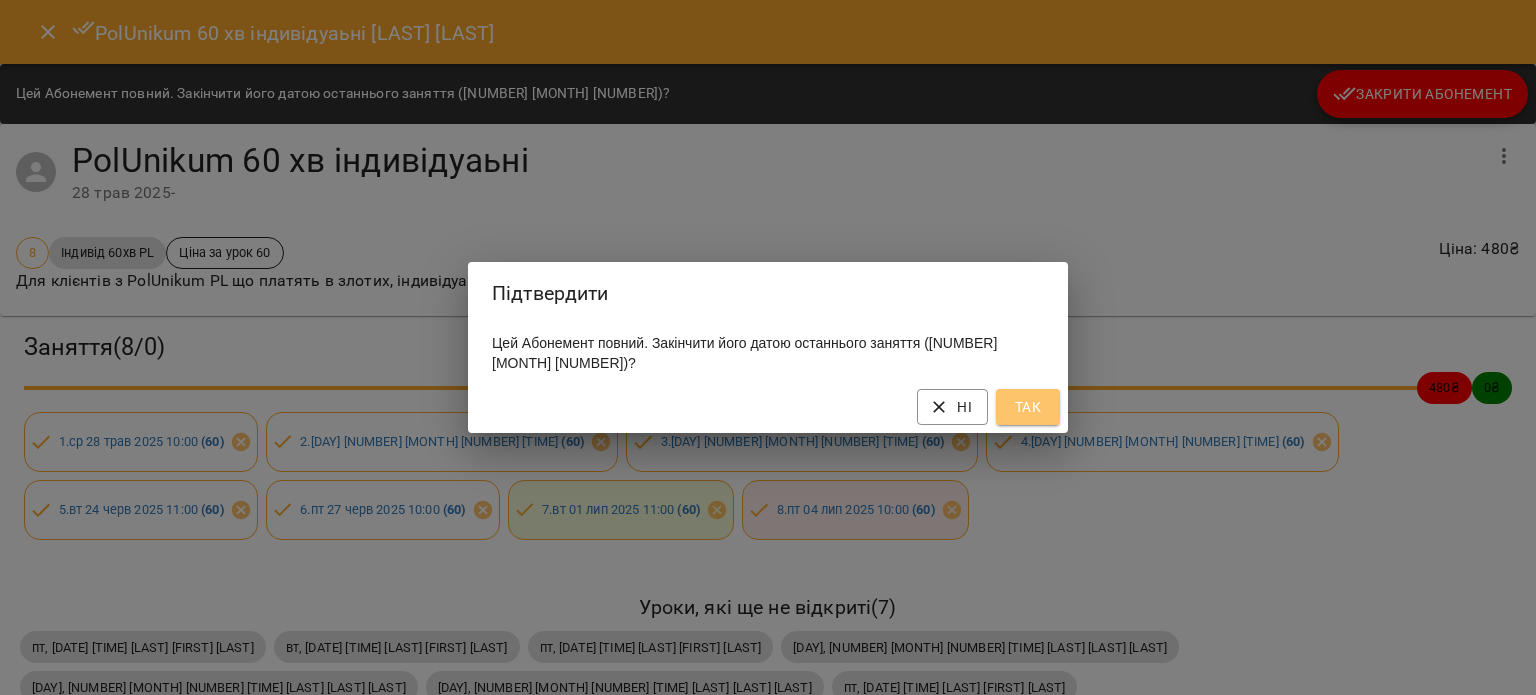 click on "Так" at bounding box center (1028, 407) 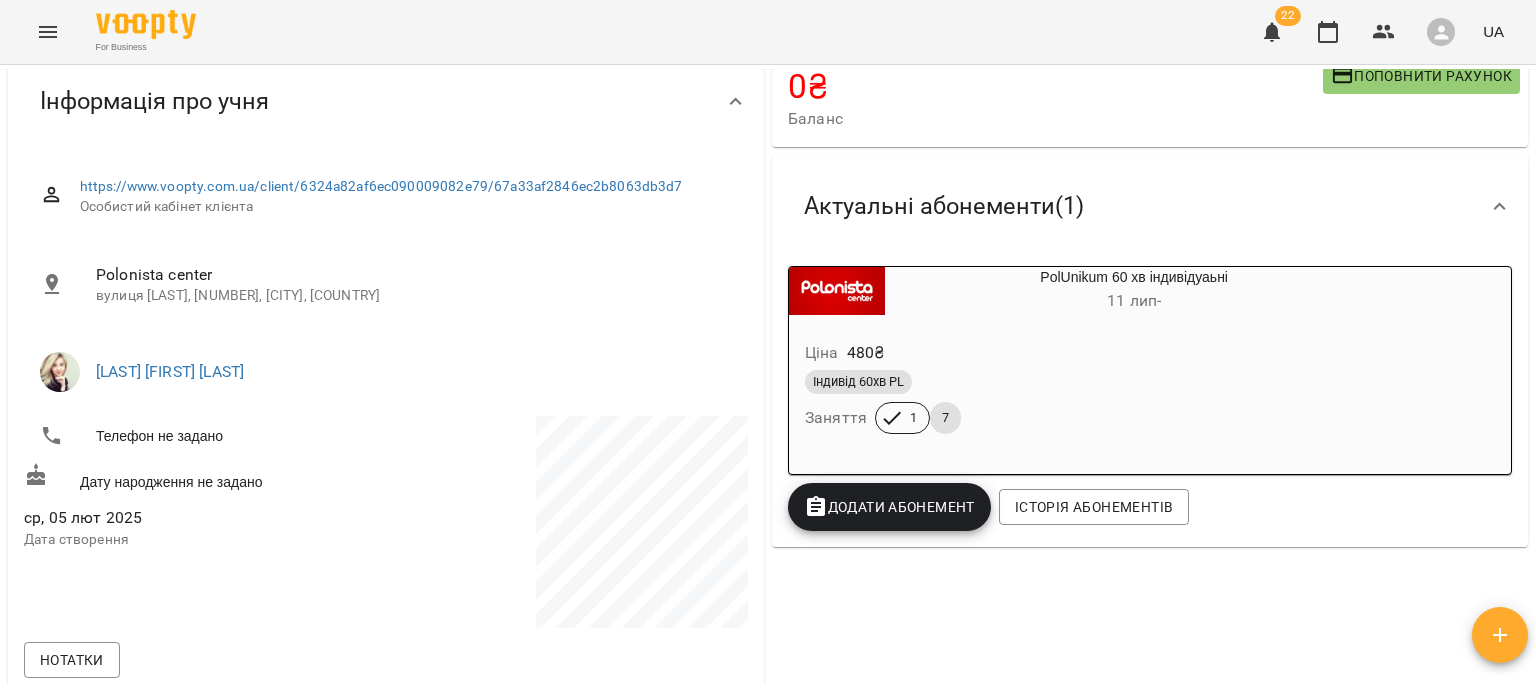 click 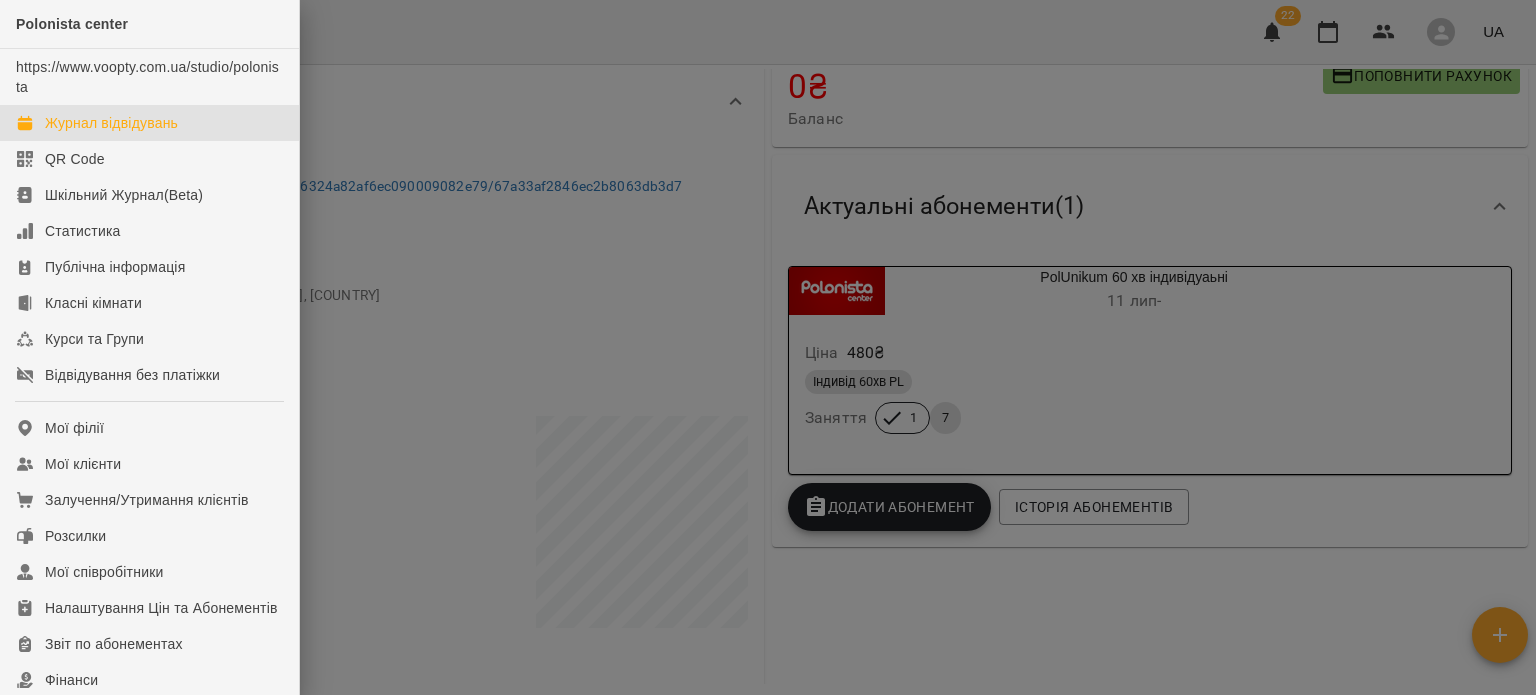 click on "Журнал відвідувань" at bounding box center [111, 123] 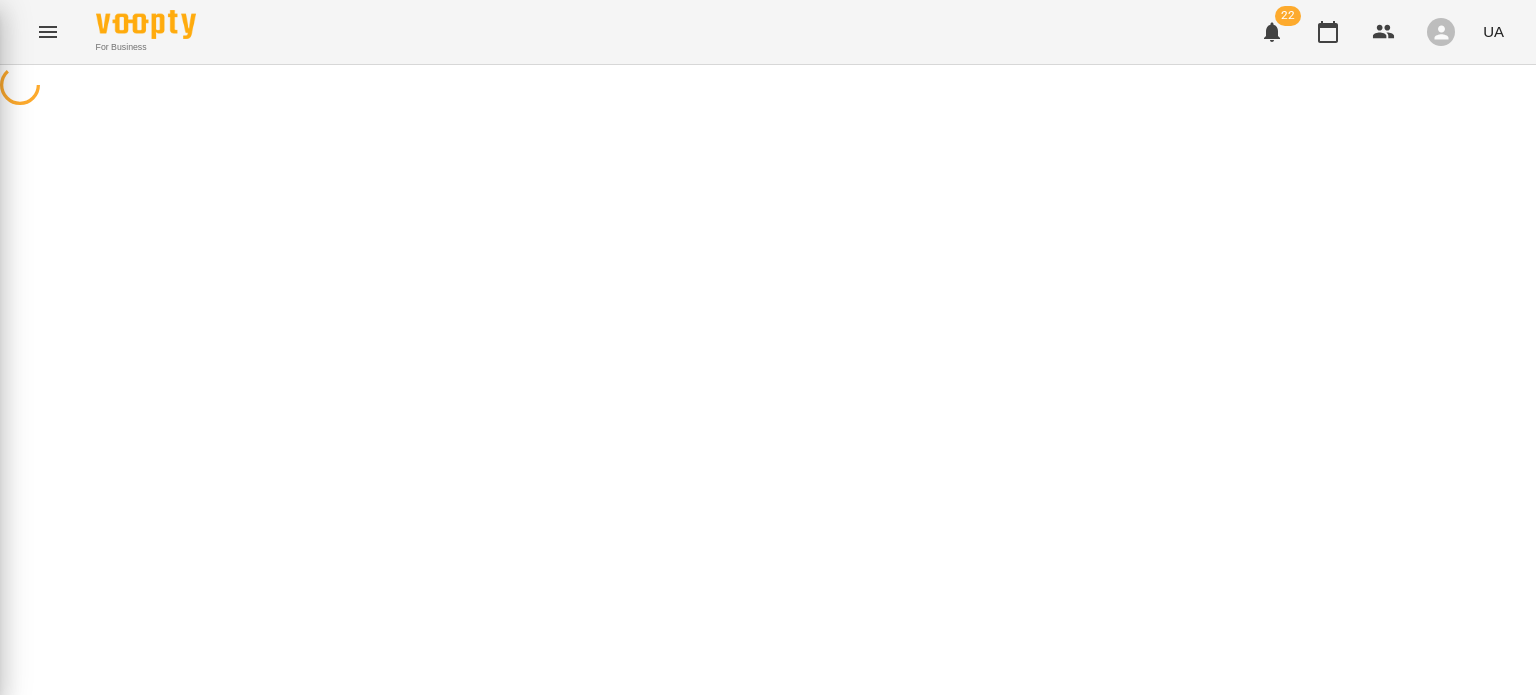 scroll, scrollTop: 0, scrollLeft: 0, axis: both 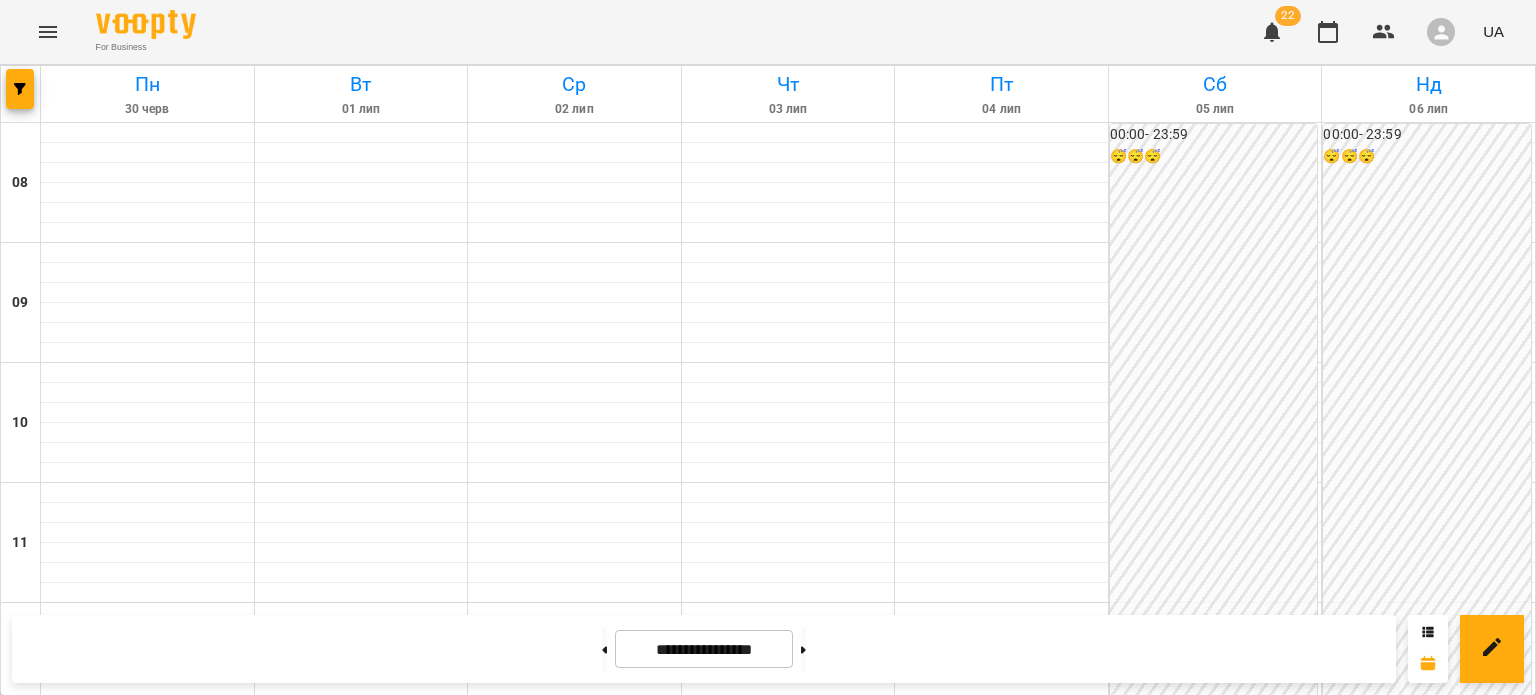 click on "1+1 (1 год) - [FIRST] [LAST]" at bounding box center (789, 1386) 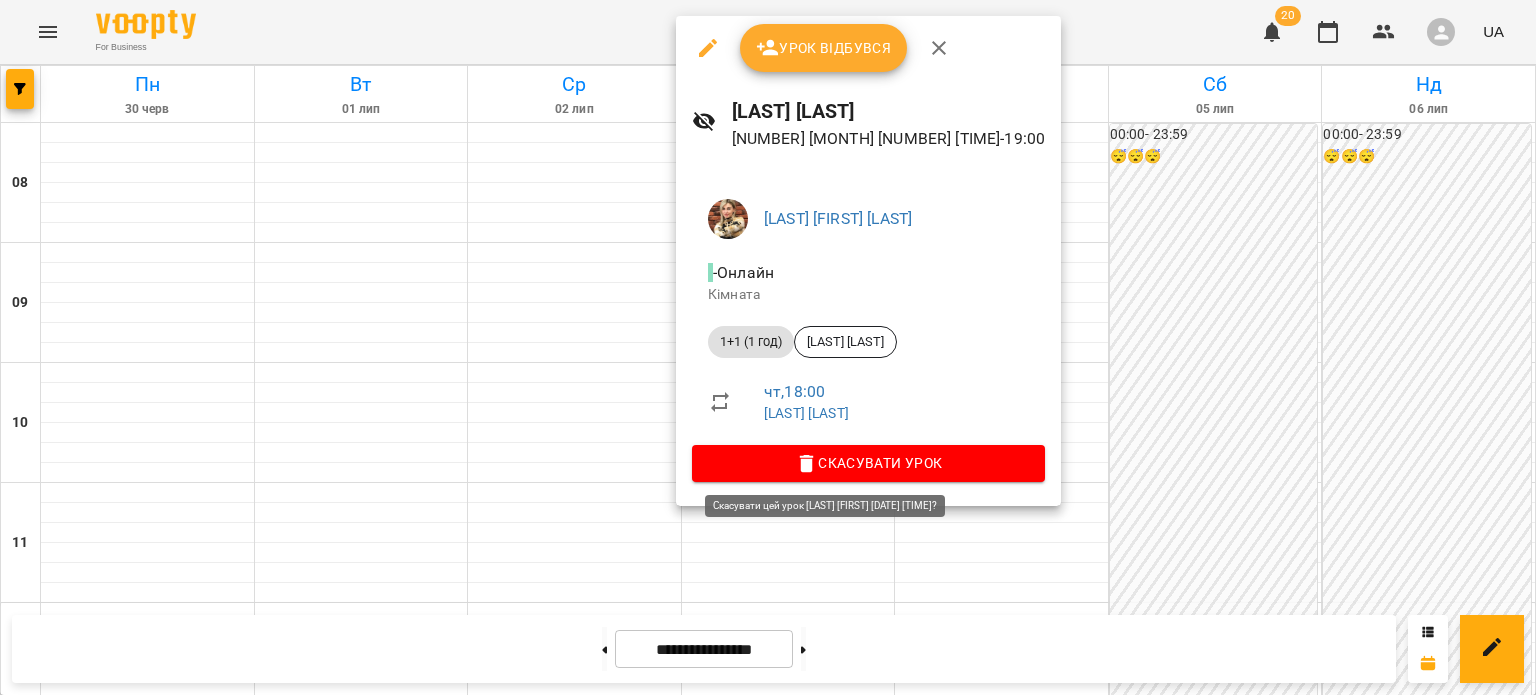 click on "Скасувати Урок" at bounding box center (868, 463) 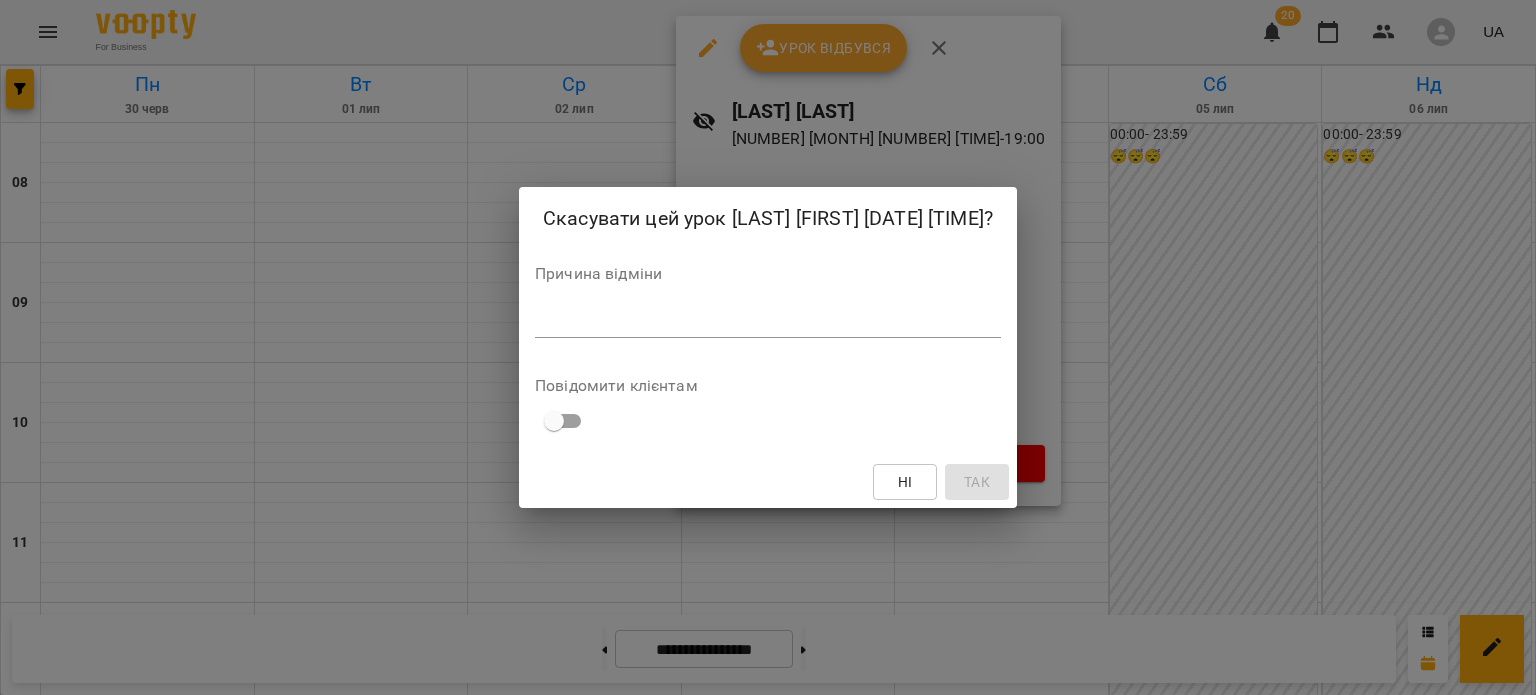 click on "Причина відміни *" at bounding box center [768, 306] 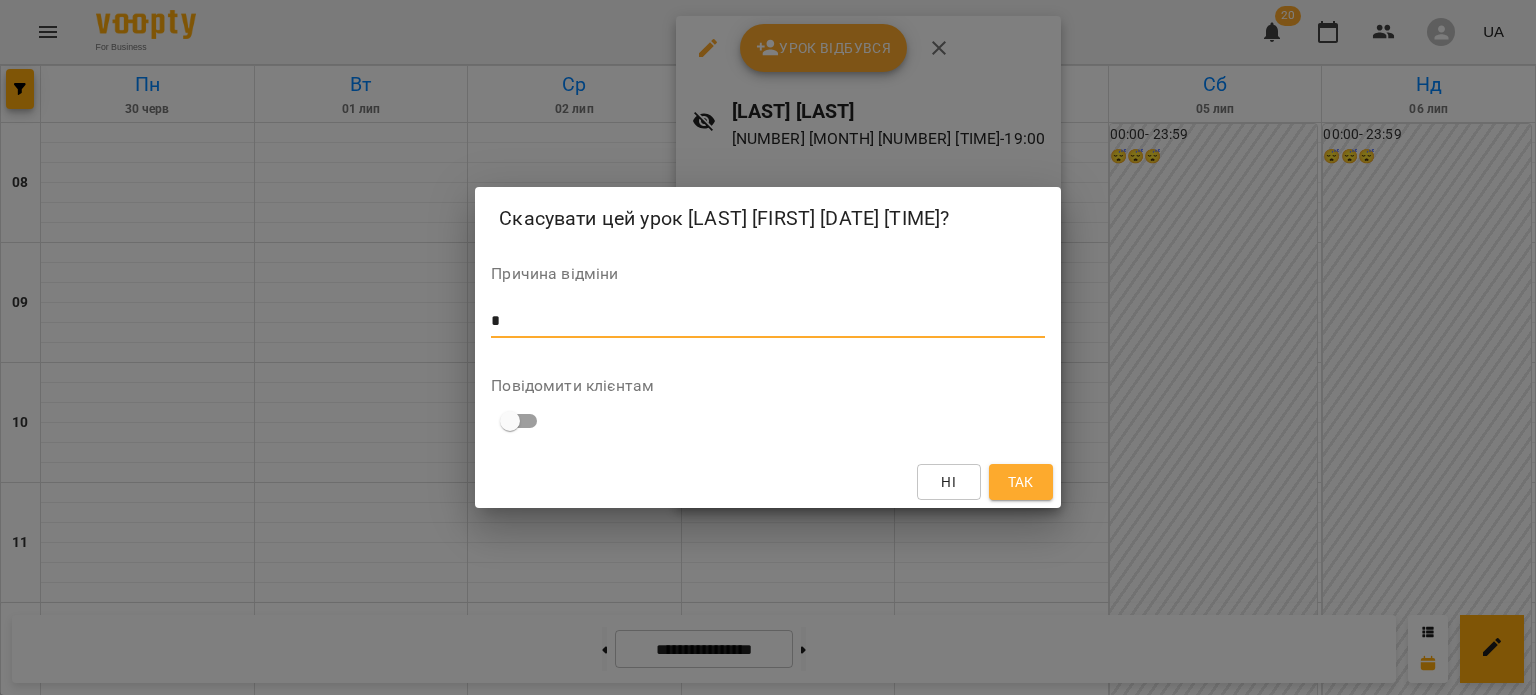 type on "*" 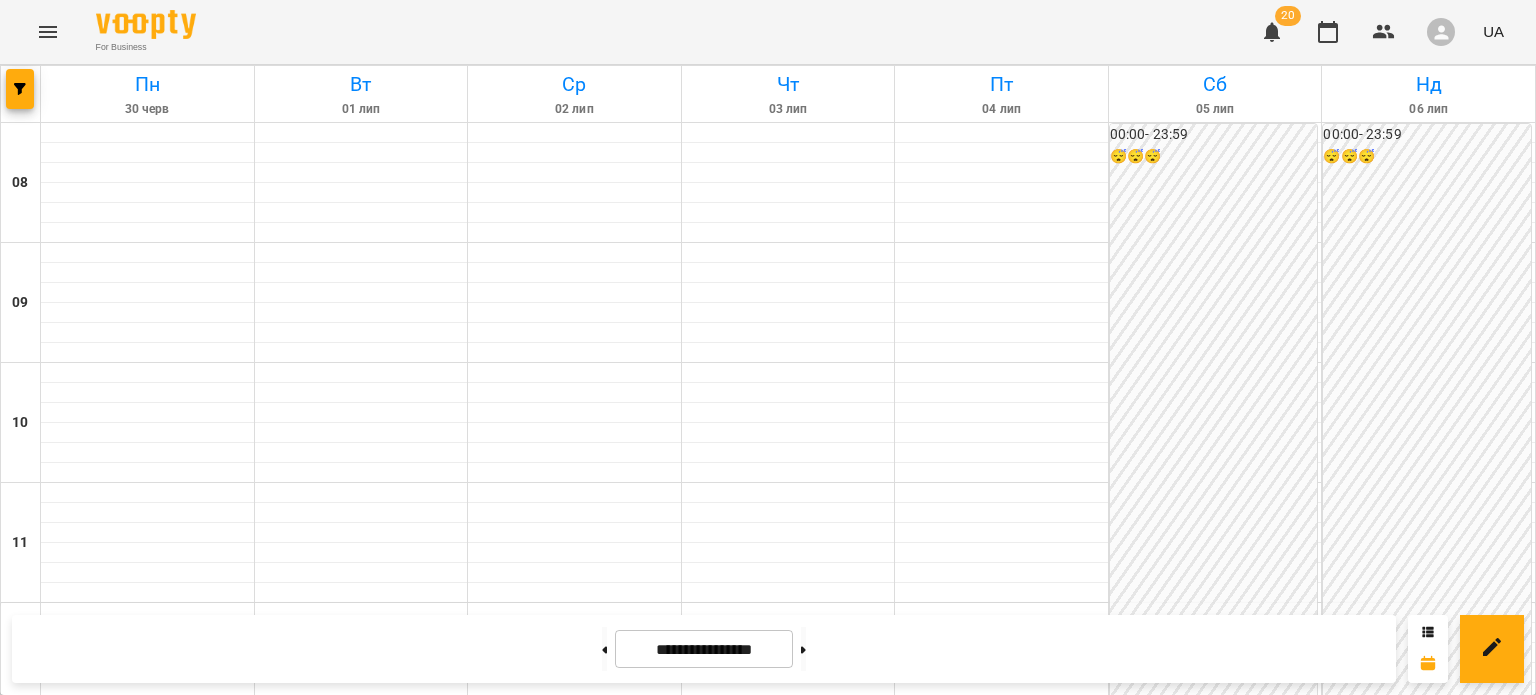 click on "2" at bounding box center [1002, 1506] 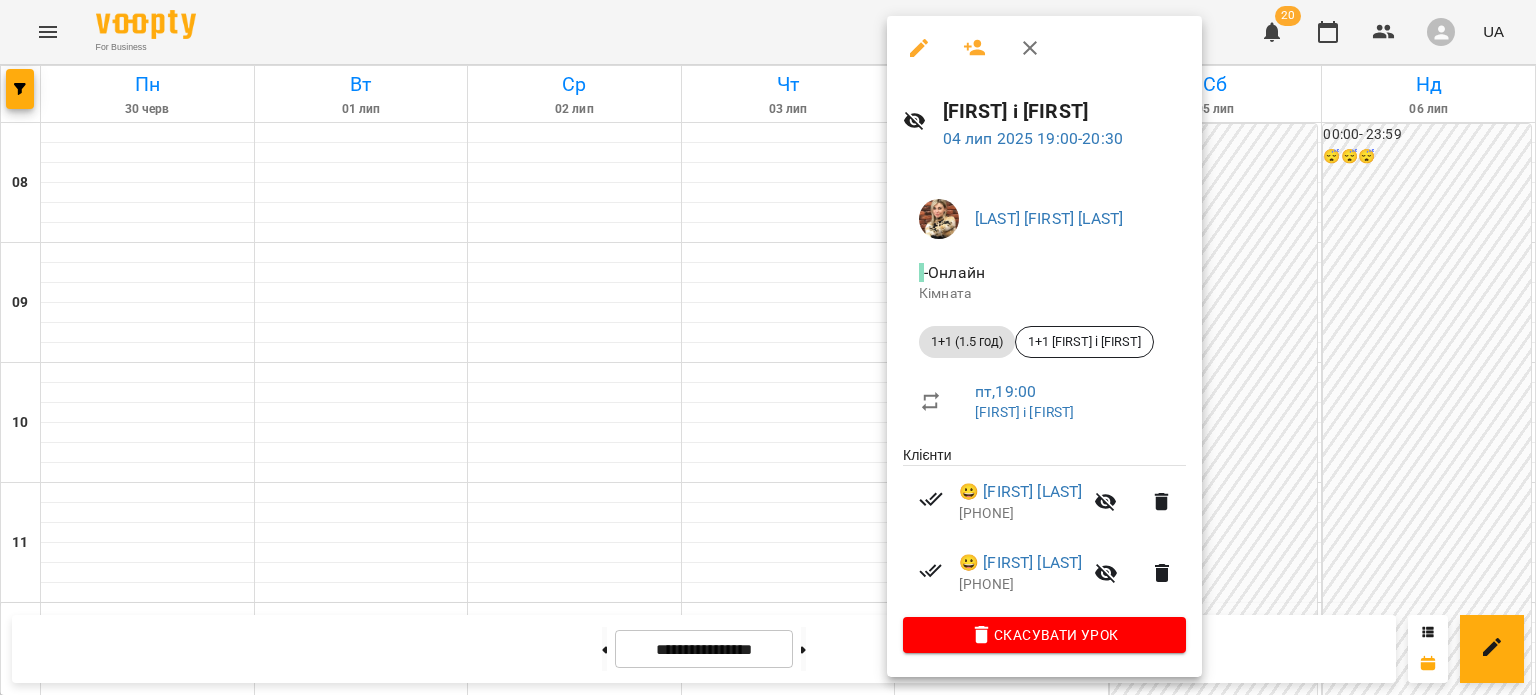 click at bounding box center [768, 347] 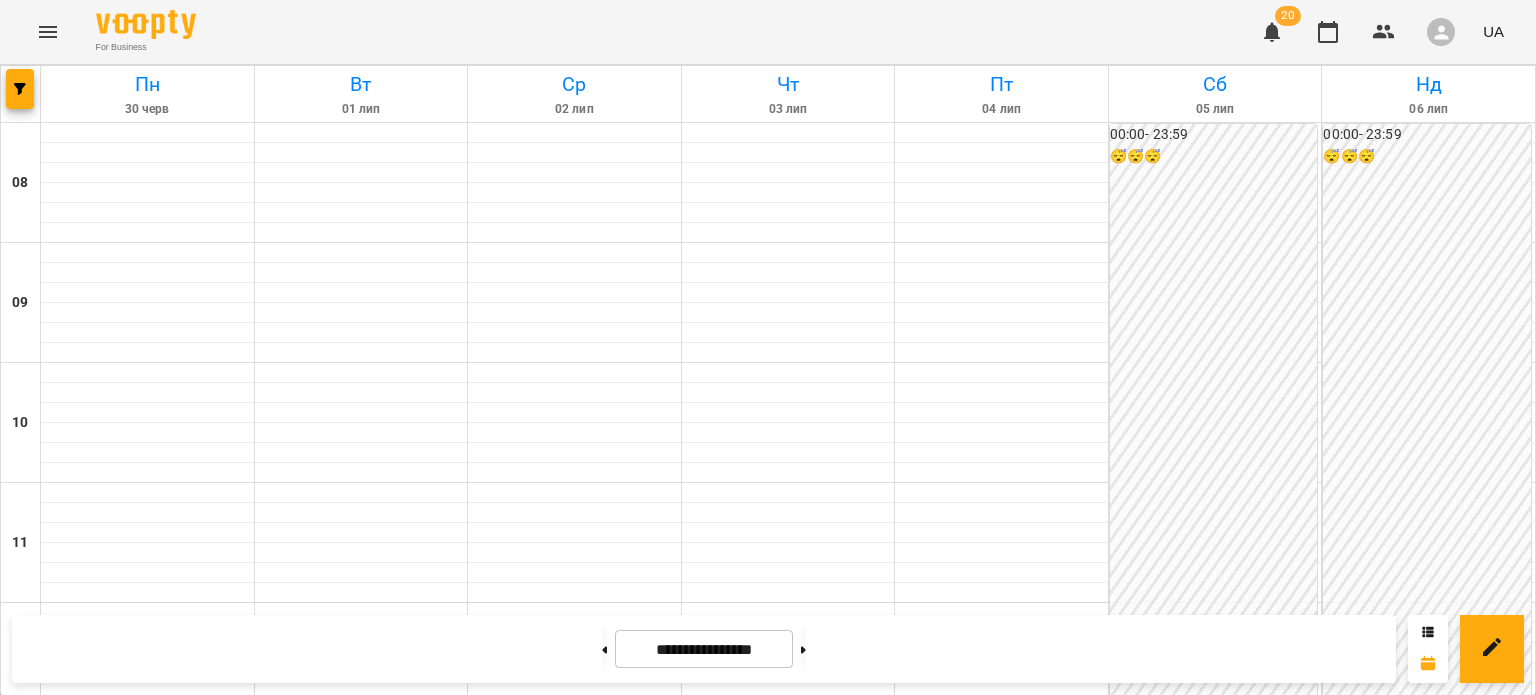 scroll, scrollTop: 1217, scrollLeft: 0, axis: vertical 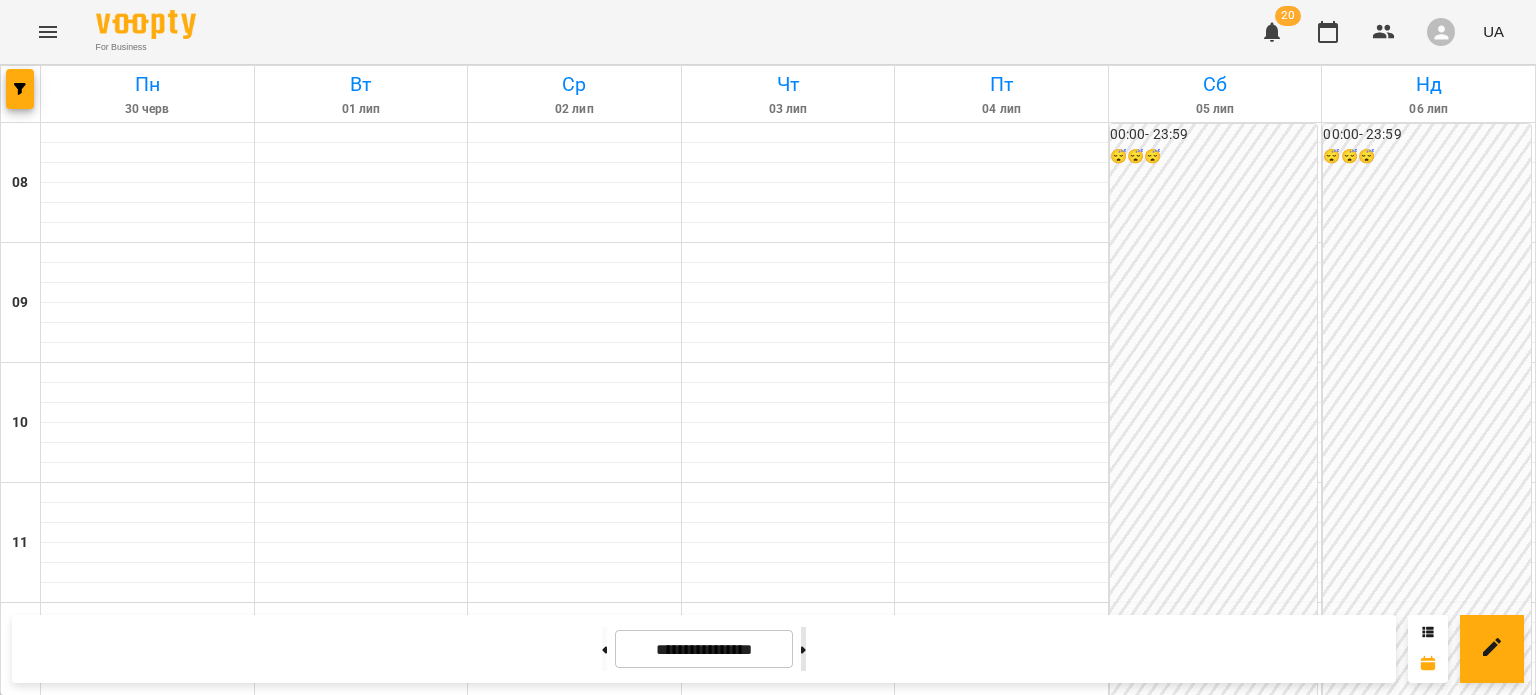 click at bounding box center (803, 649) 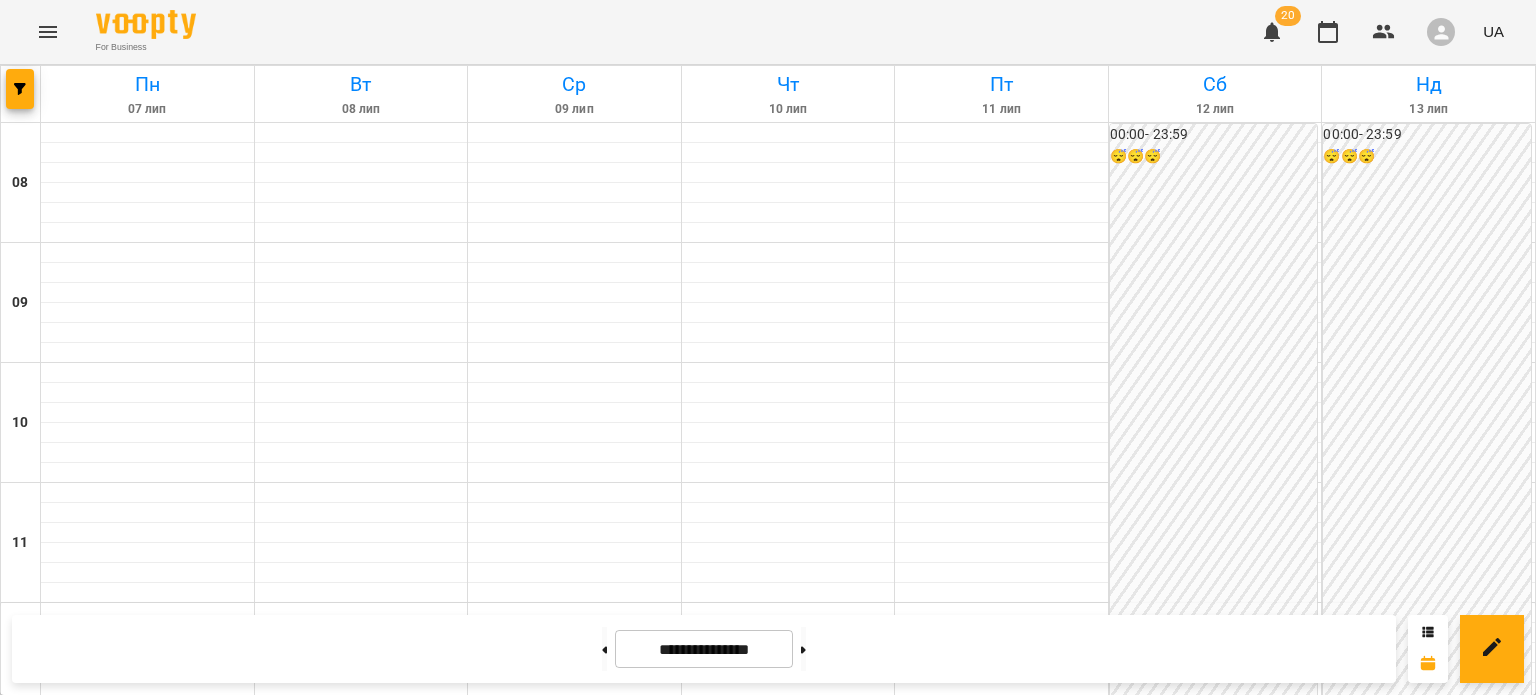 click on "1+1 (1 год) - [FIRST] [LAST]" at bounding box center [413, 1529] 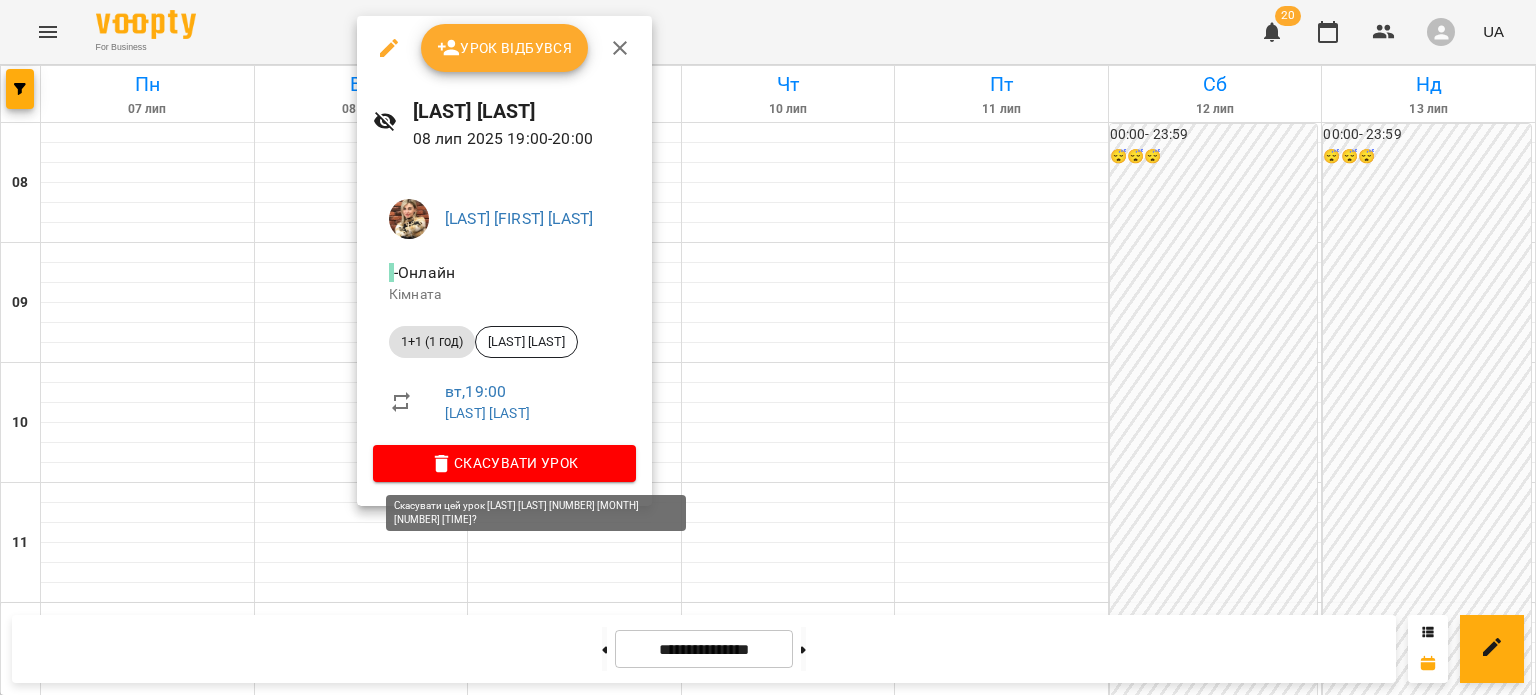 click on "Скасувати Урок" at bounding box center [504, 463] 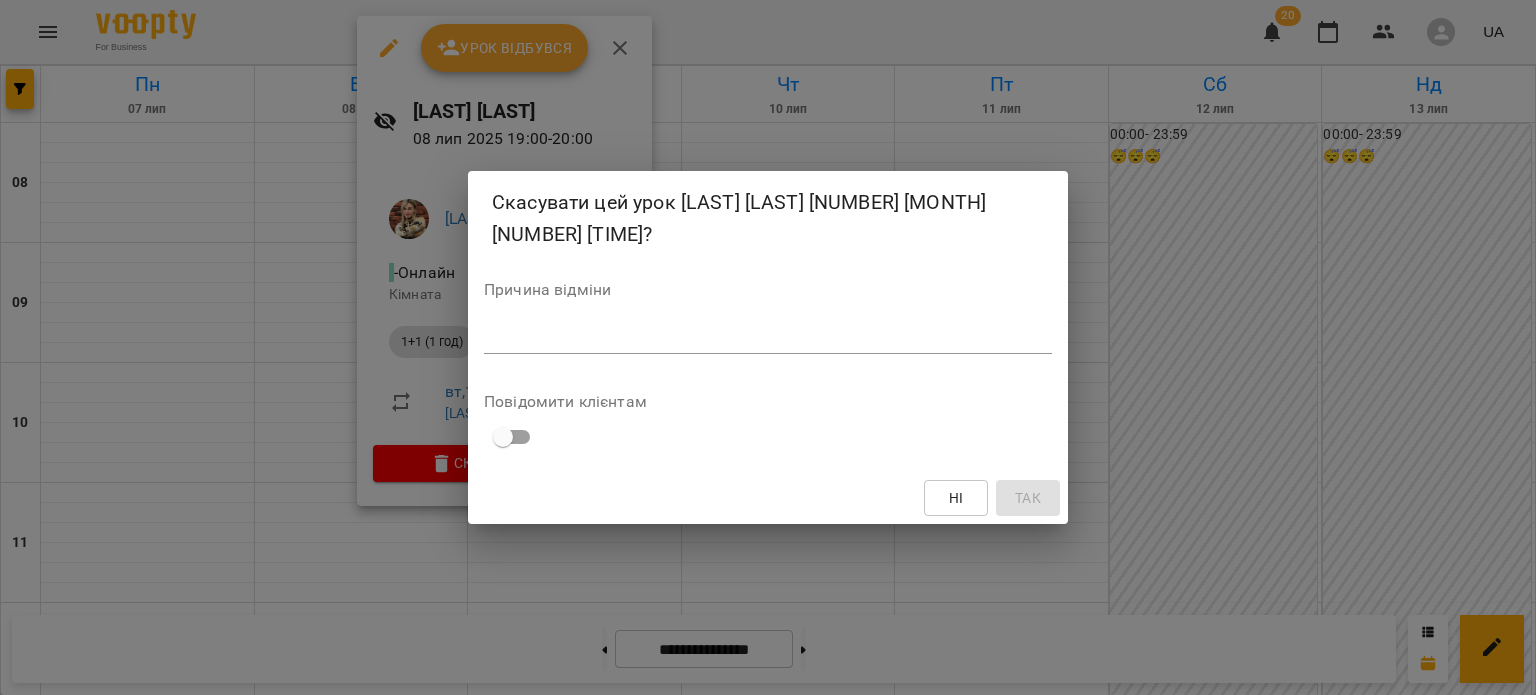 click at bounding box center (768, 337) 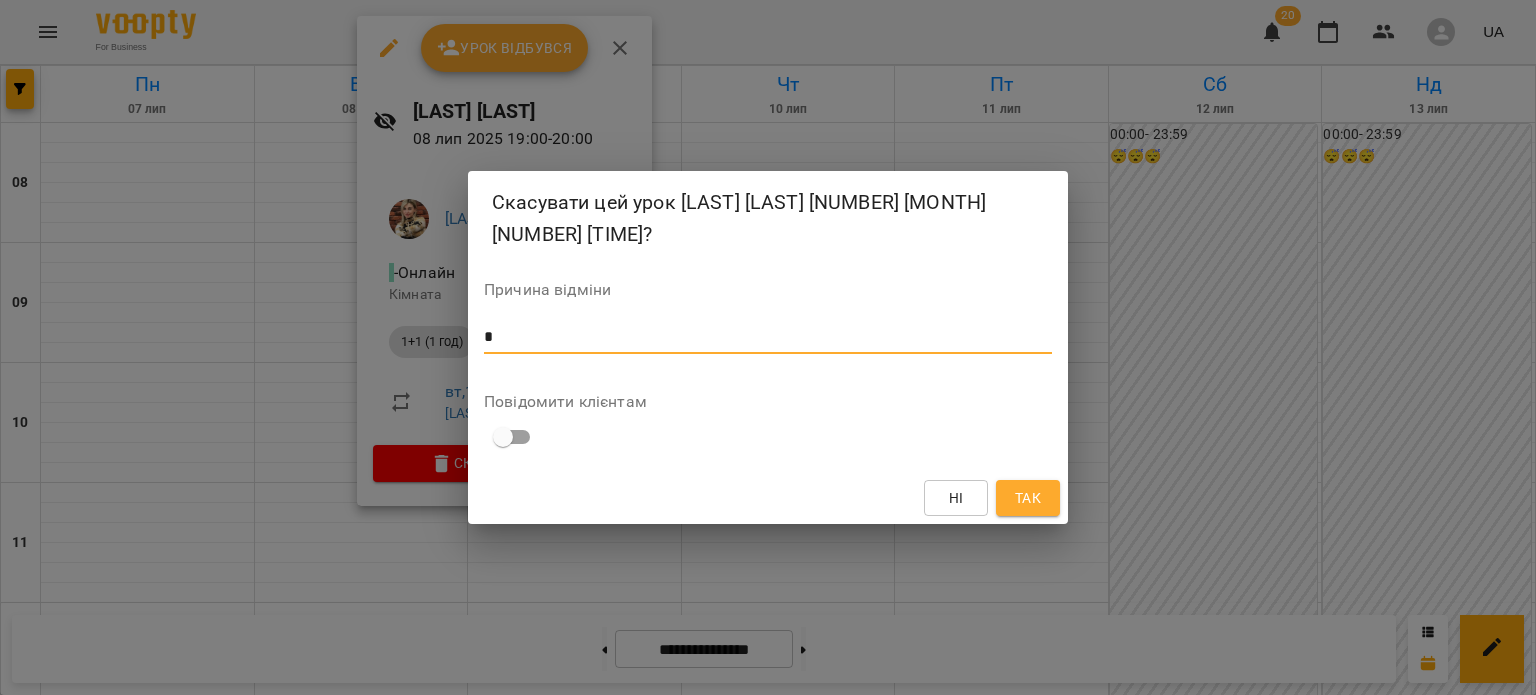 type on "*" 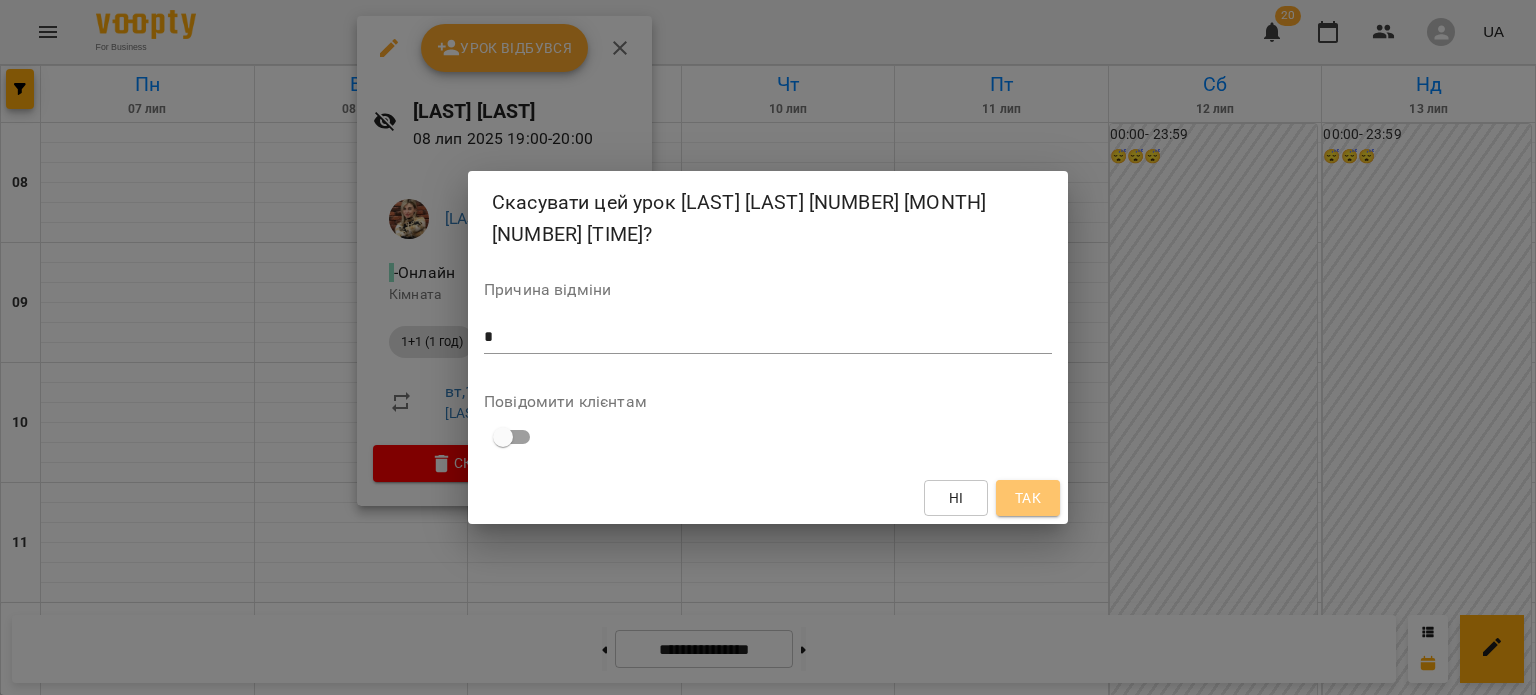 click on "Так" at bounding box center (1028, 498) 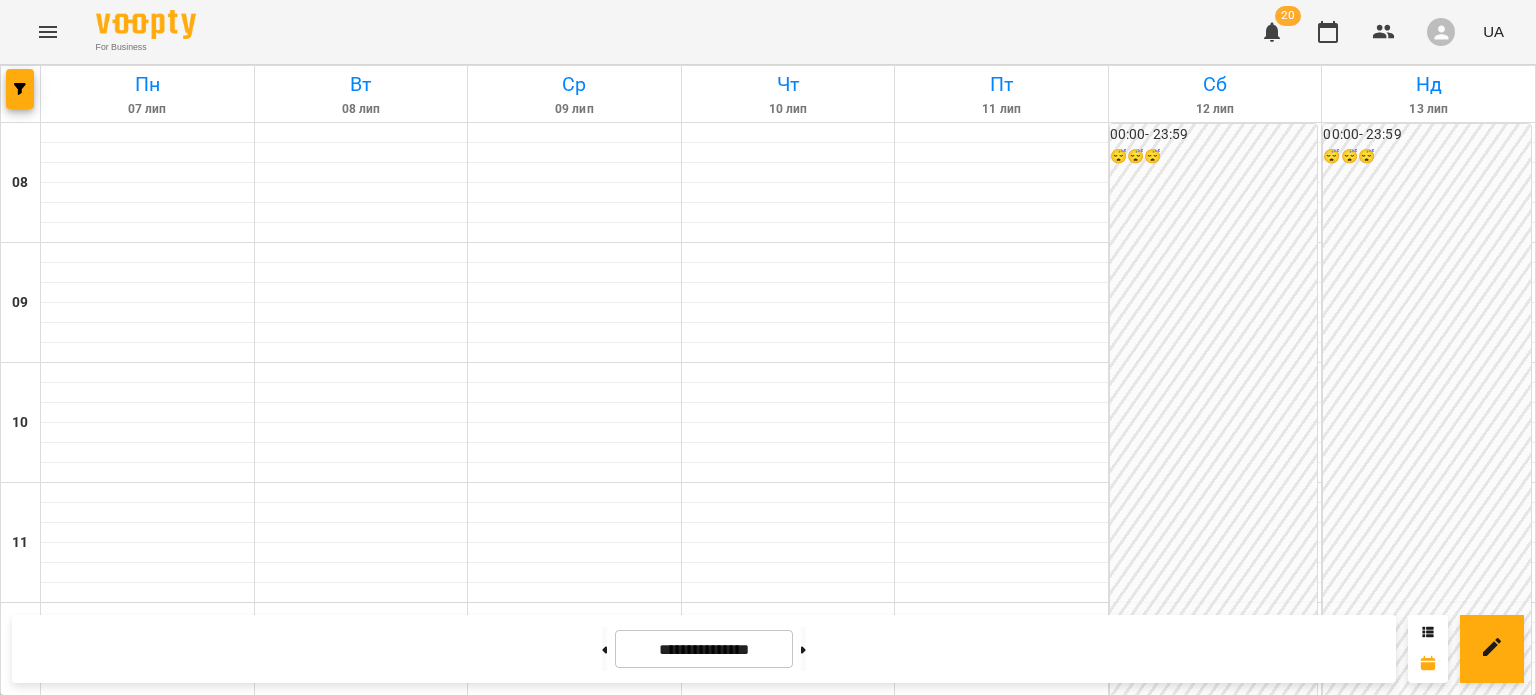 click on "18:00" at bounding box center (789, 1351) 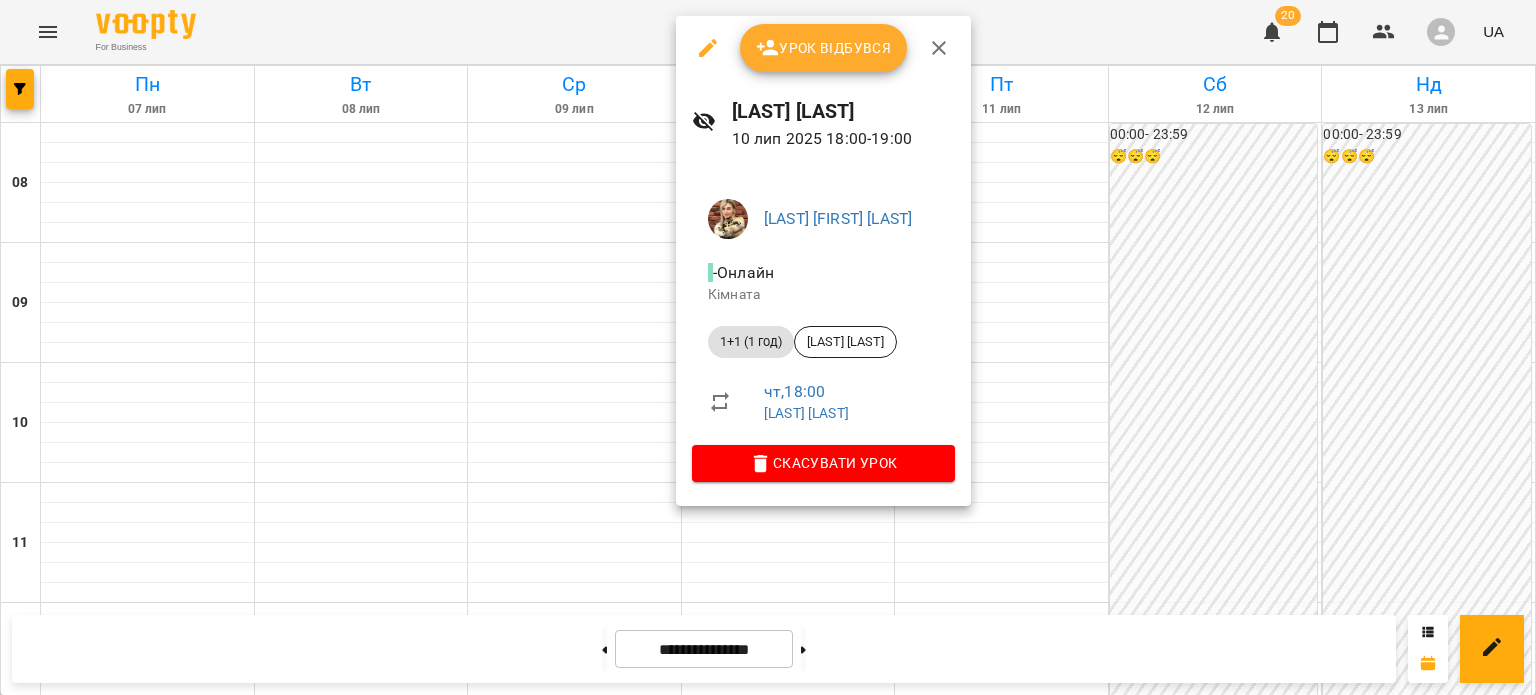 click on "Скасувати Урок" at bounding box center (823, 463) 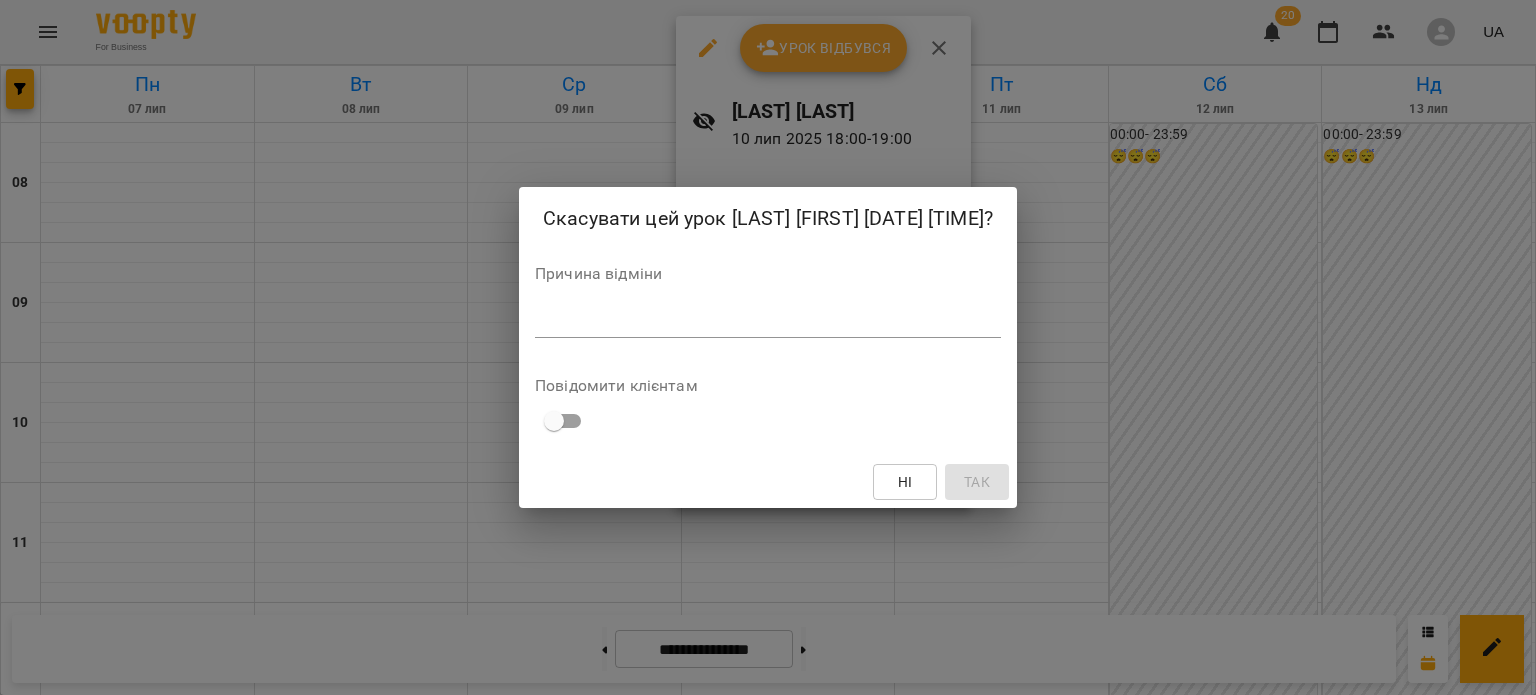 click at bounding box center [768, 321] 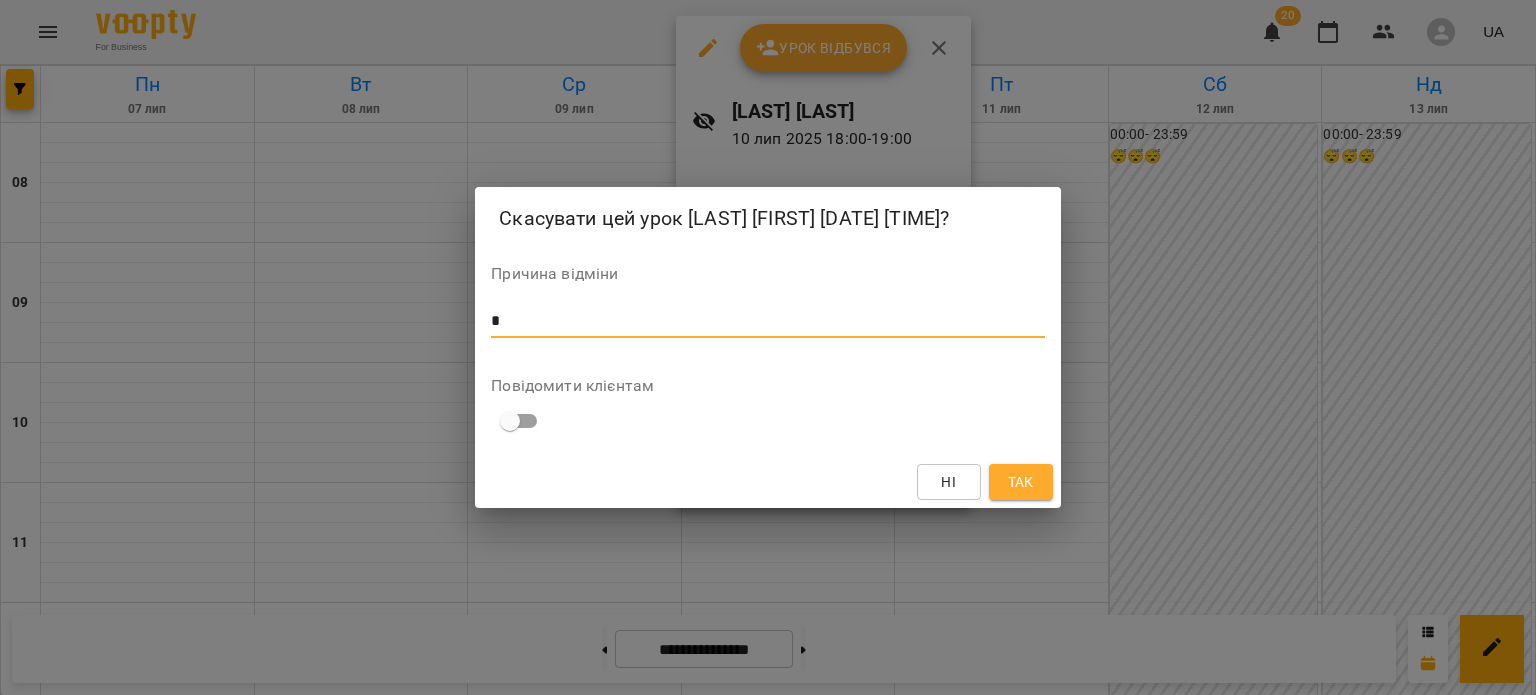 type on "*" 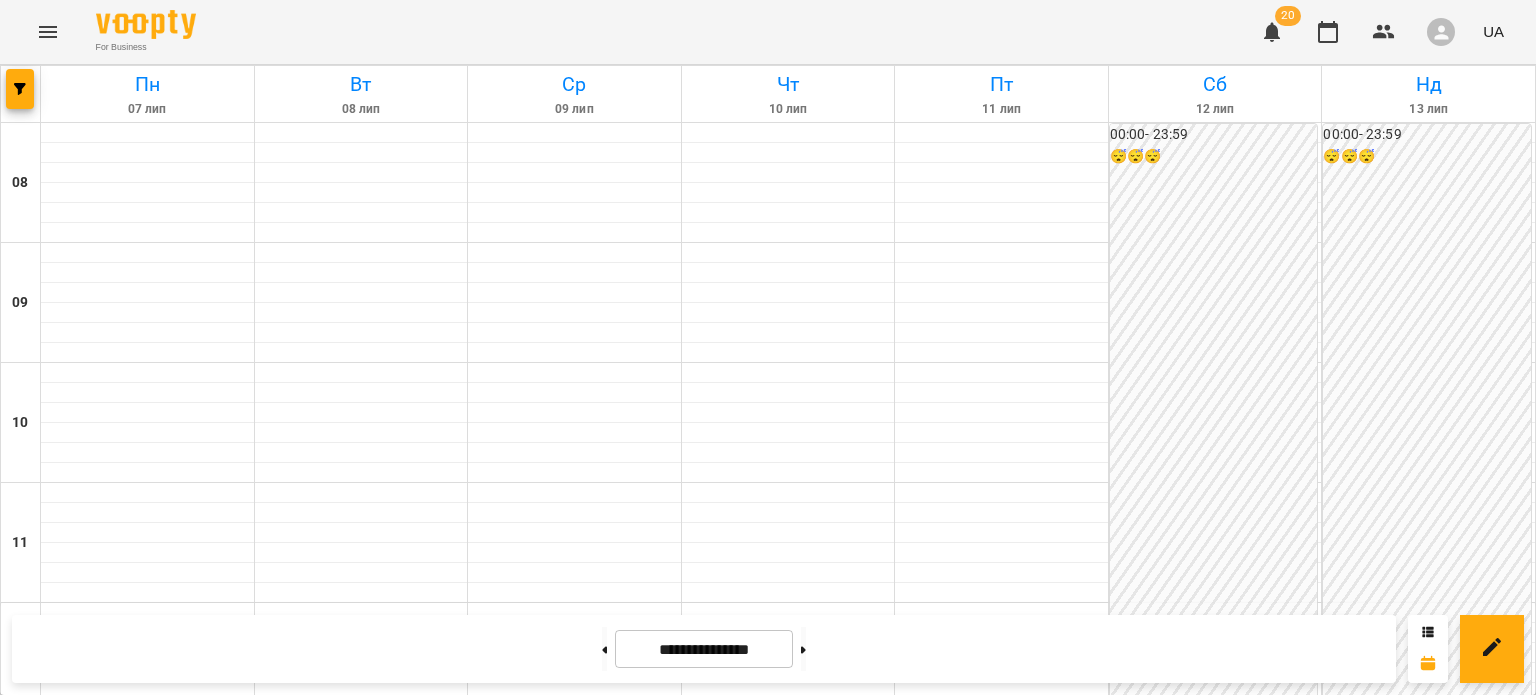 click on "[TIME] 1+1 (1.5 год) - 1+1 [FIRST] і [FIRST] [LAST]" at bounding box center (1000, 1533) 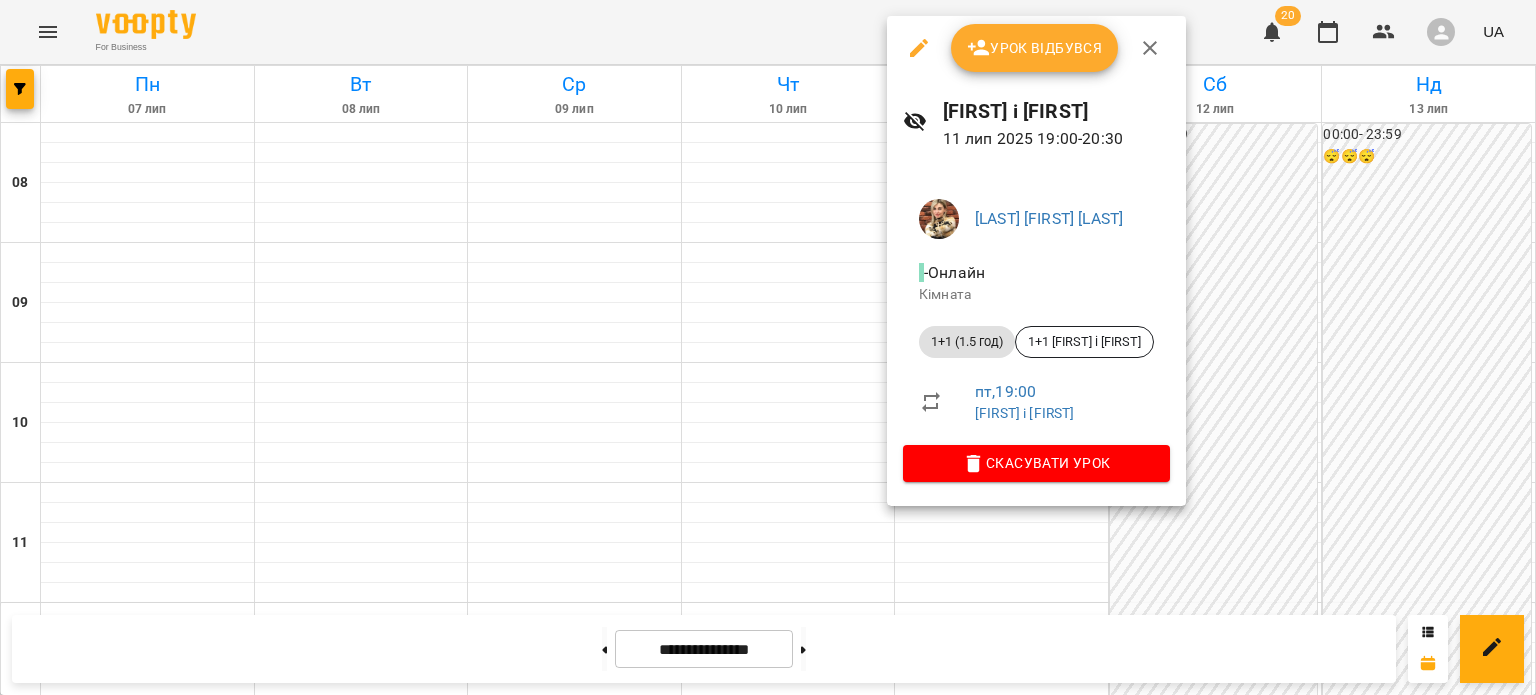 click on "Скасувати Урок" at bounding box center (1036, 463) 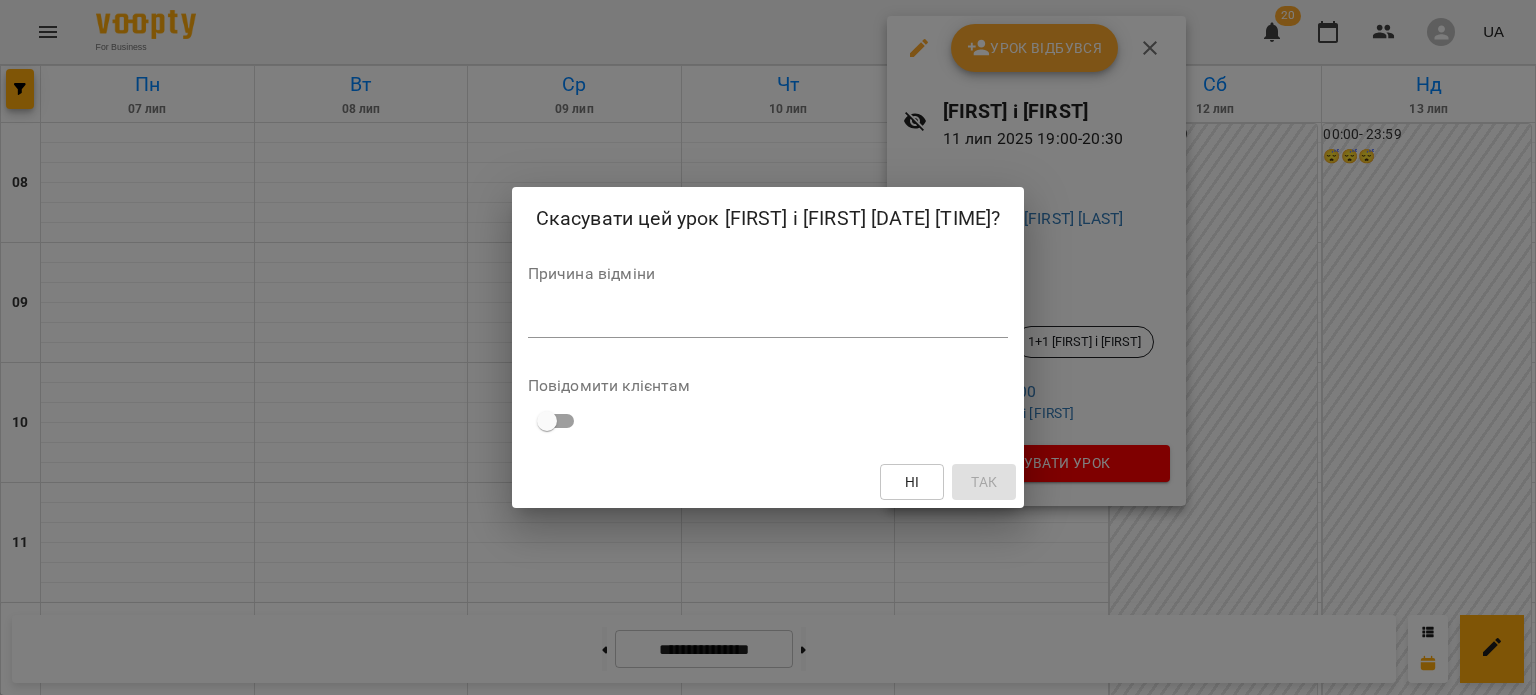 click at bounding box center (768, 321) 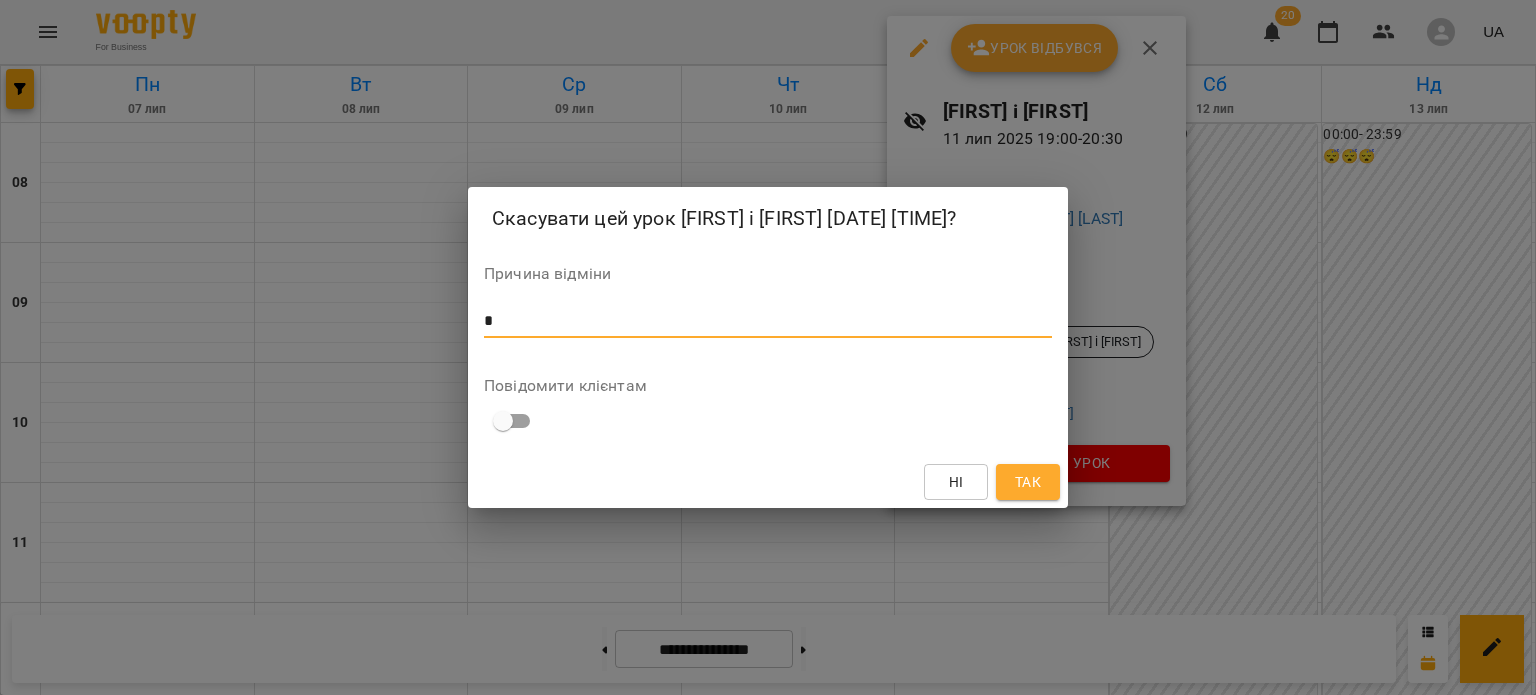 type on "*" 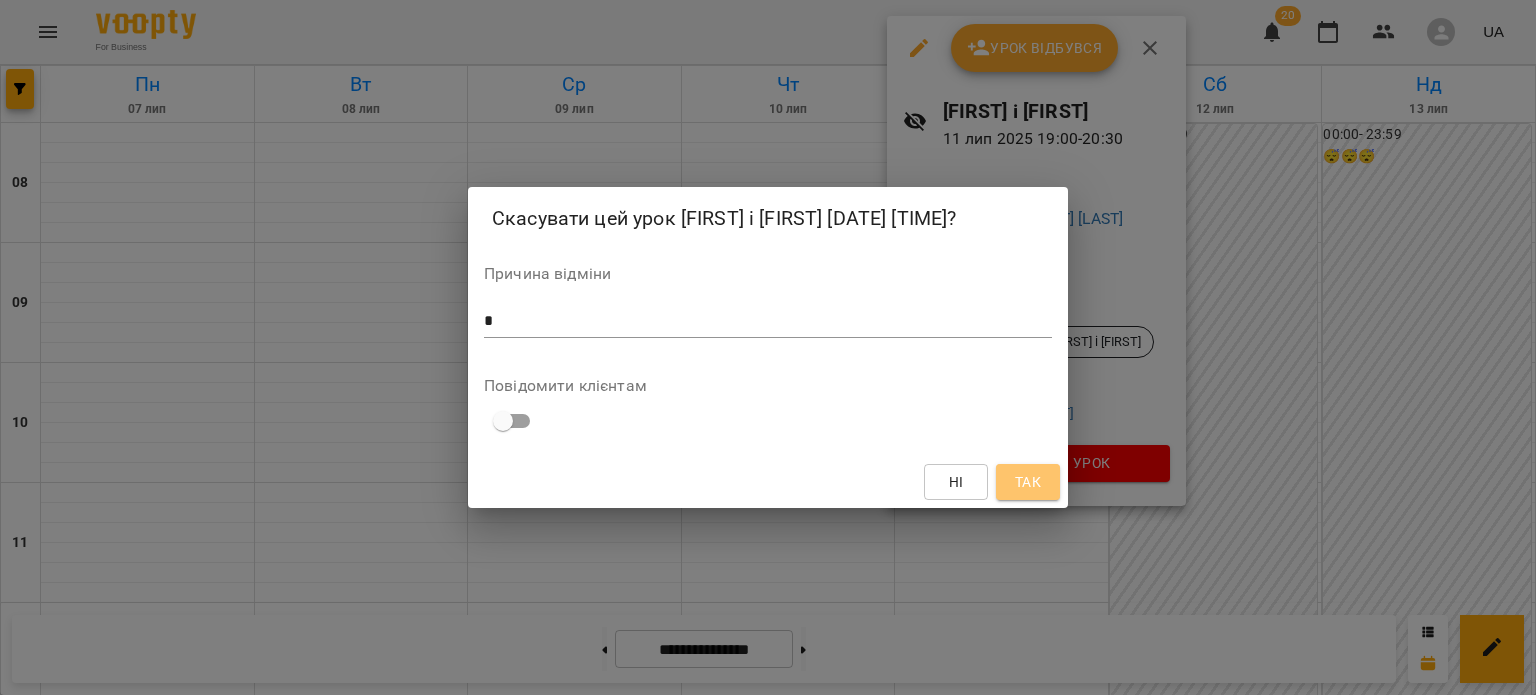click on "Так" at bounding box center [1028, 482] 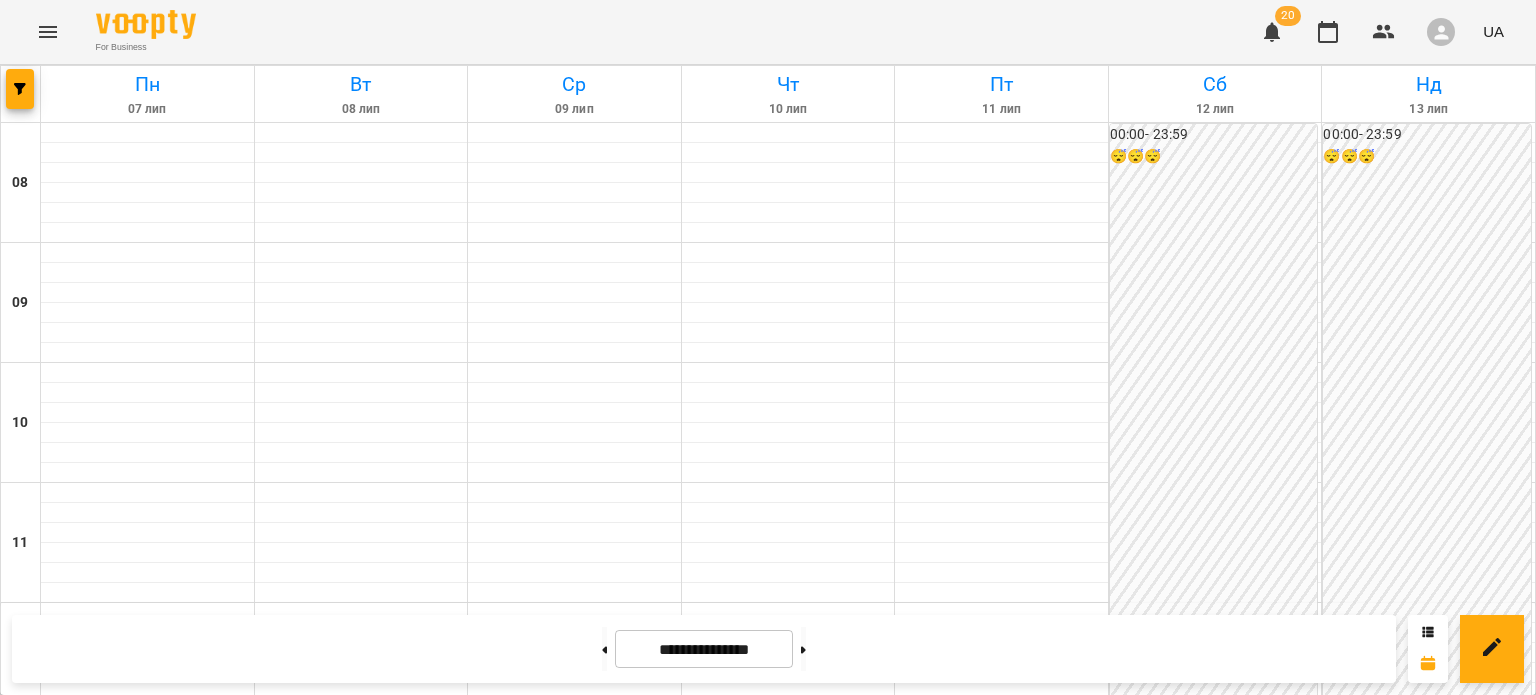 click on "1-100 of 236" at bounding box center (309, 1529) 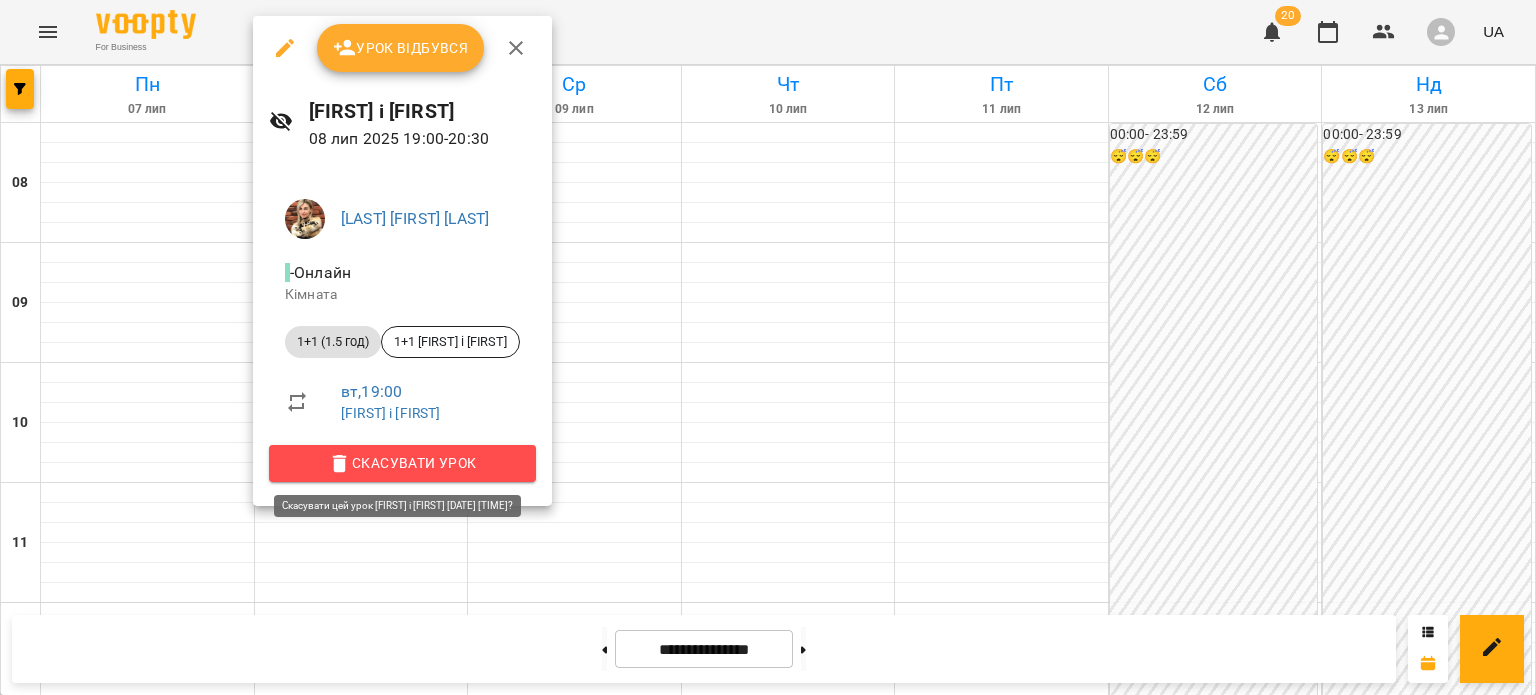 click on "Скасувати Урок" at bounding box center (402, 463) 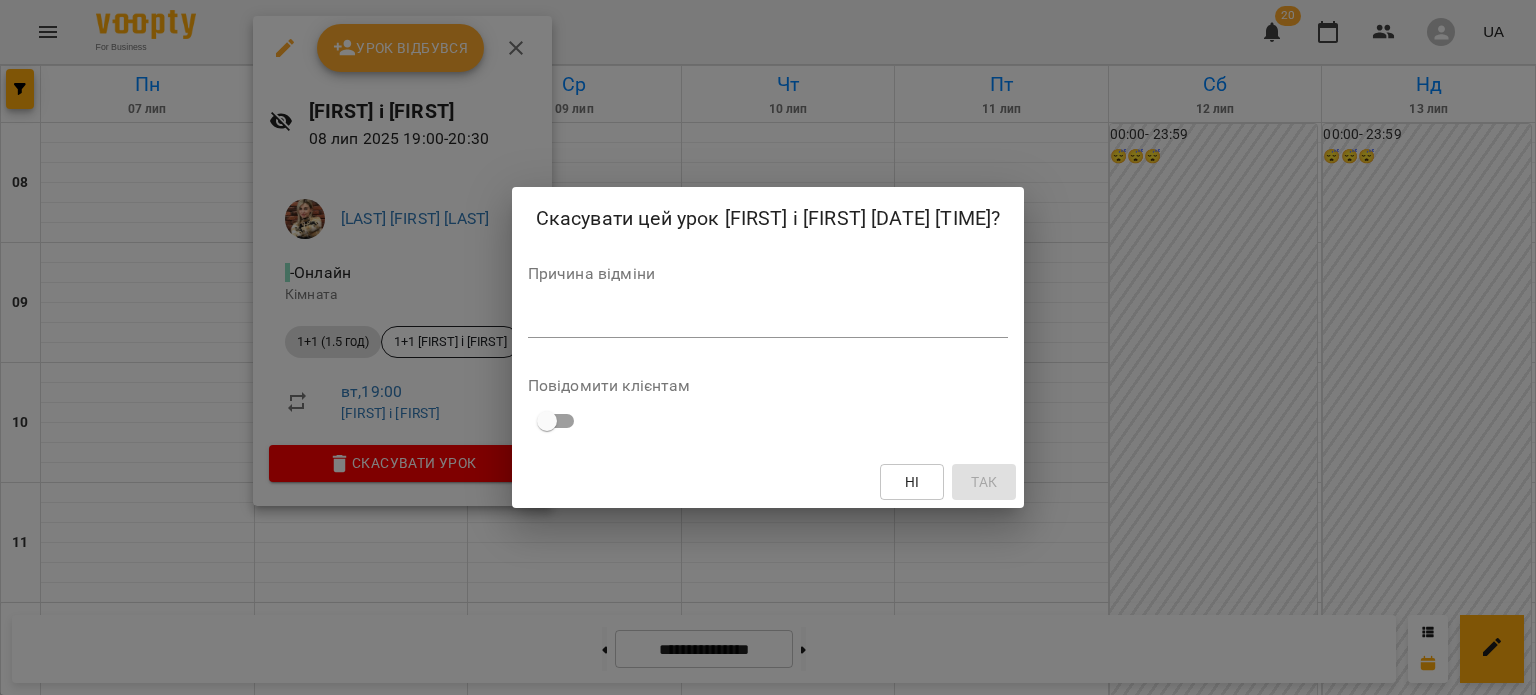 click at bounding box center (768, 321) 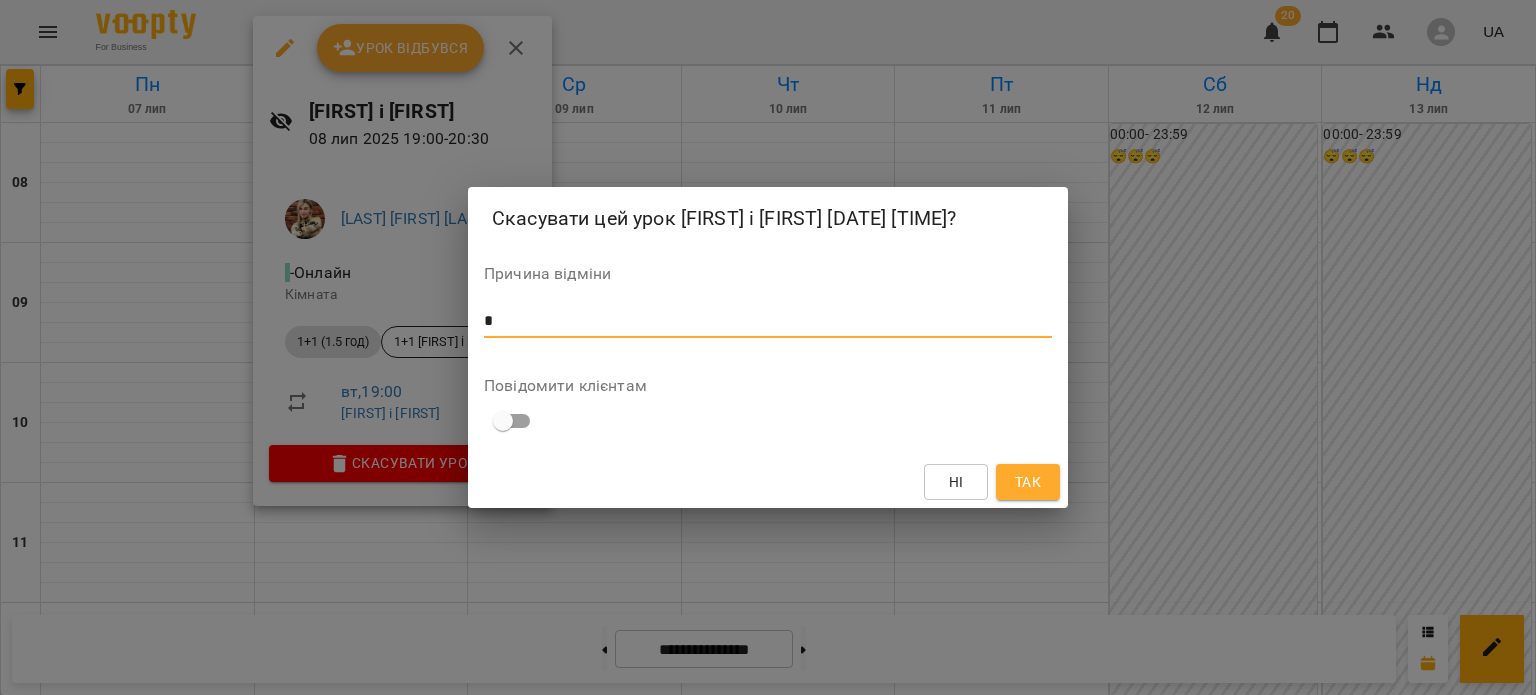 type on "*" 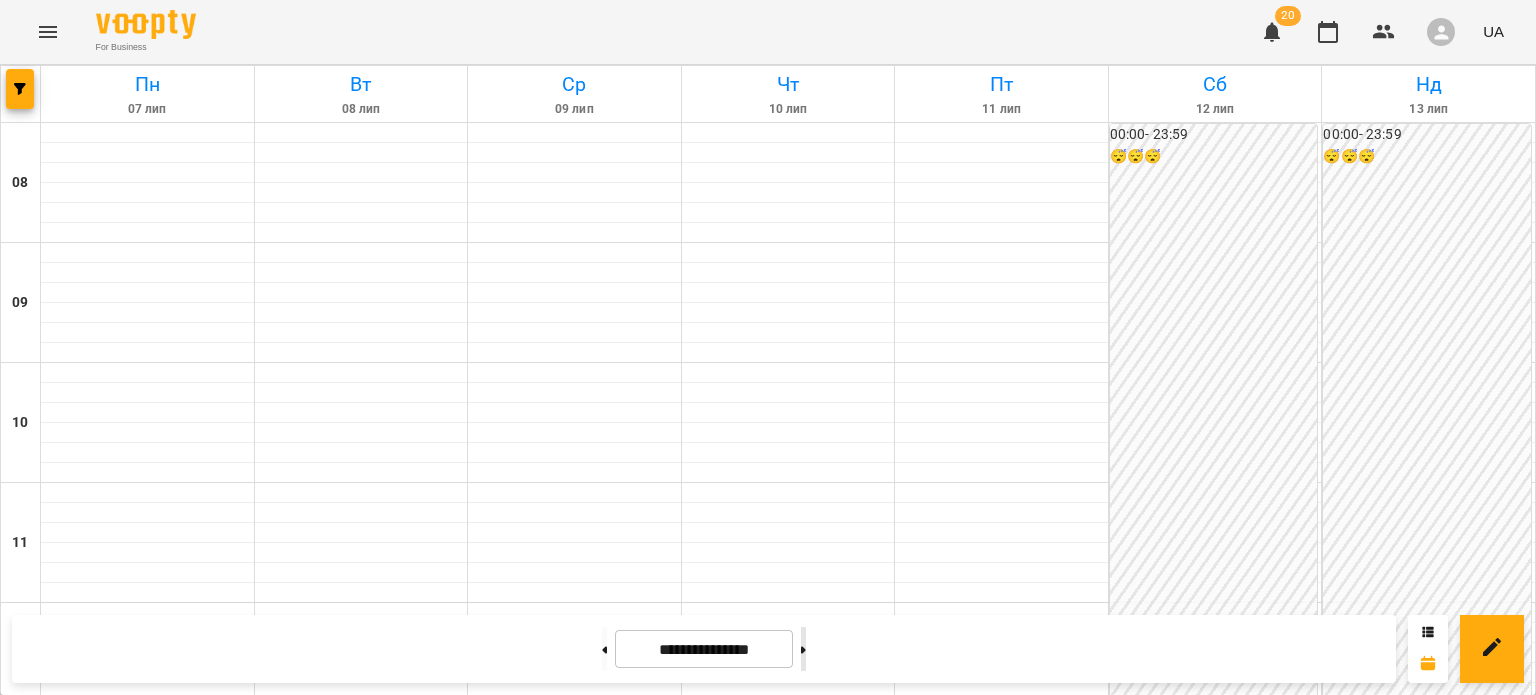 click at bounding box center (803, 649) 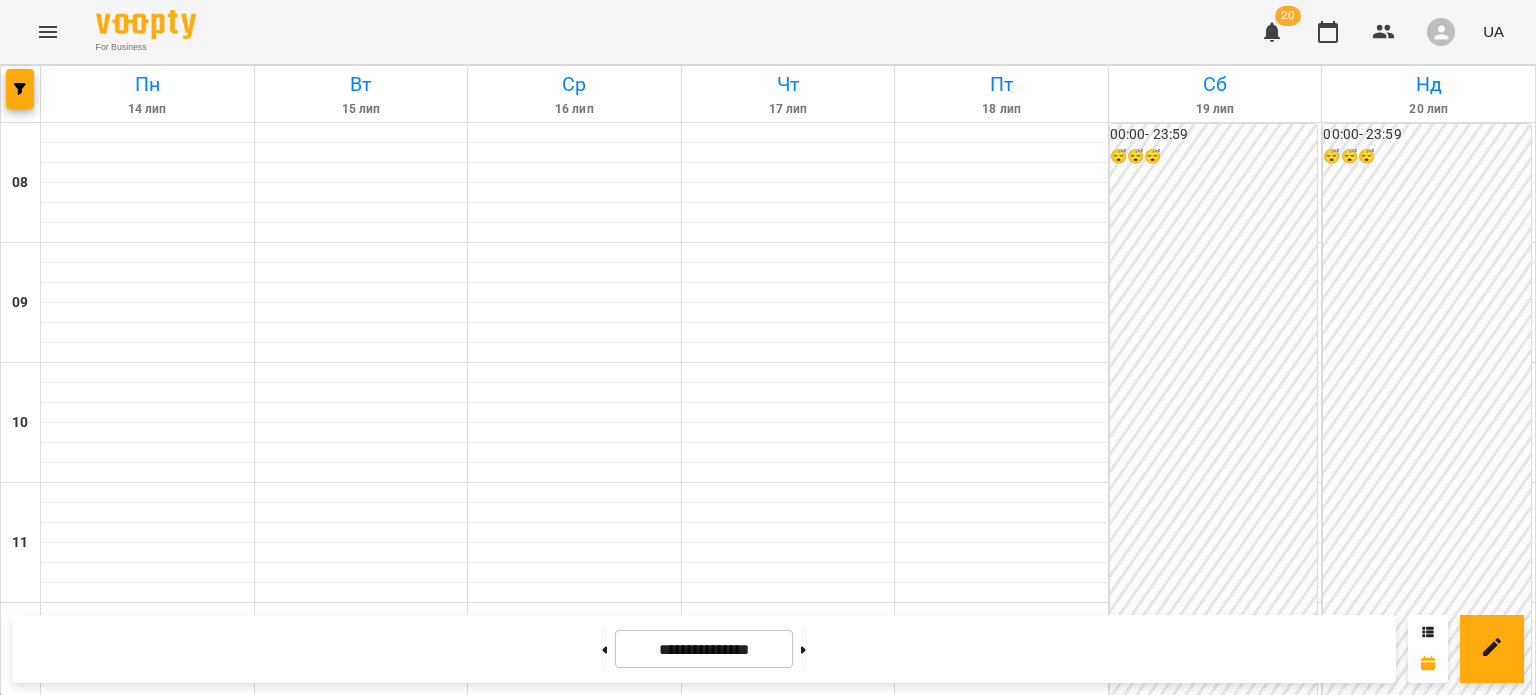 click on "1-100 of 236" at bounding box center [309, 1529] 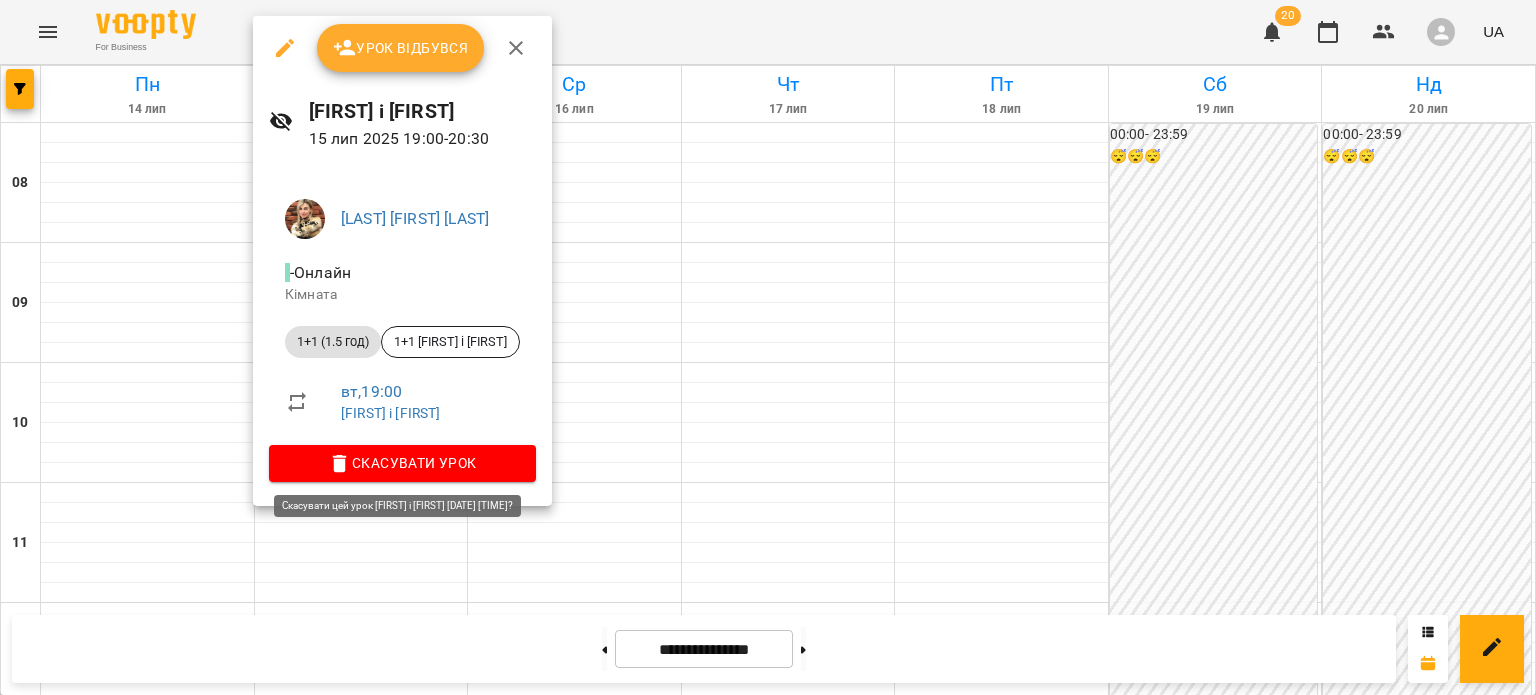 click on "Скасувати Урок" at bounding box center [402, 463] 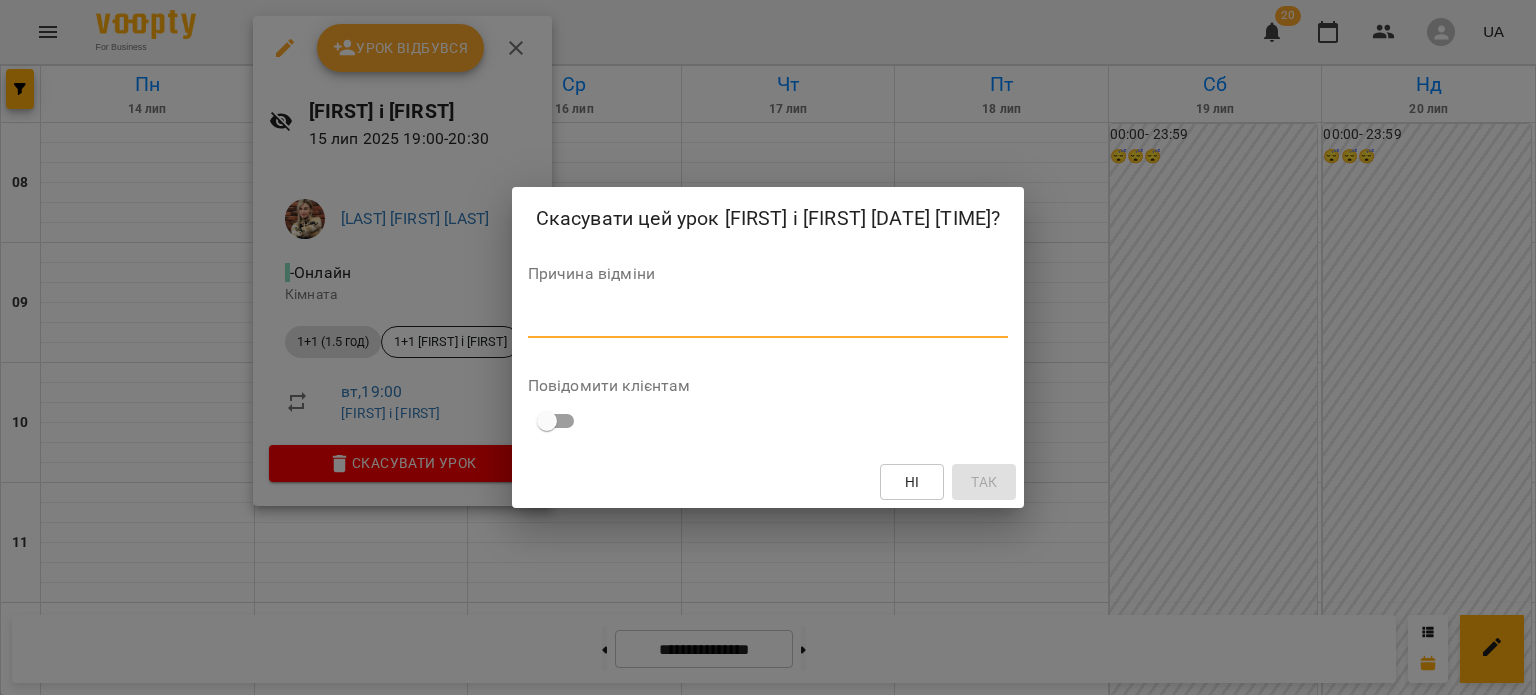 click at bounding box center [768, 321] 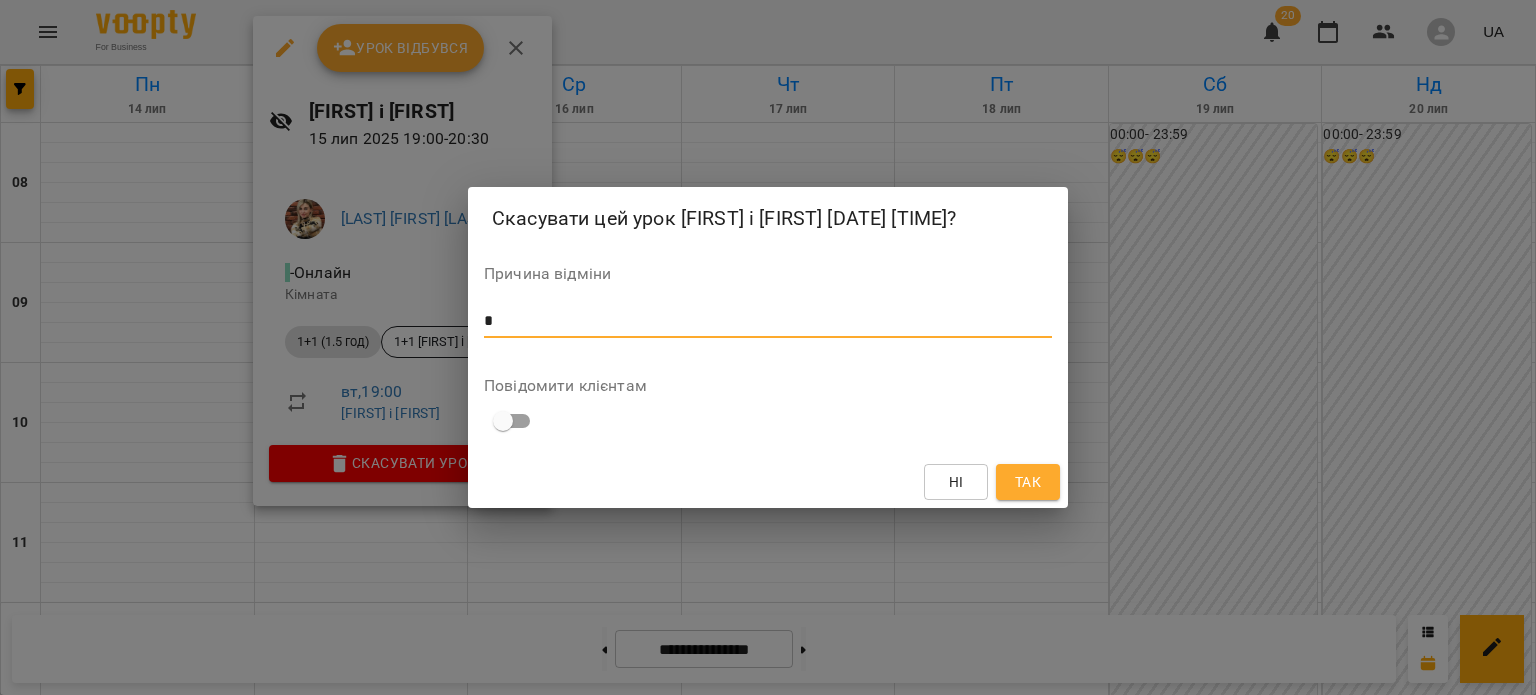 type on "*" 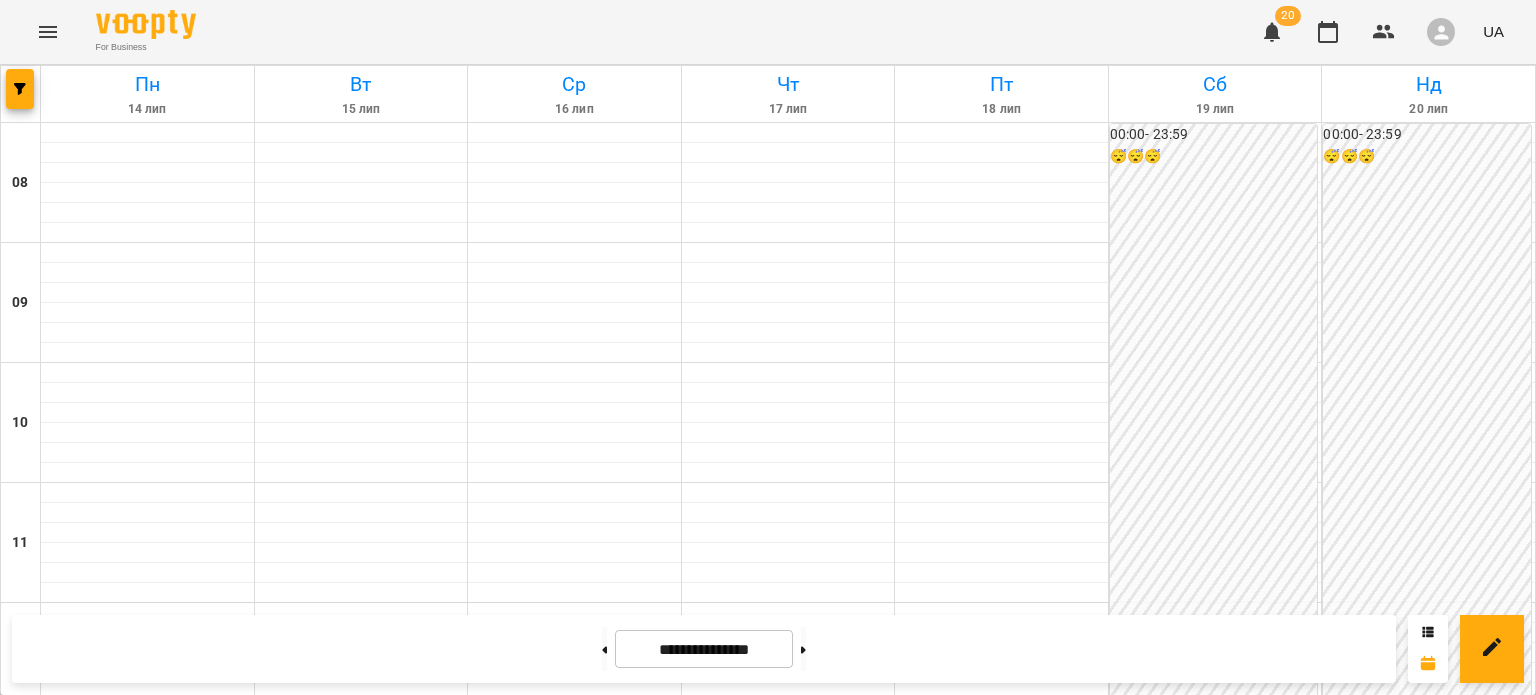 click on "1-100 of 236" at bounding box center (1002, 1517) 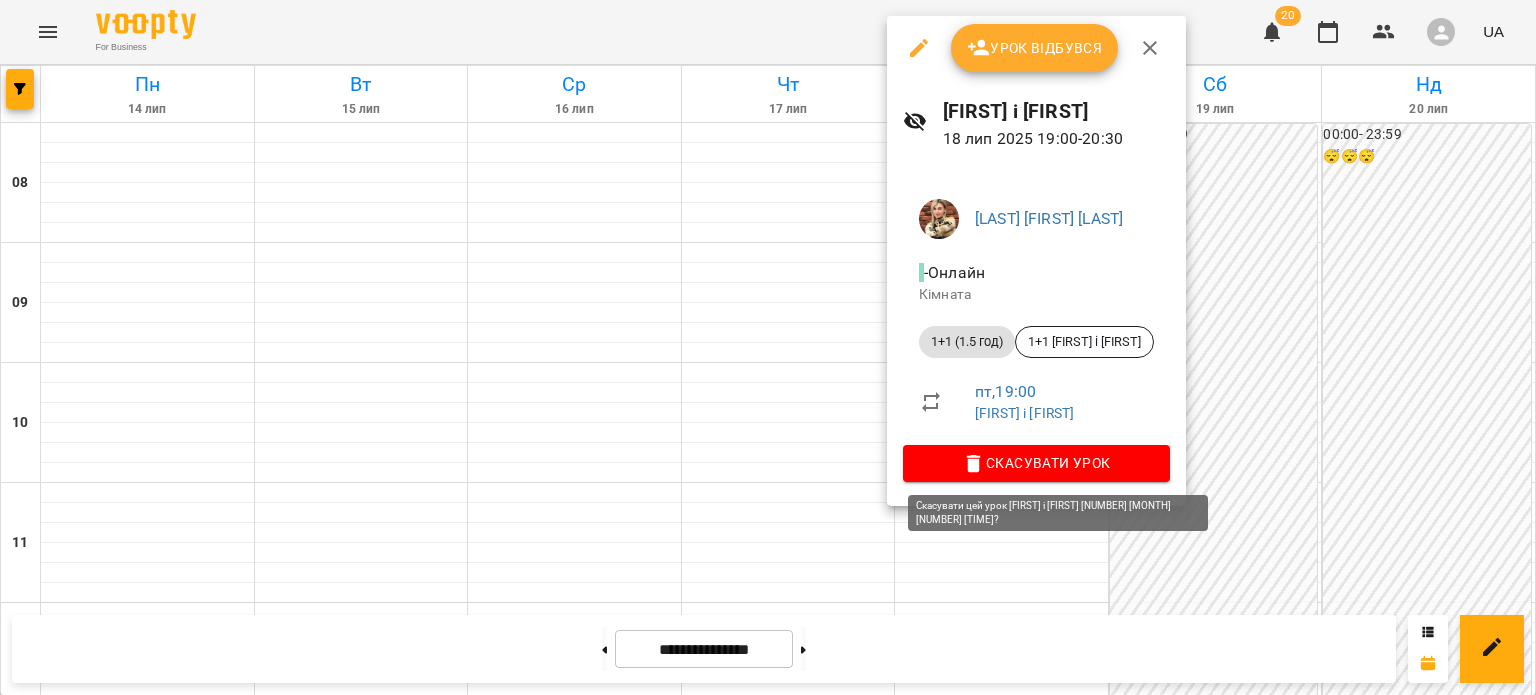 click on "Скасувати Урок" at bounding box center (1036, 463) 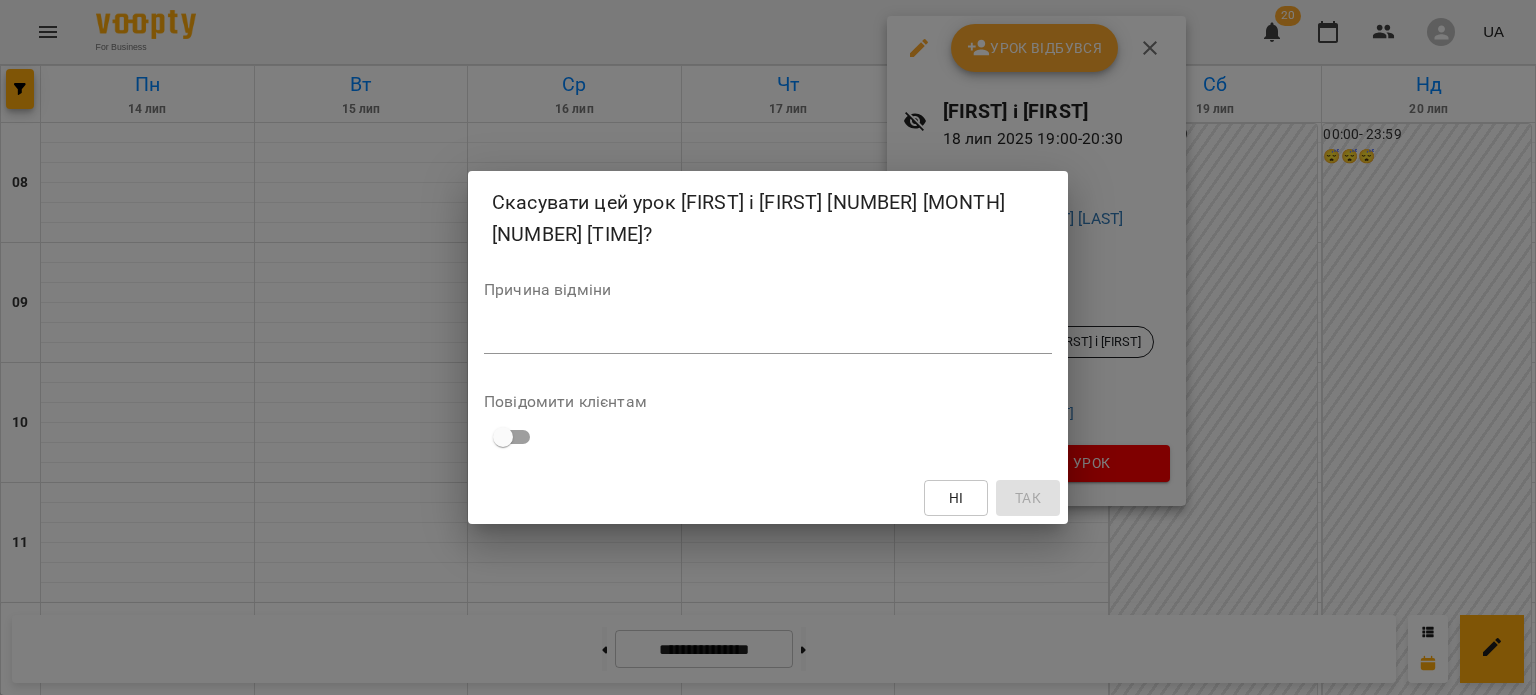 click on "*" at bounding box center (768, 338) 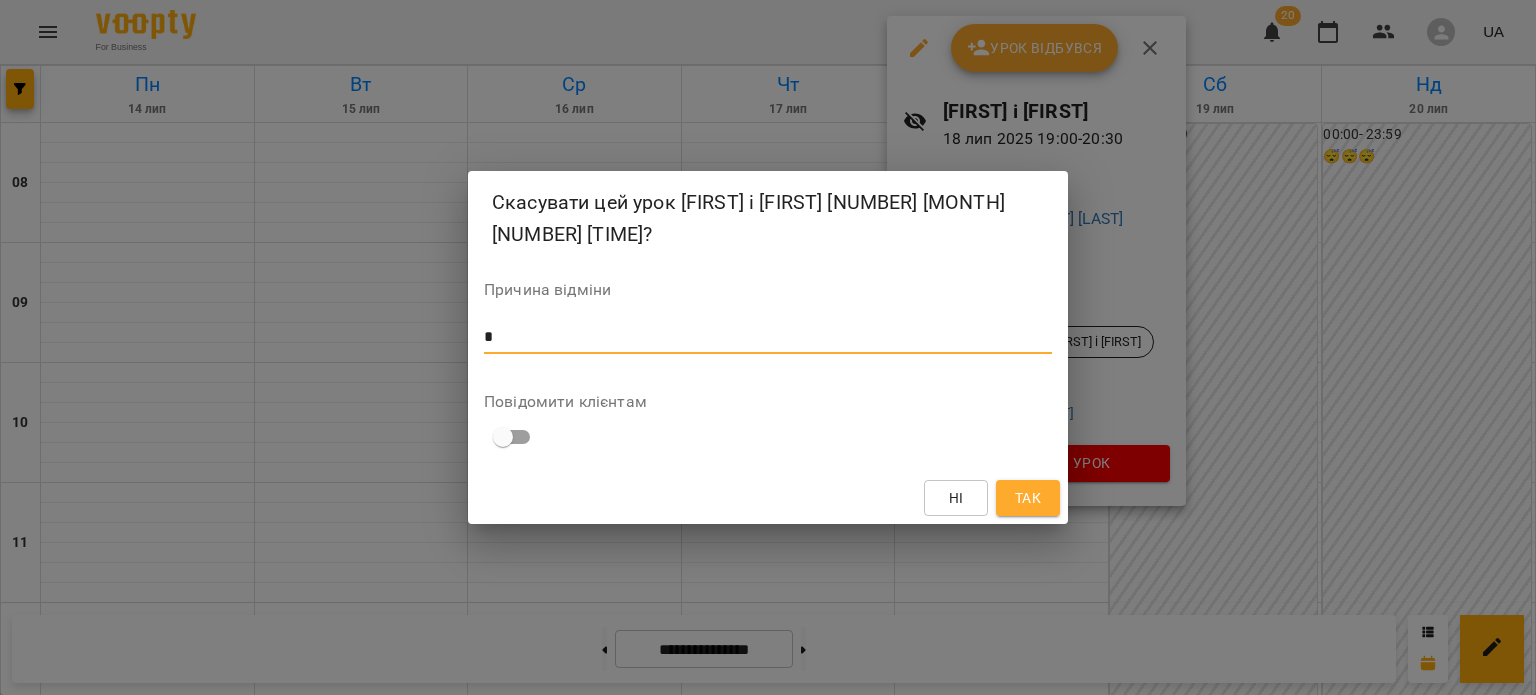 type on "*" 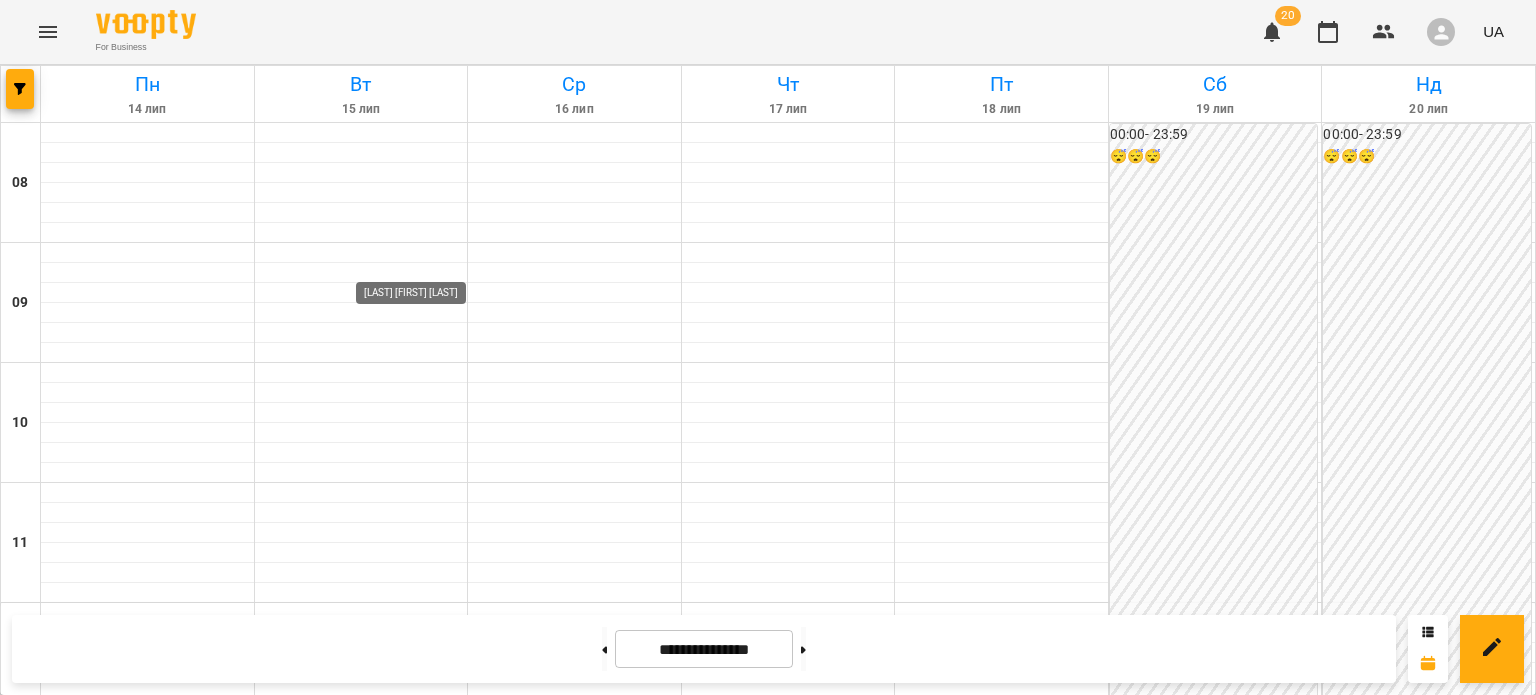 click at bounding box center [436, 1471] 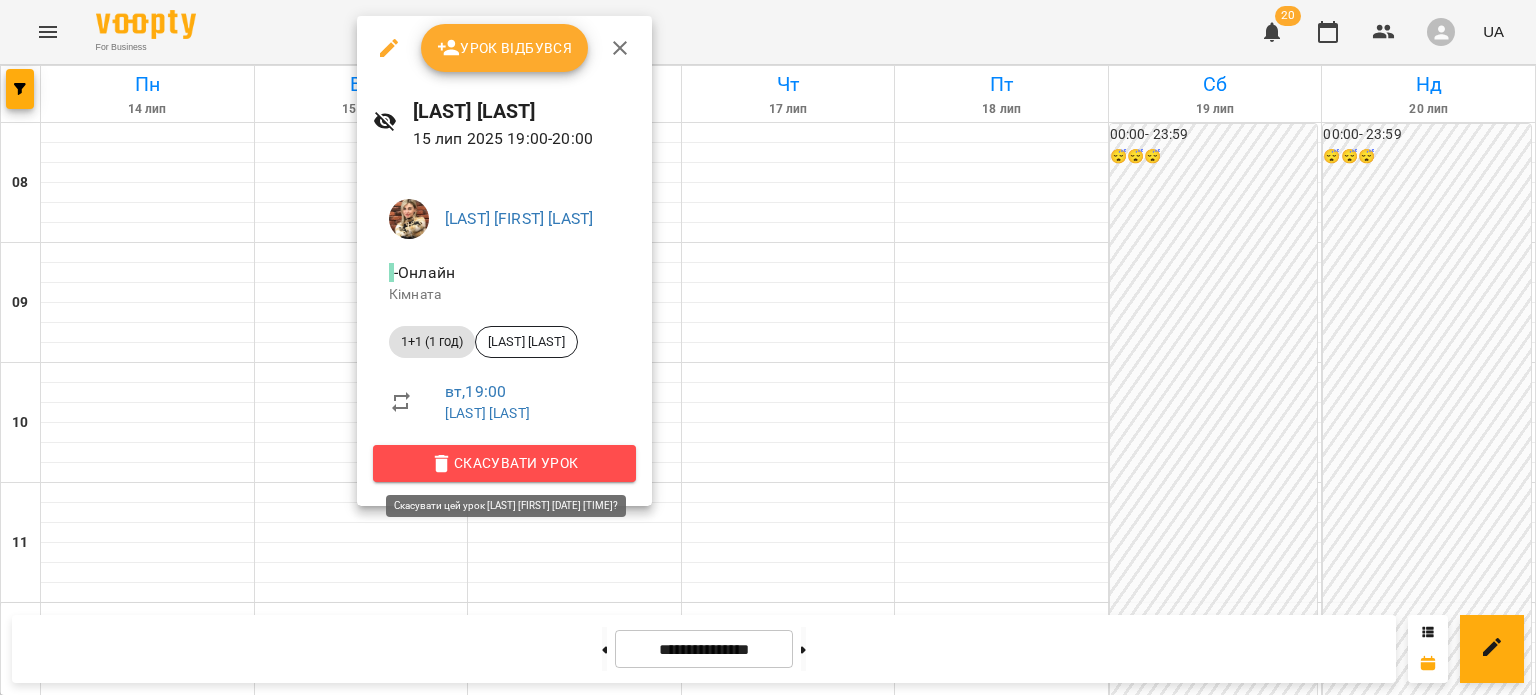 click on "Скасувати Урок" at bounding box center [504, 463] 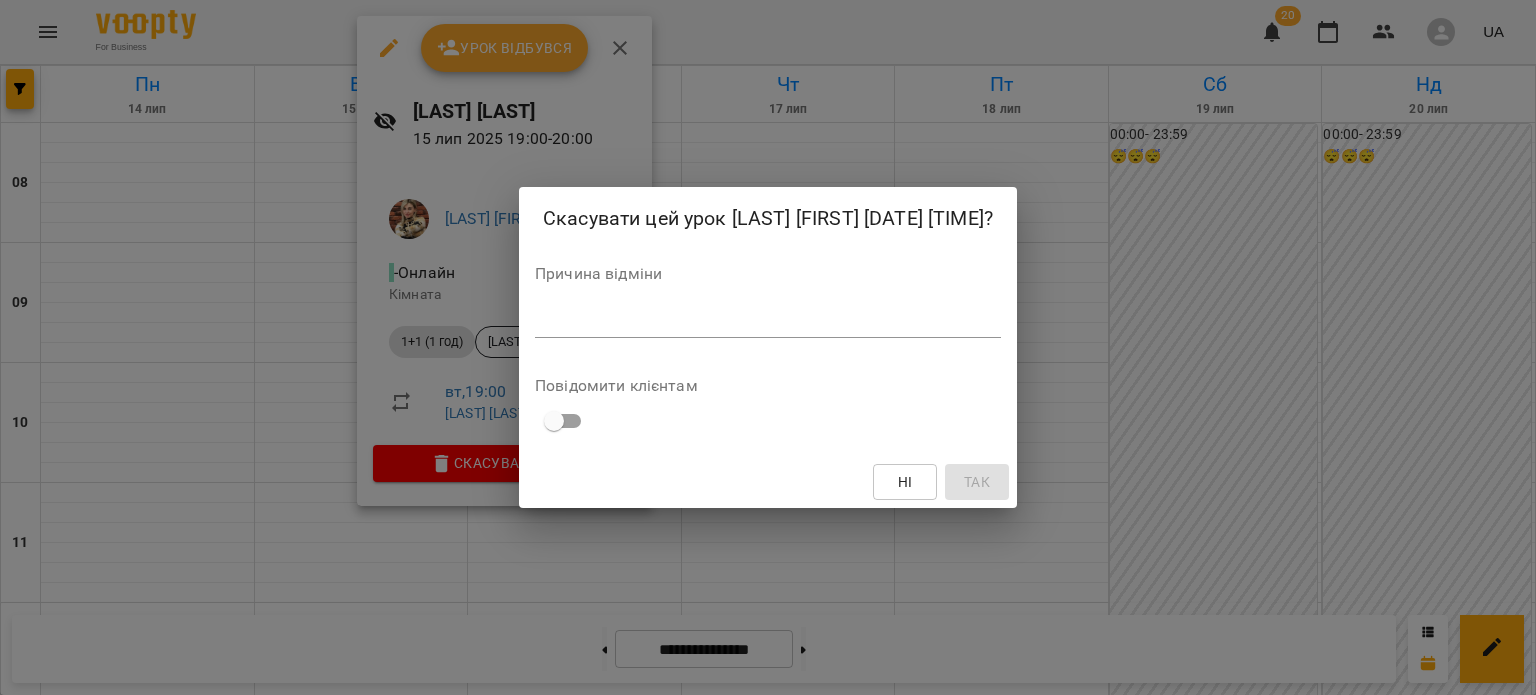click at bounding box center [768, 321] 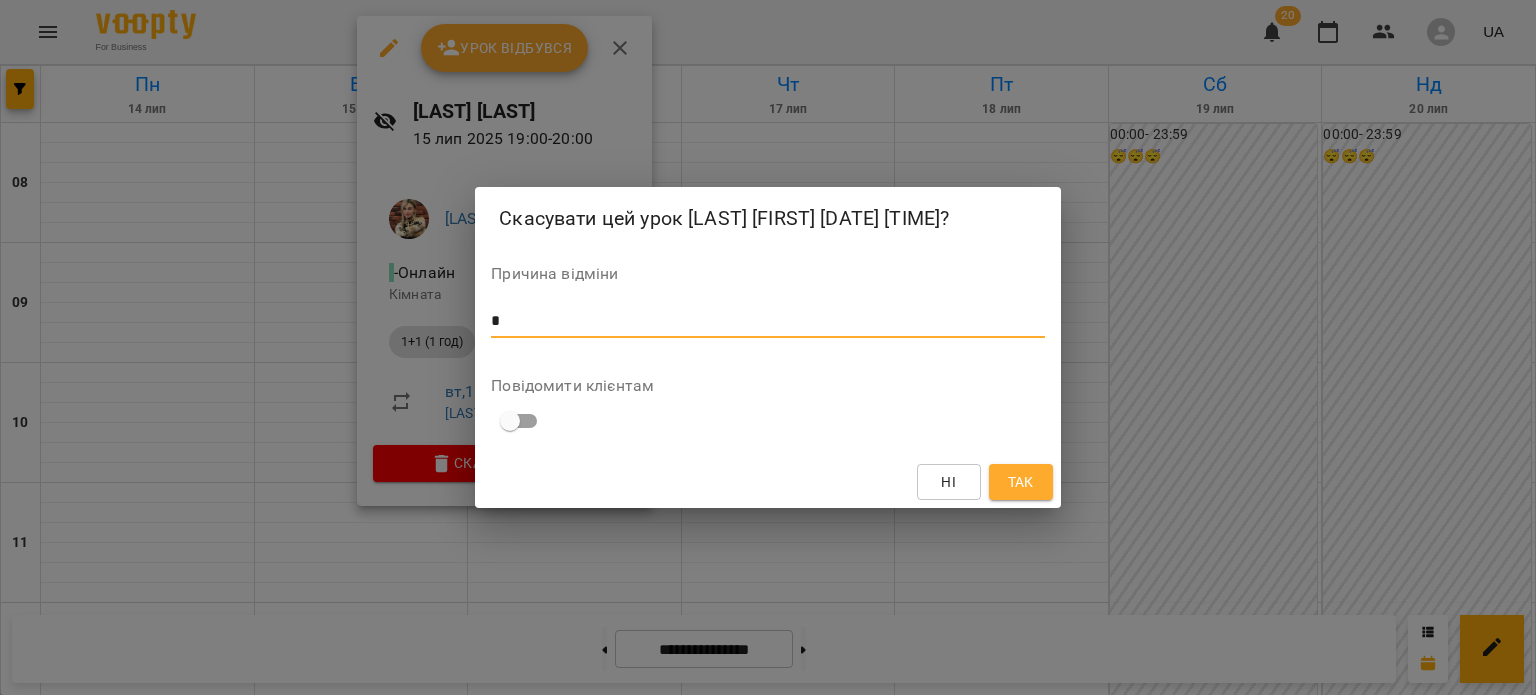 type on "*" 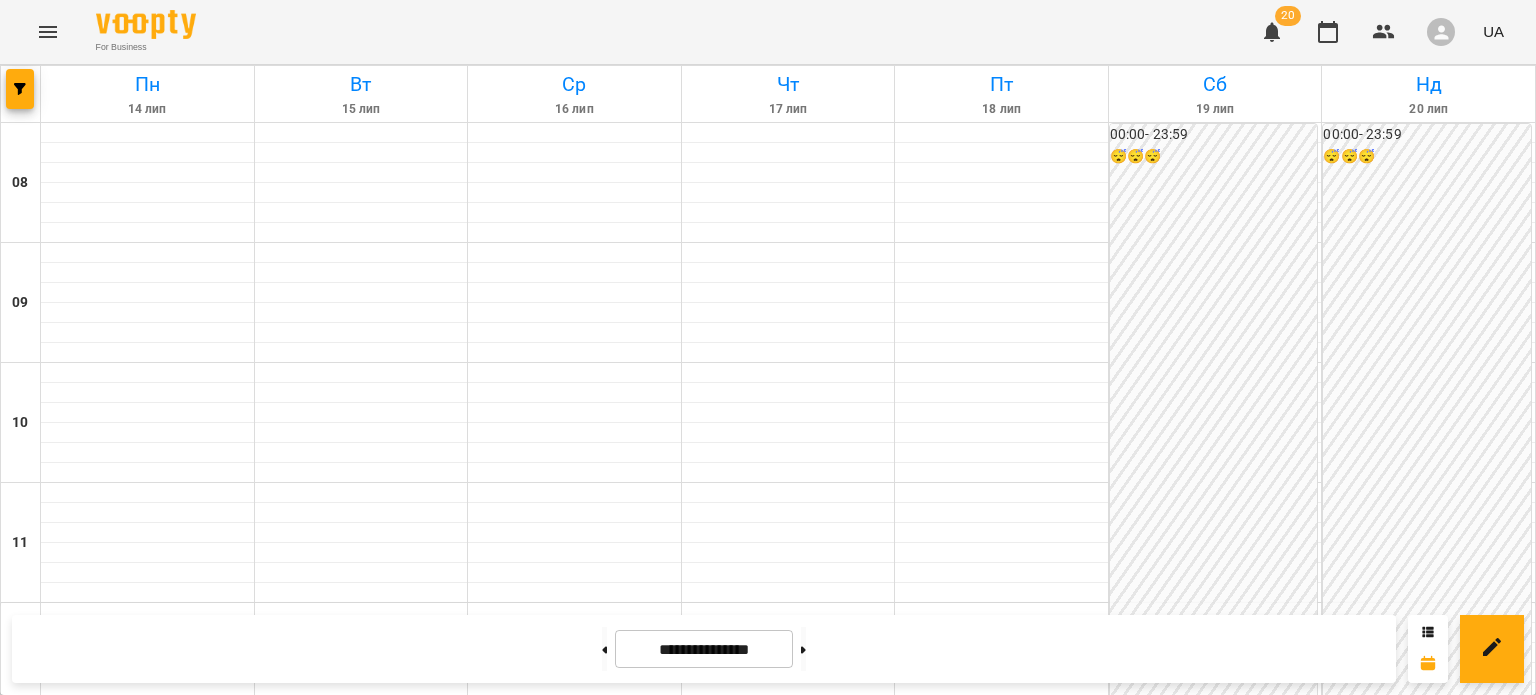click on "[TIME] 1+1 ([NUMBER] год) - [LAST] [LAST]" at bounding box center [787, 1383] 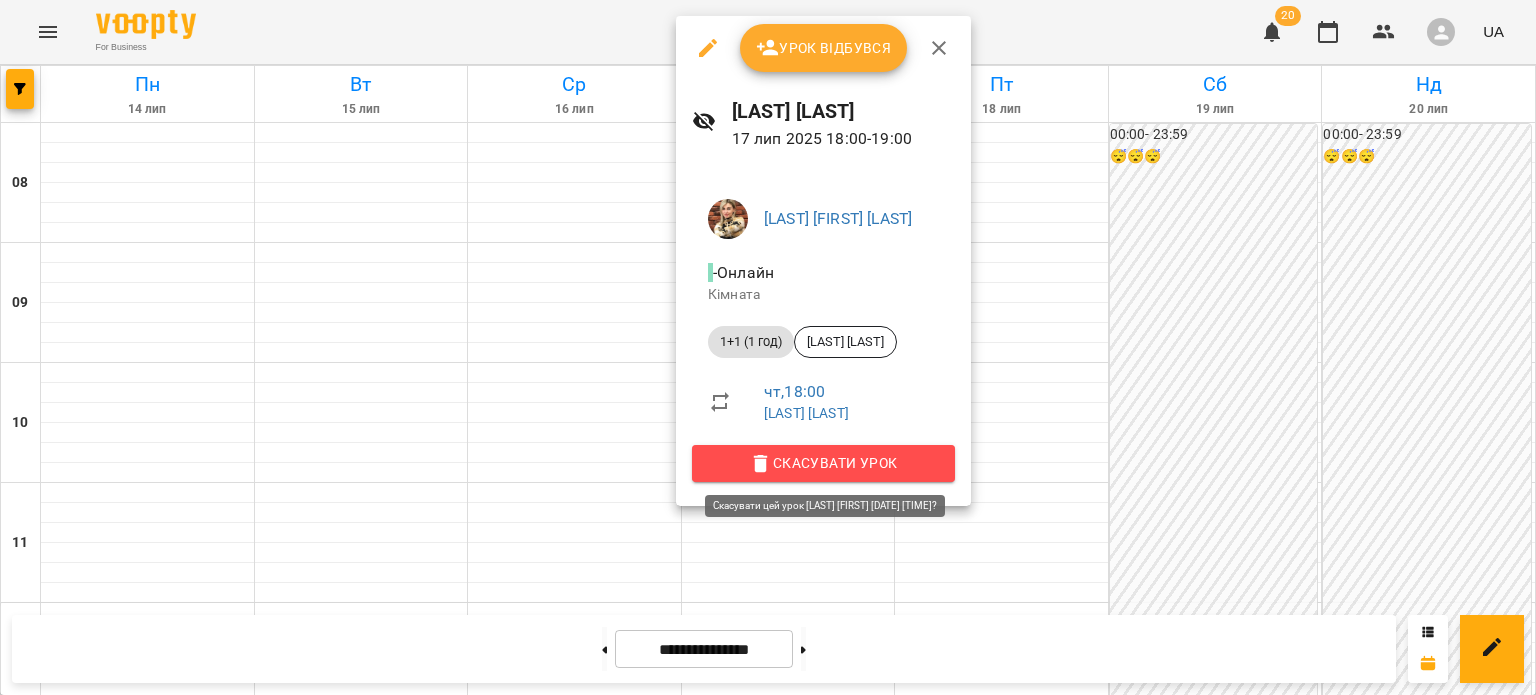 click on "Скасувати Урок" at bounding box center (823, 463) 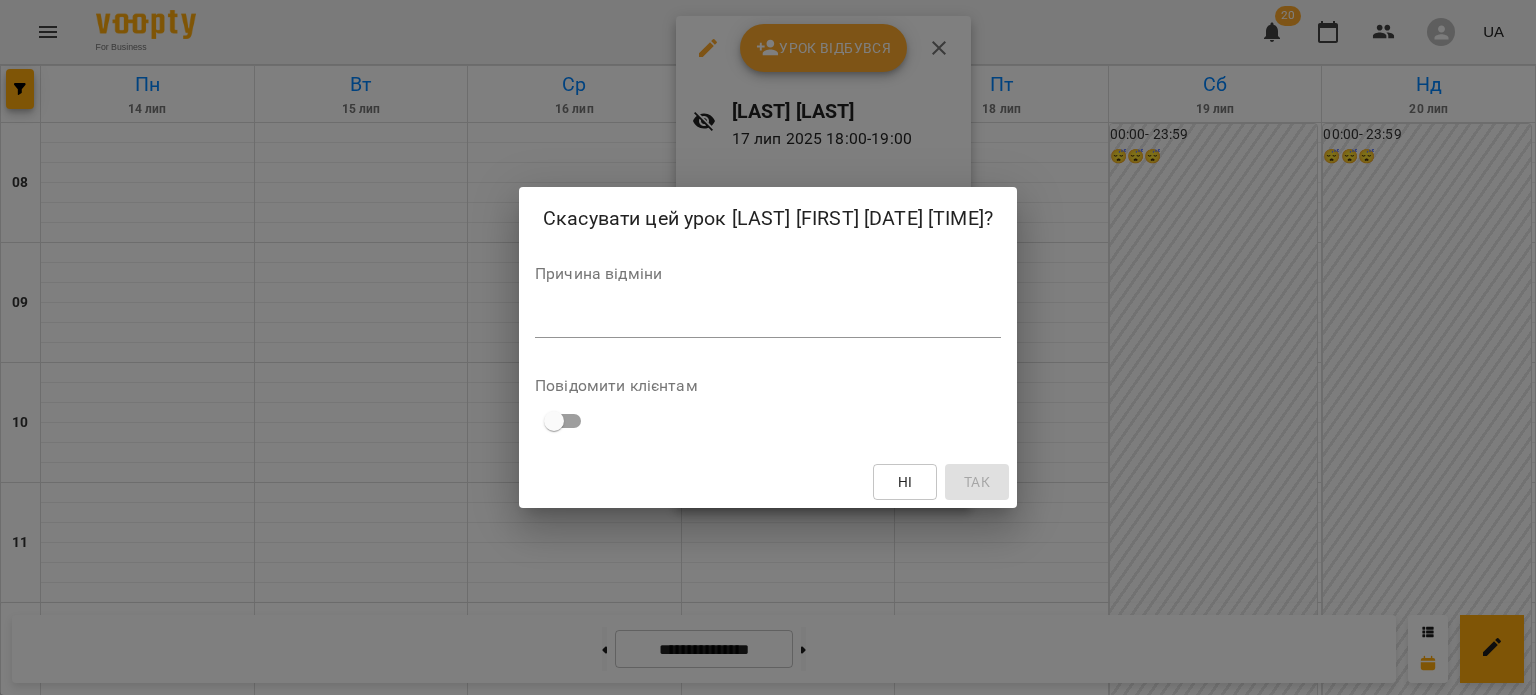click at bounding box center (768, 321) 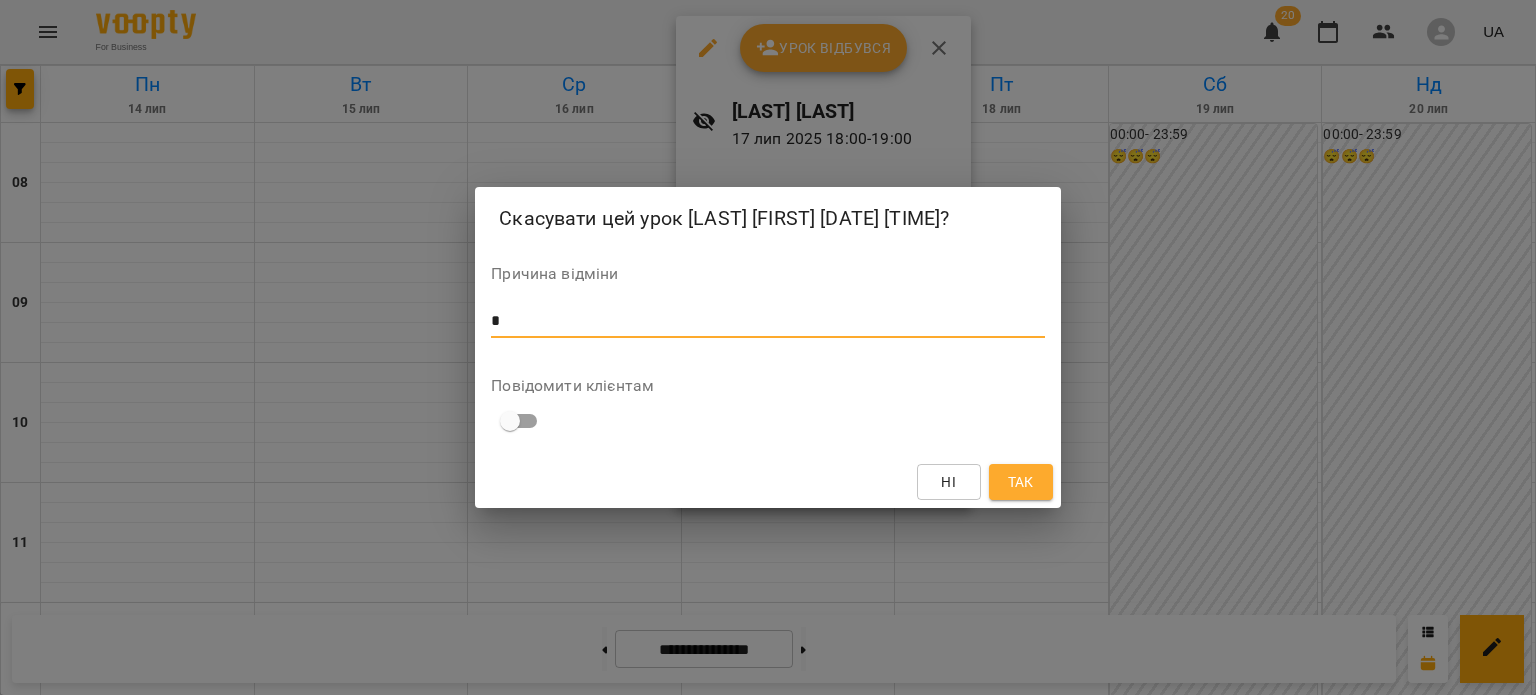 type on "*" 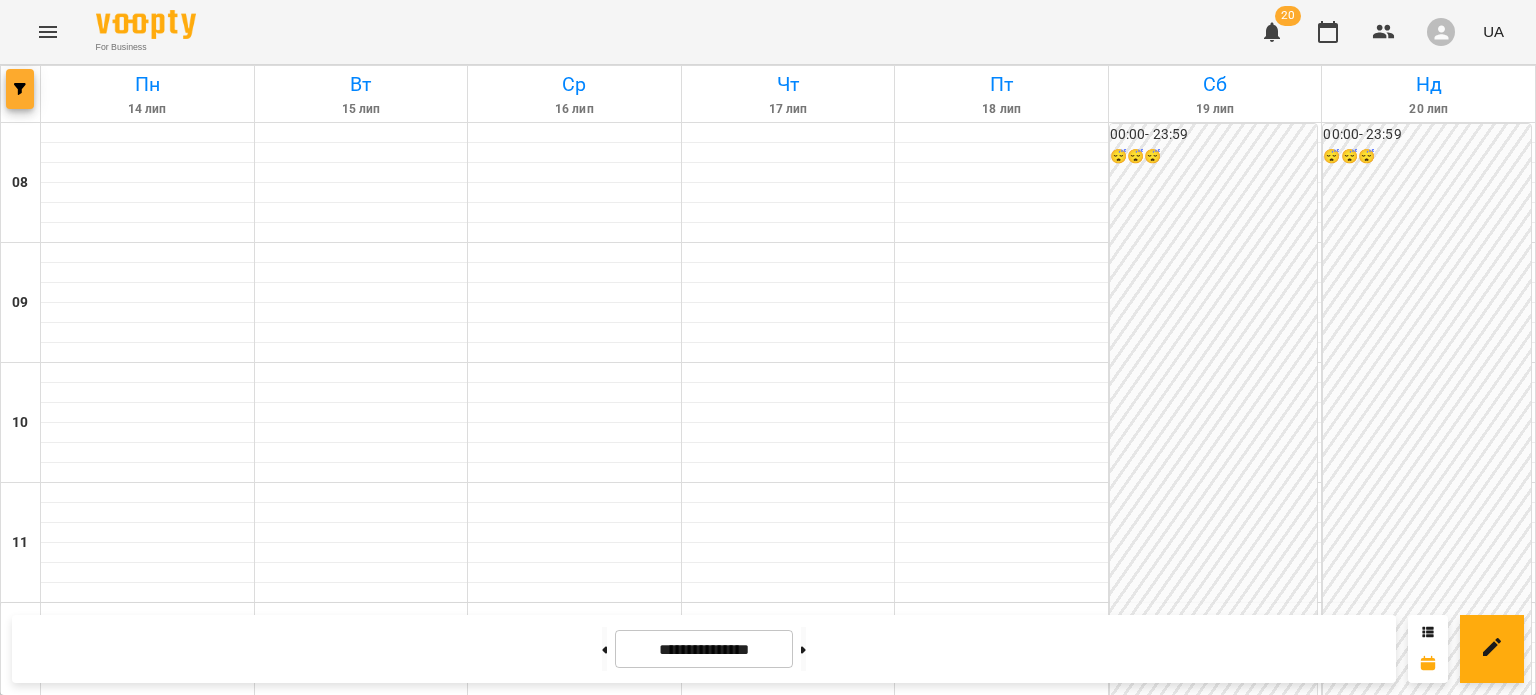 click at bounding box center [20, 89] 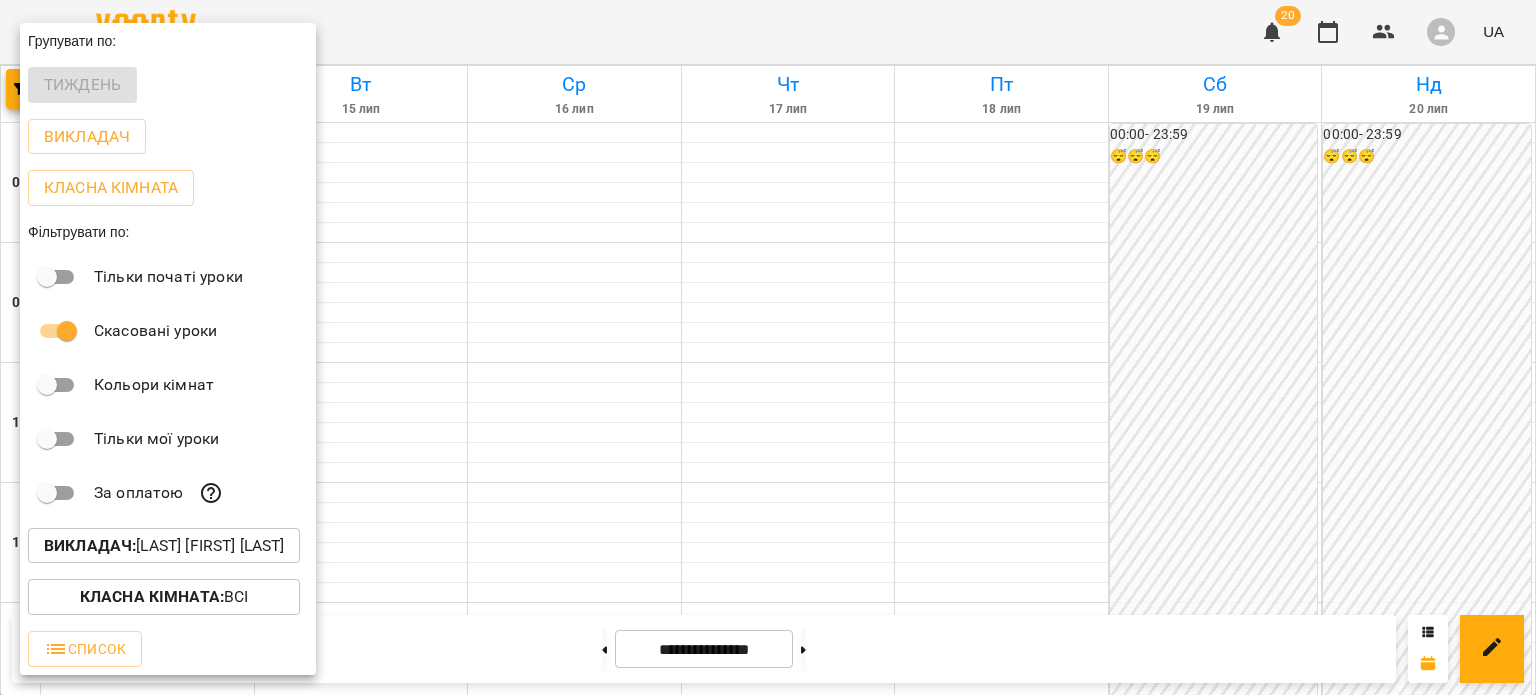 click on "Викладач :" at bounding box center (90, 545) 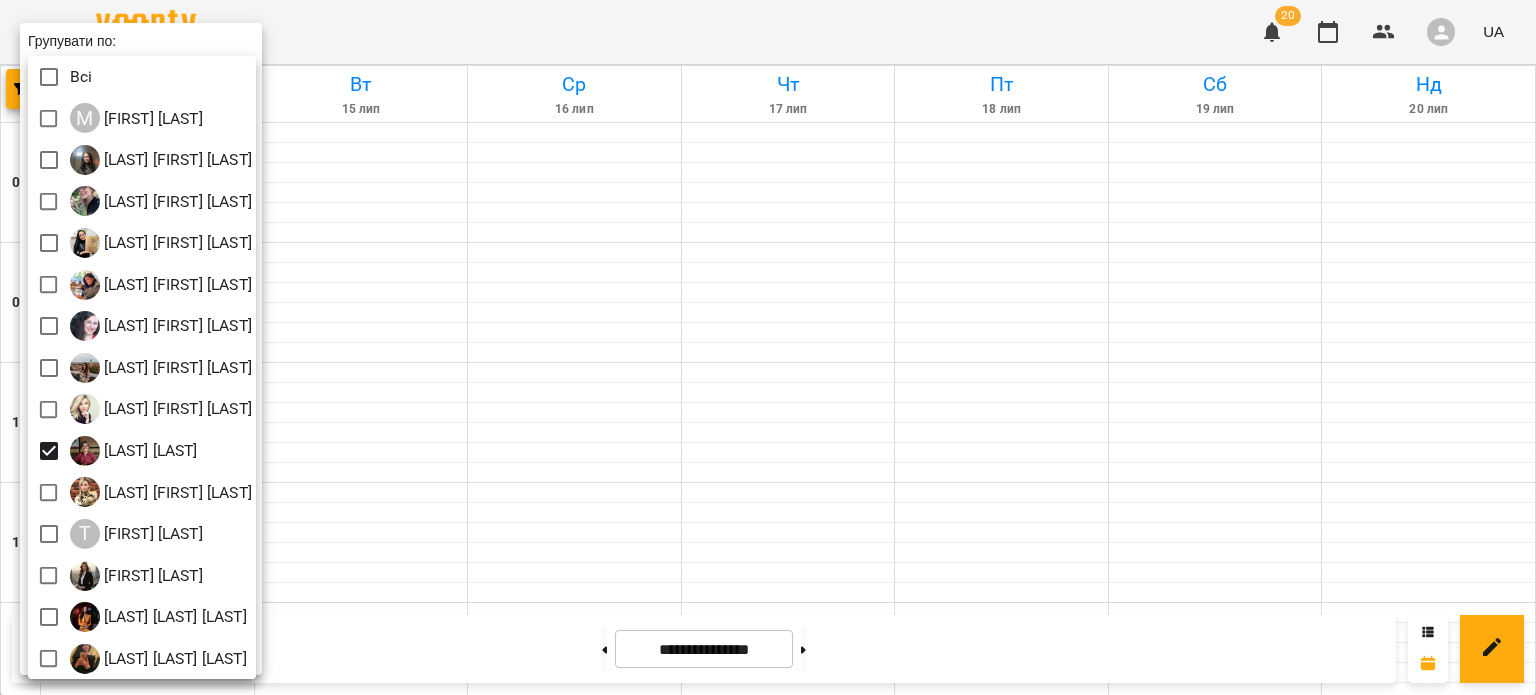 click at bounding box center [768, 347] 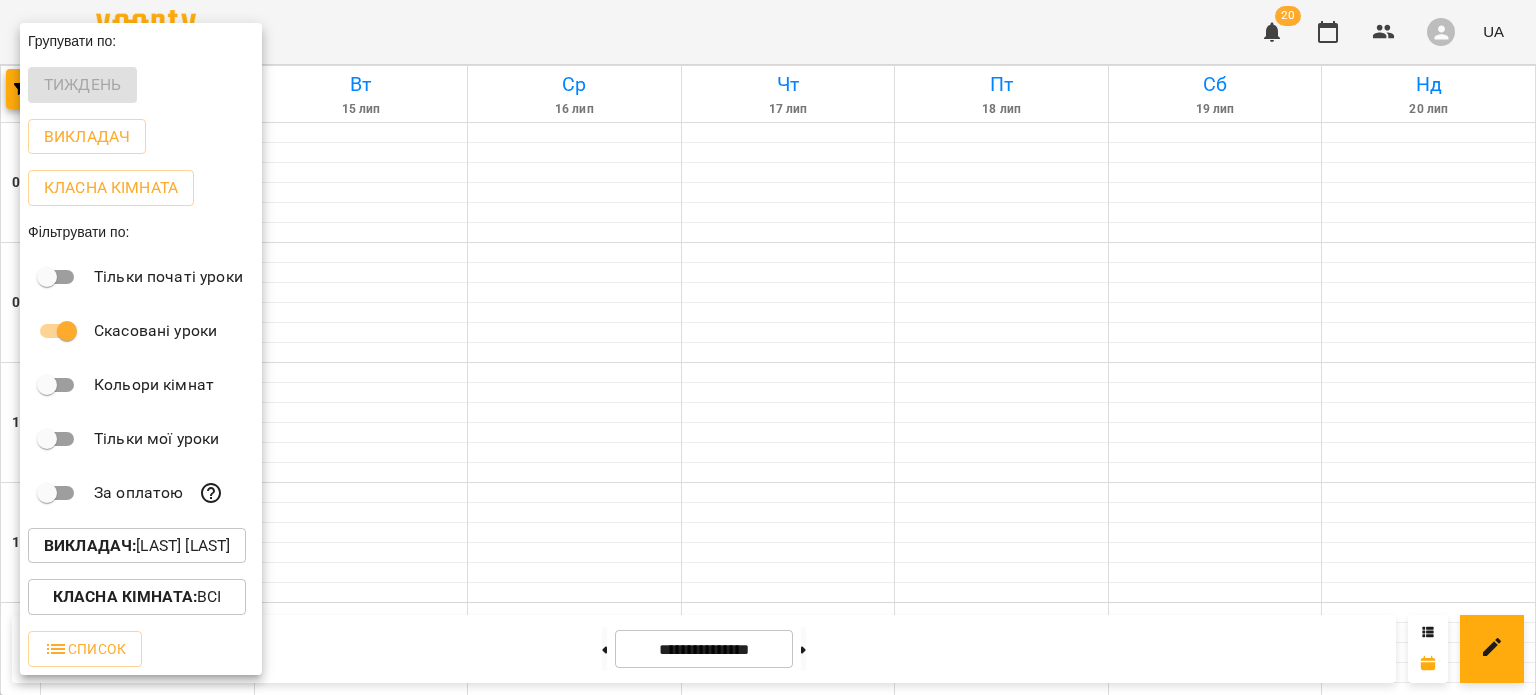 click at bounding box center (768, 347) 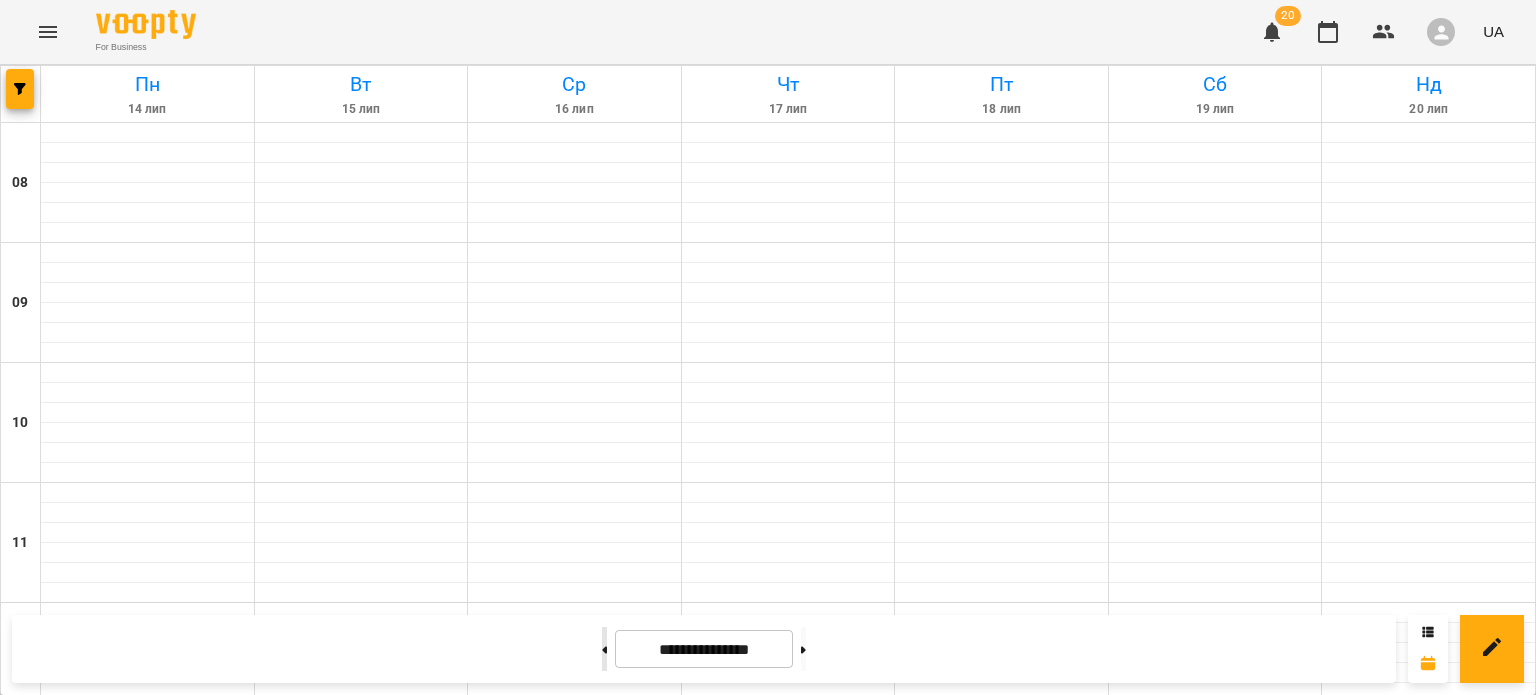 click at bounding box center [604, 649] 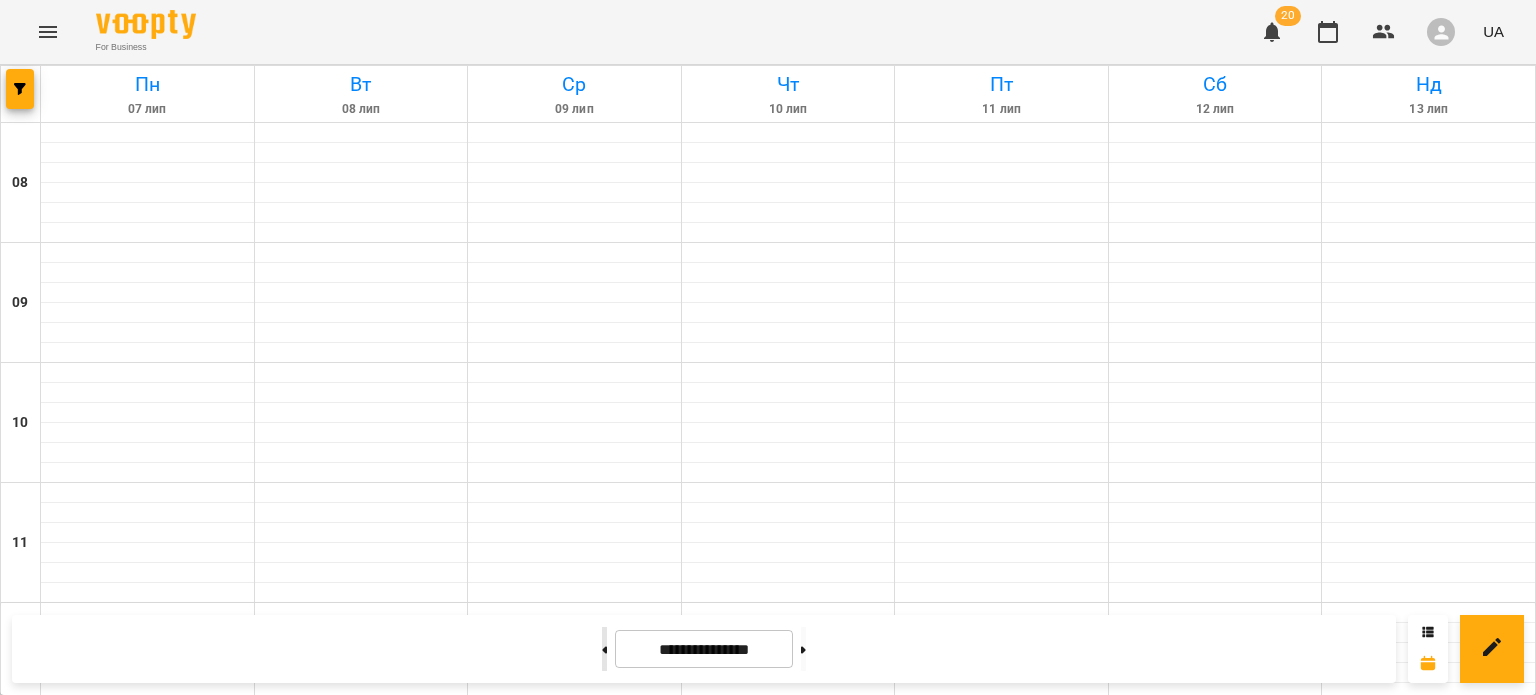 click at bounding box center [604, 649] 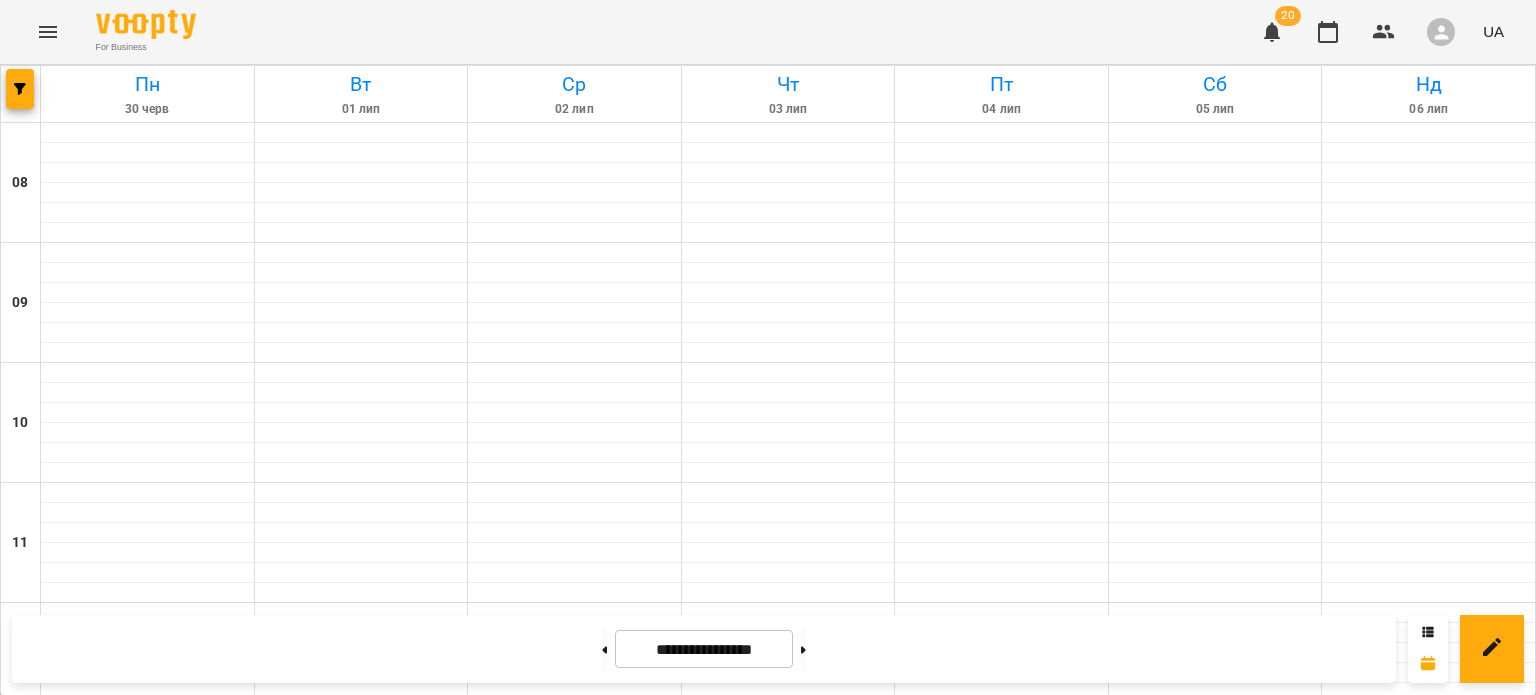 scroll, scrollTop: 1089, scrollLeft: 0, axis: vertical 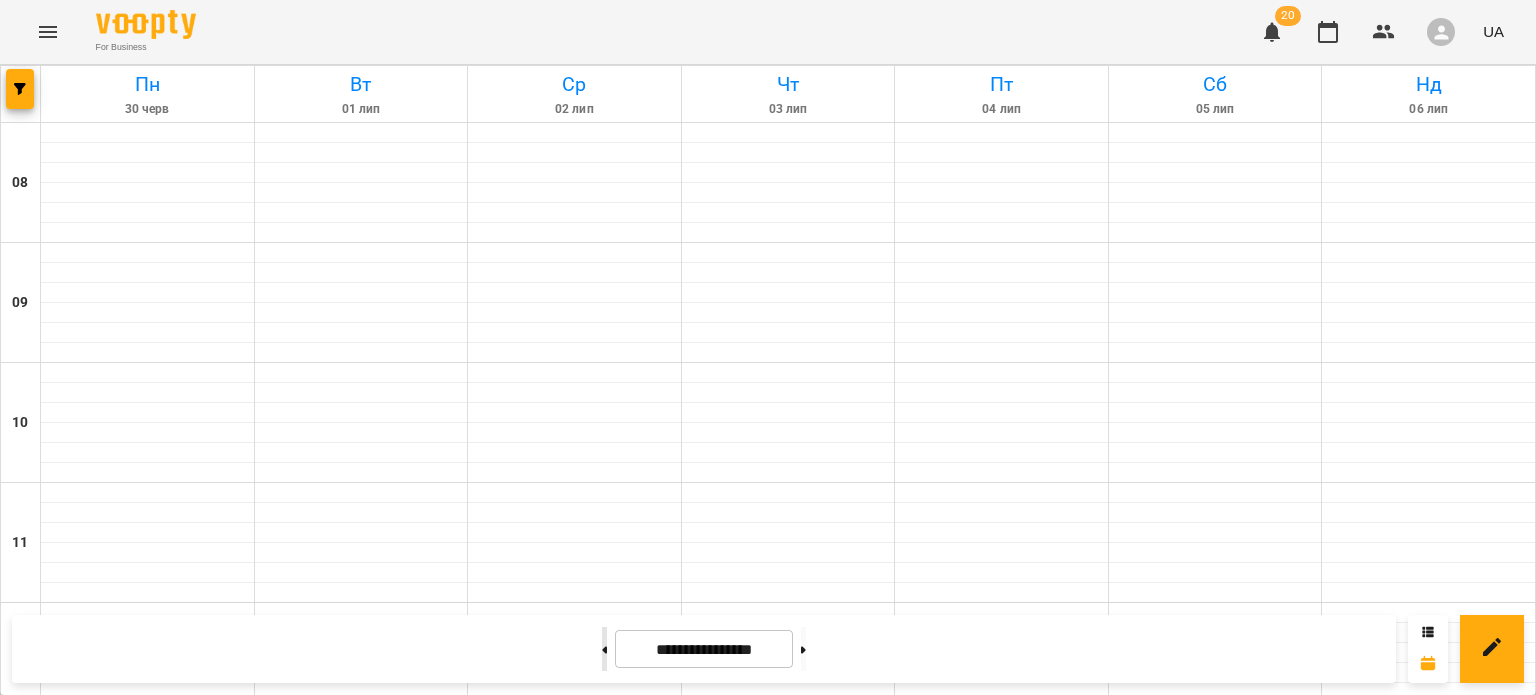 click at bounding box center [604, 649] 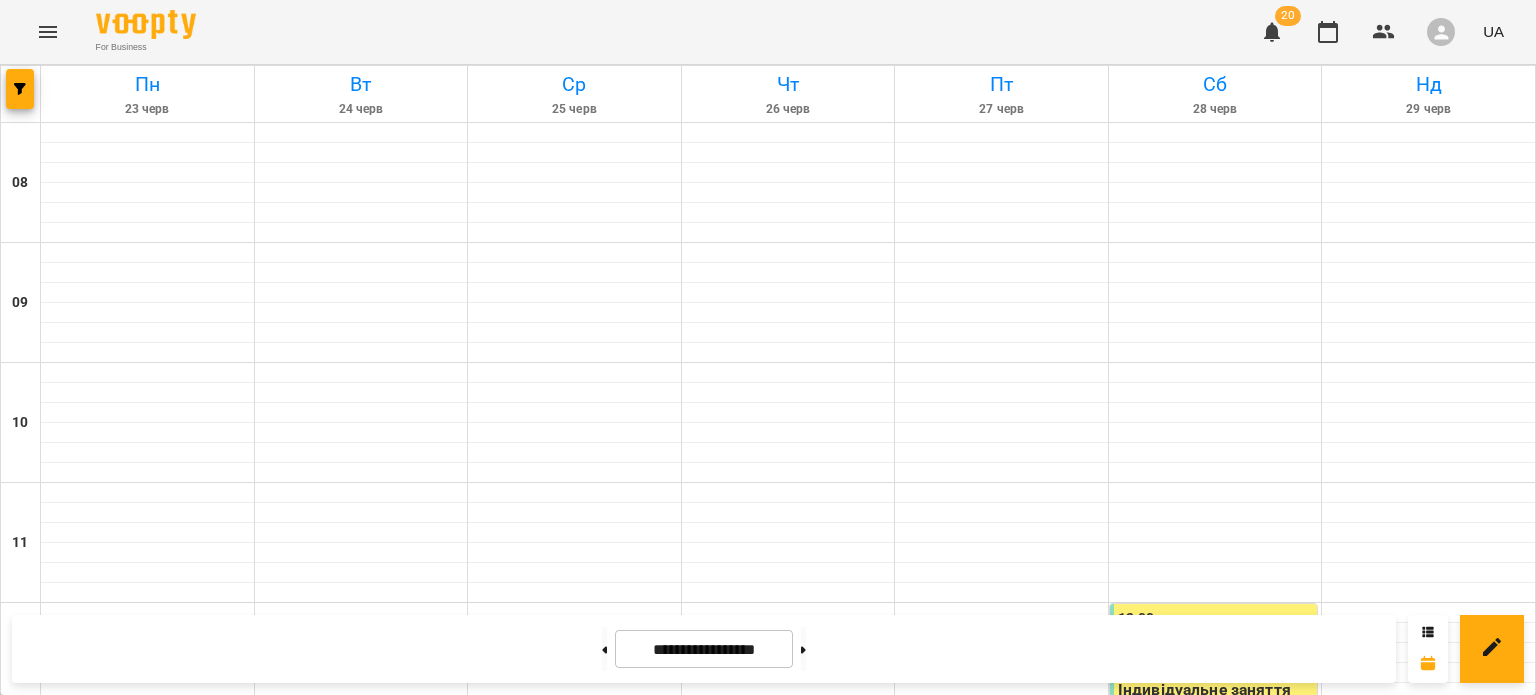 scroll, scrollTop: 1237, scrollLeft: 0, axis: vertical 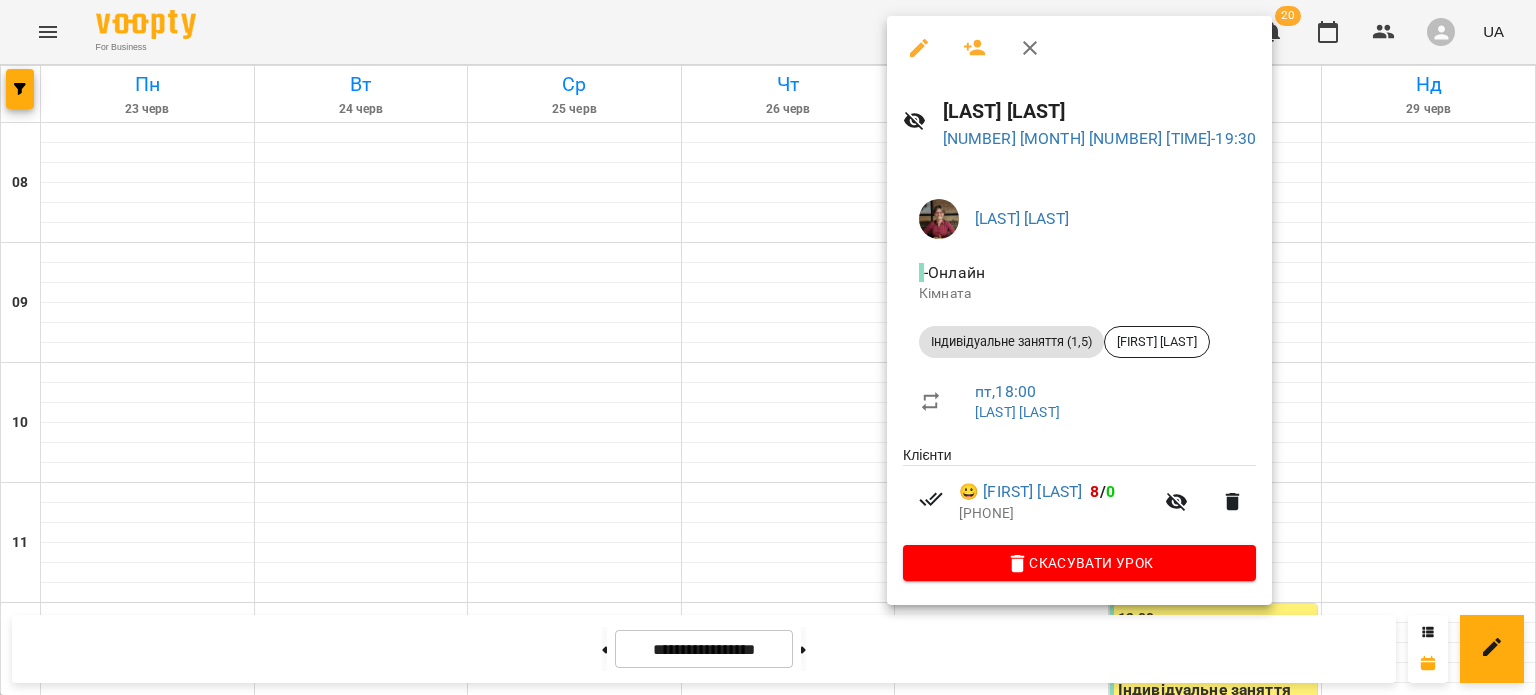 click at bounding box center [768, 347] 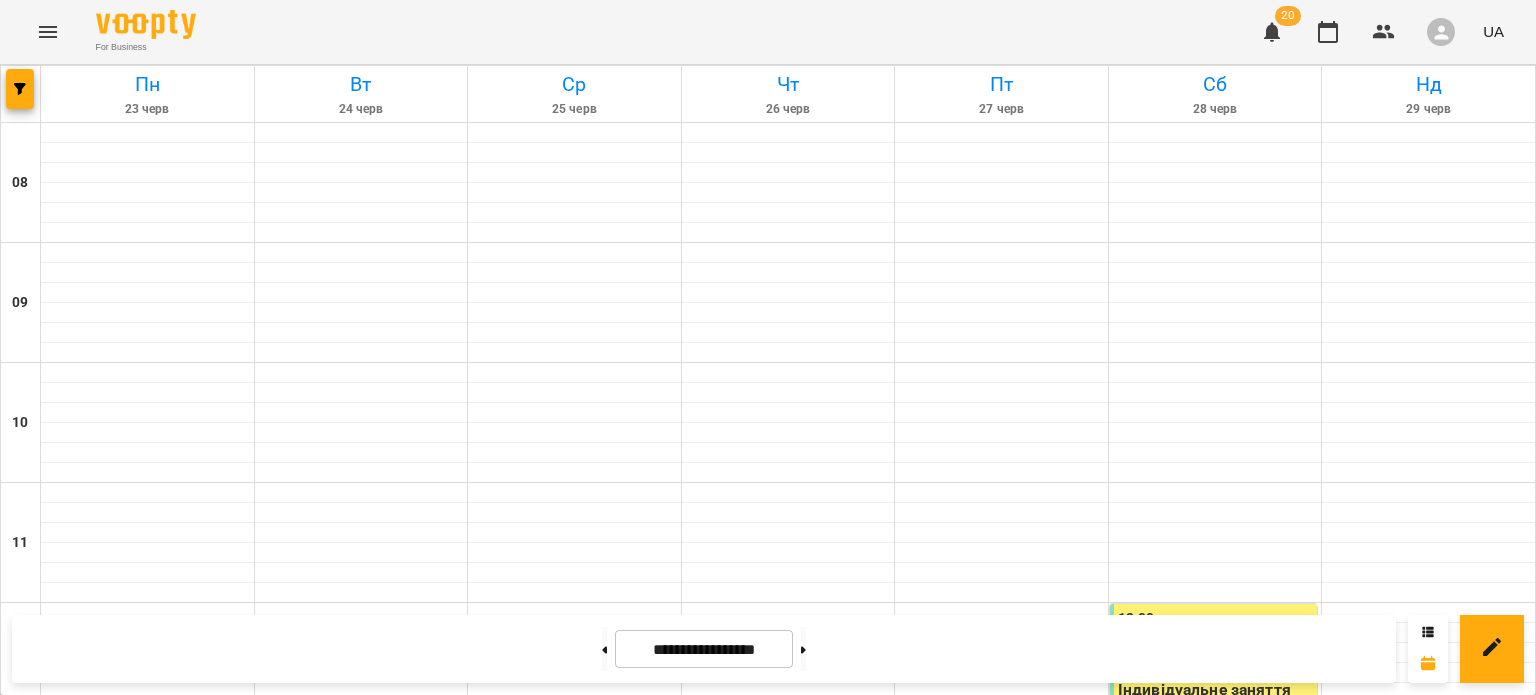 click on "Індивідуальне заняття (1,5)" at bounding box center (1002, 1421) 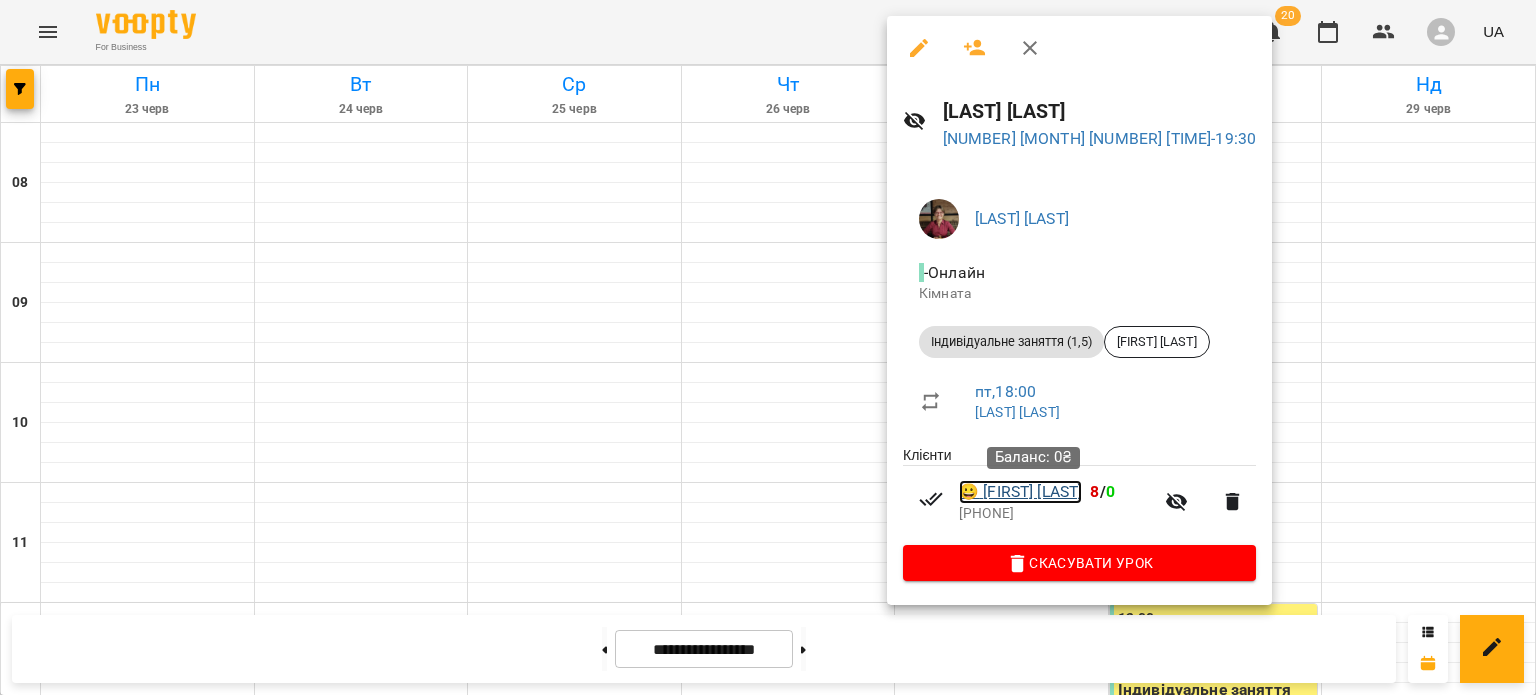 click on "😀 [FIRST] [LAST]" at bounding box center [1020, 492] 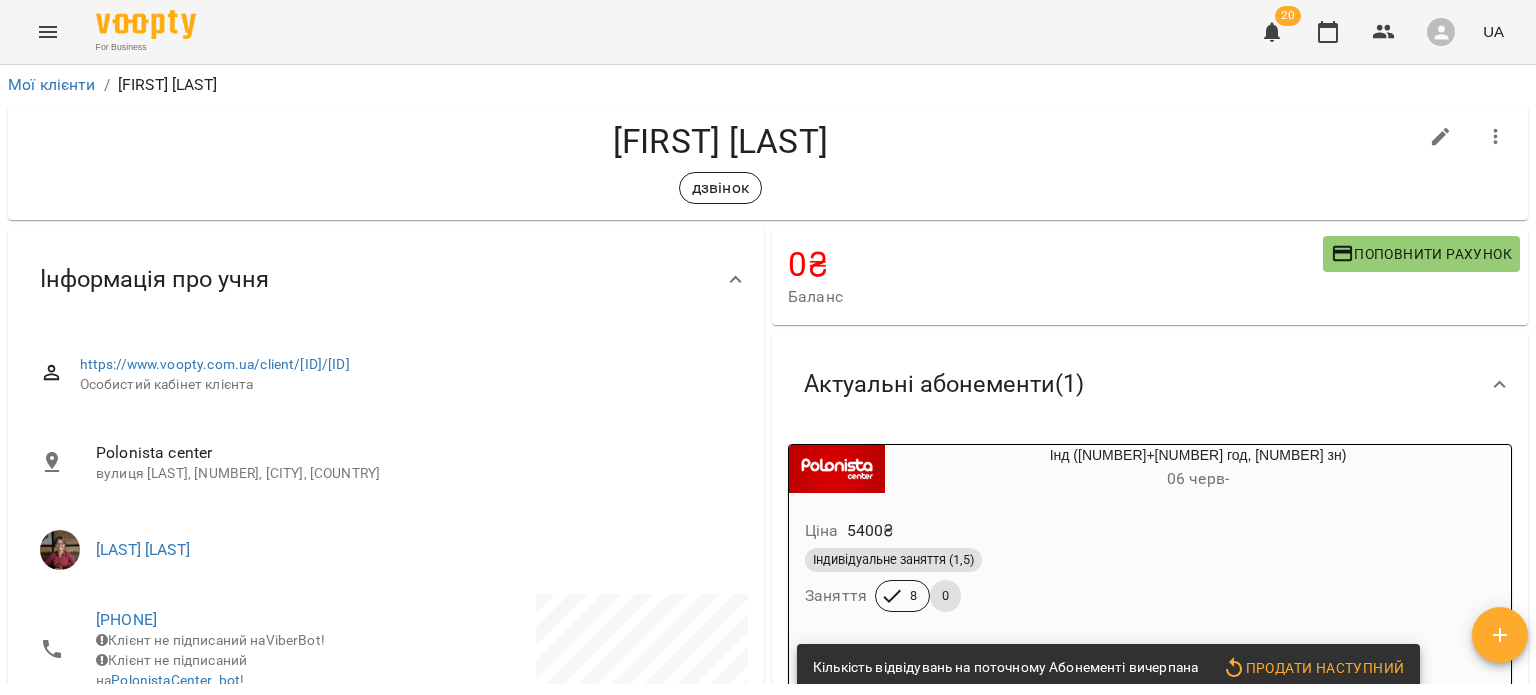 click on "Інд (1,5 год, 8 зн) [DATE]  -" at bounding box center [1198, 469] 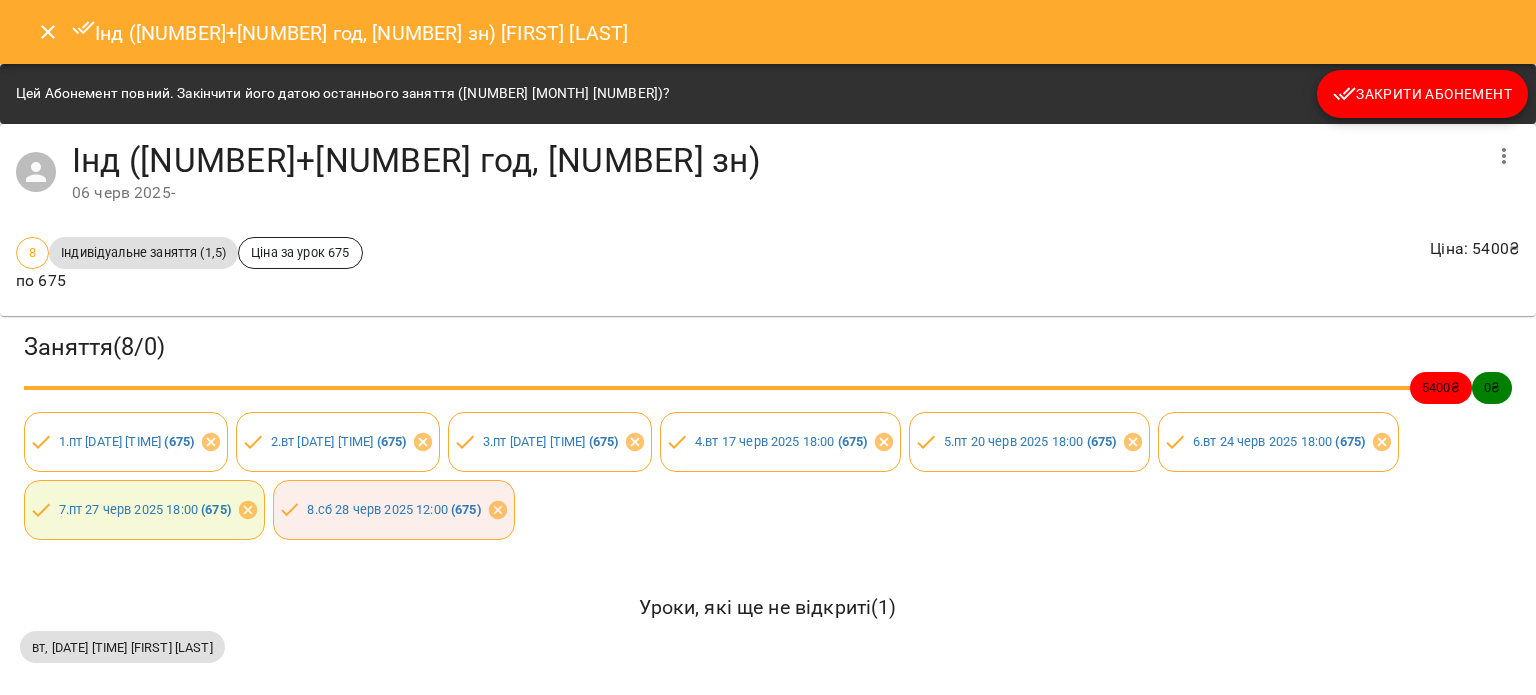 click on "Закрити Абонемент" at bounding box center (1422, 94) 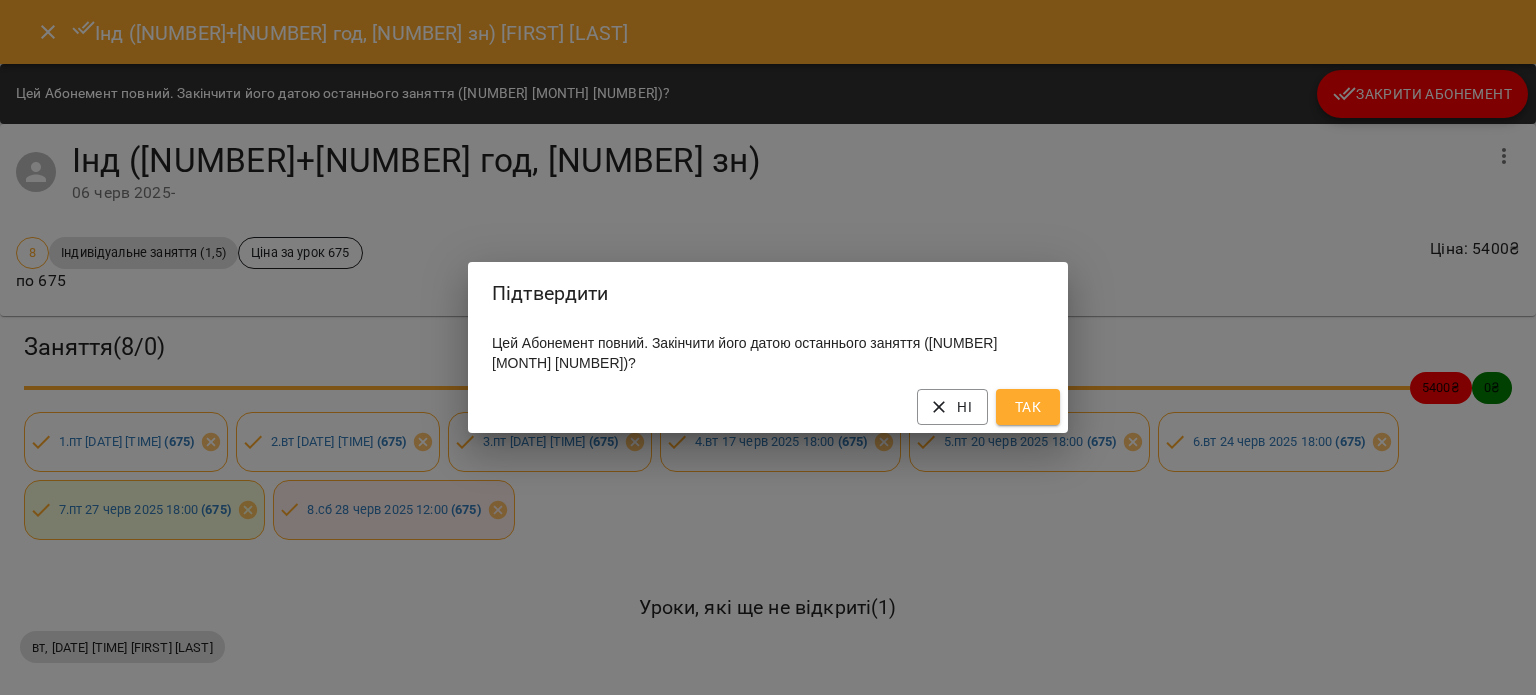 click on "Так" at bounding box center [1028, 407] 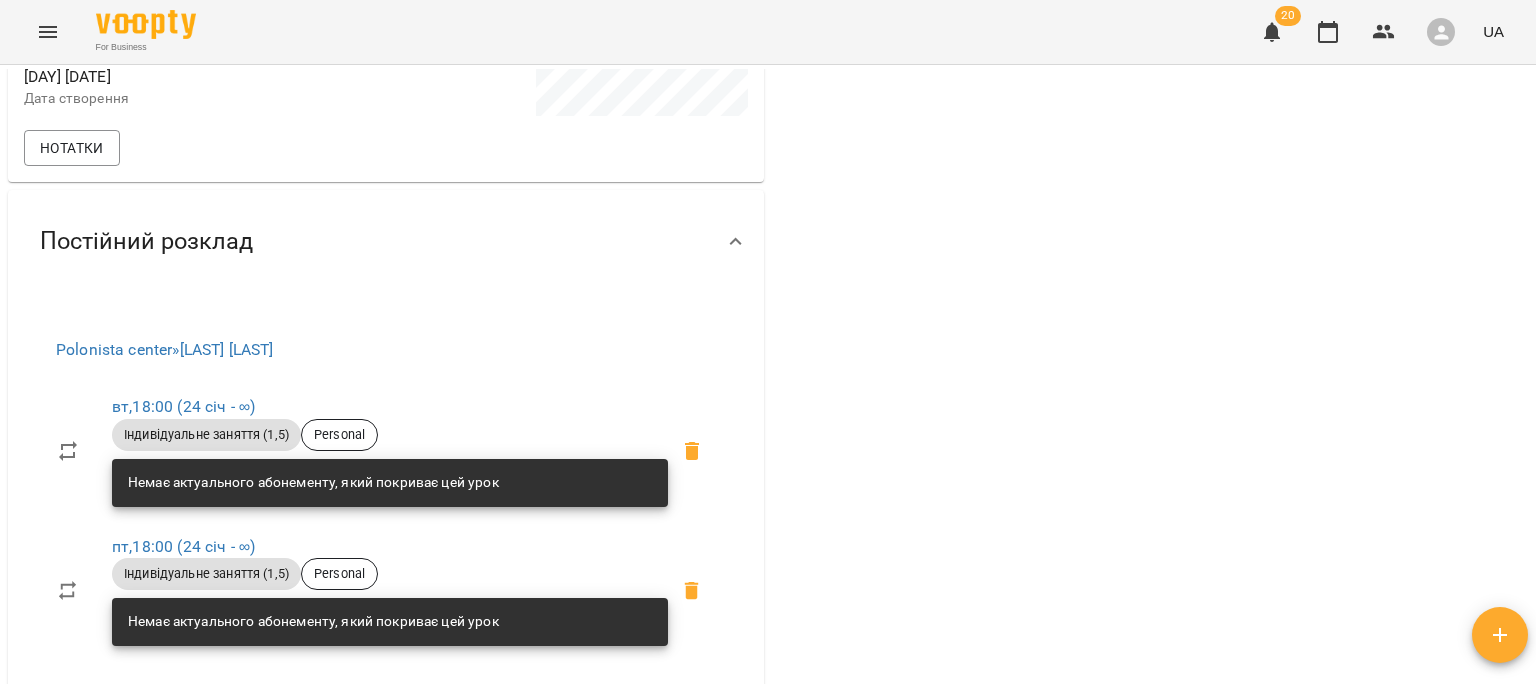scroll, scrollTop: 691, scrollLeft: 0, axis: vertical 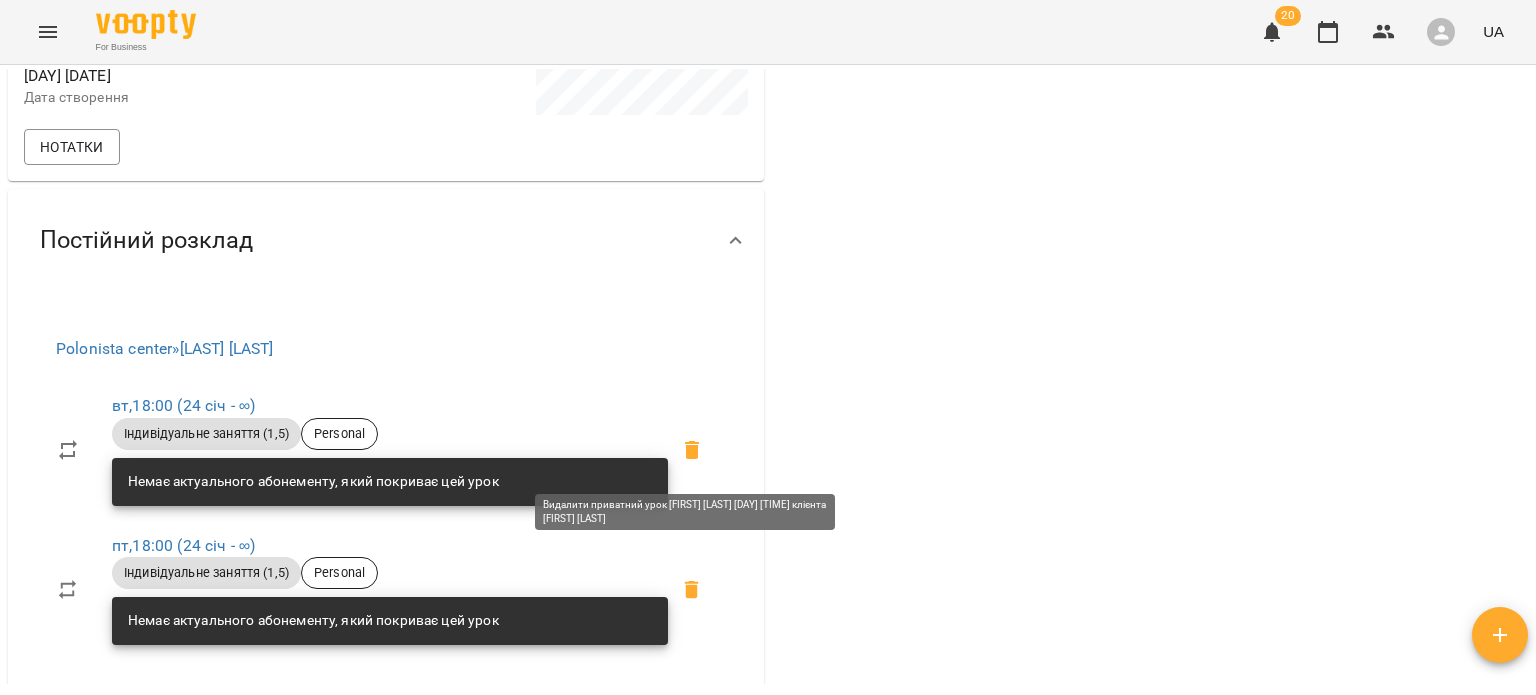 click 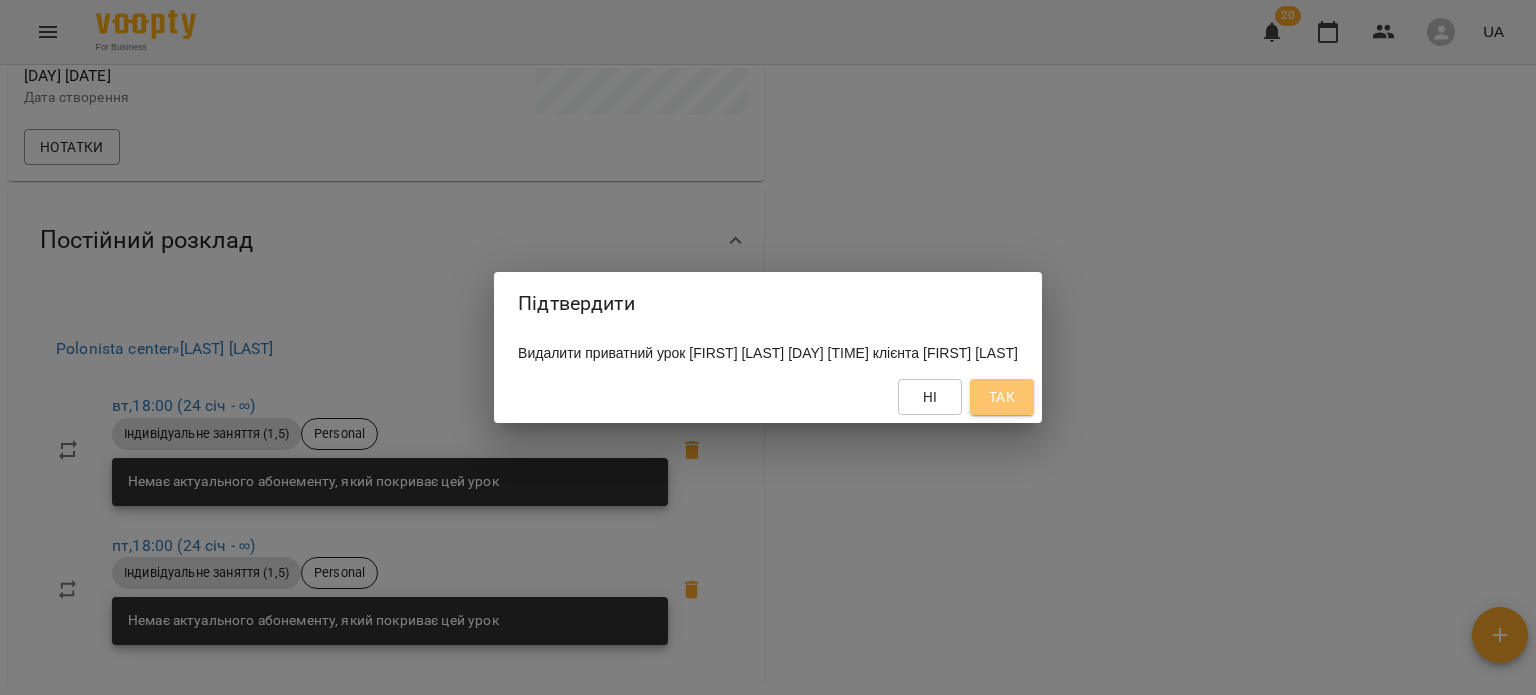 click on "Так" at bounding box center (1002, 397) 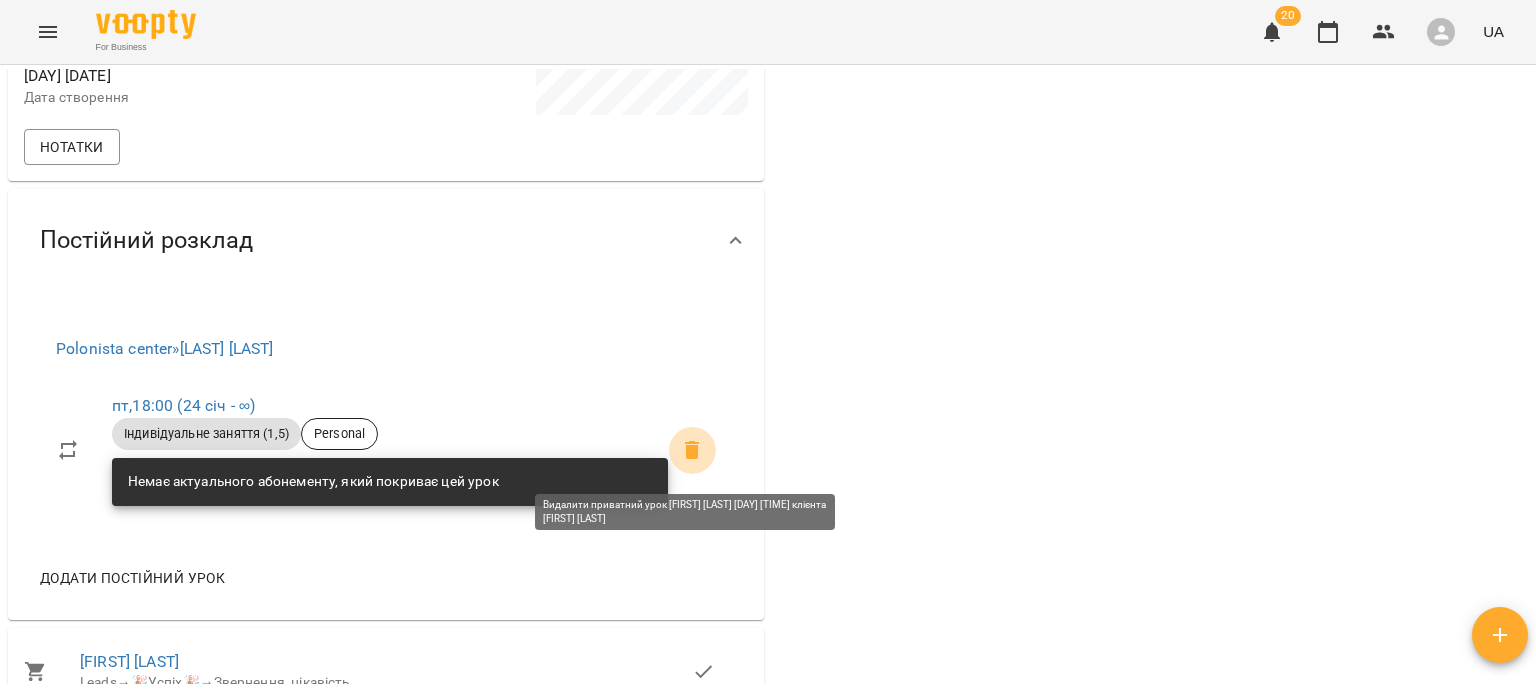 click 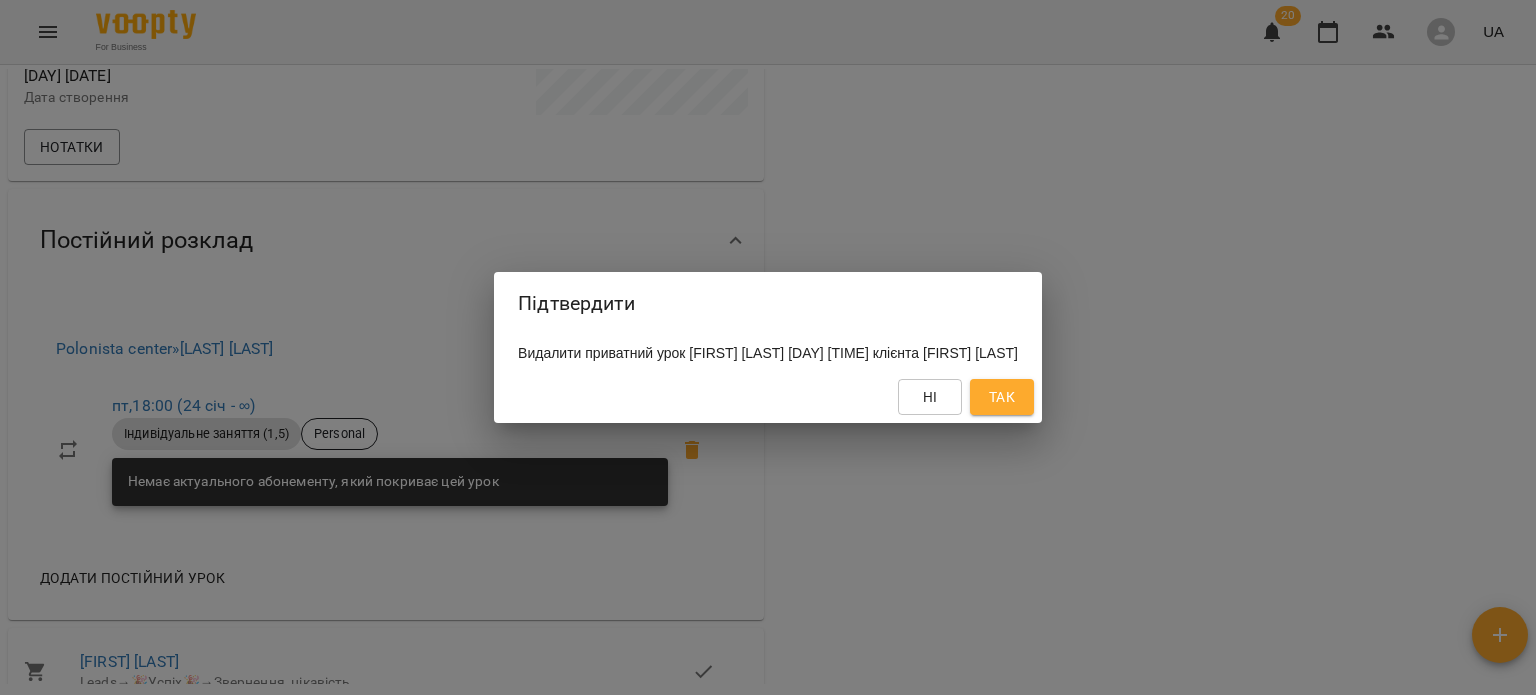 click on "Так" at bounding box center [1002, 397] 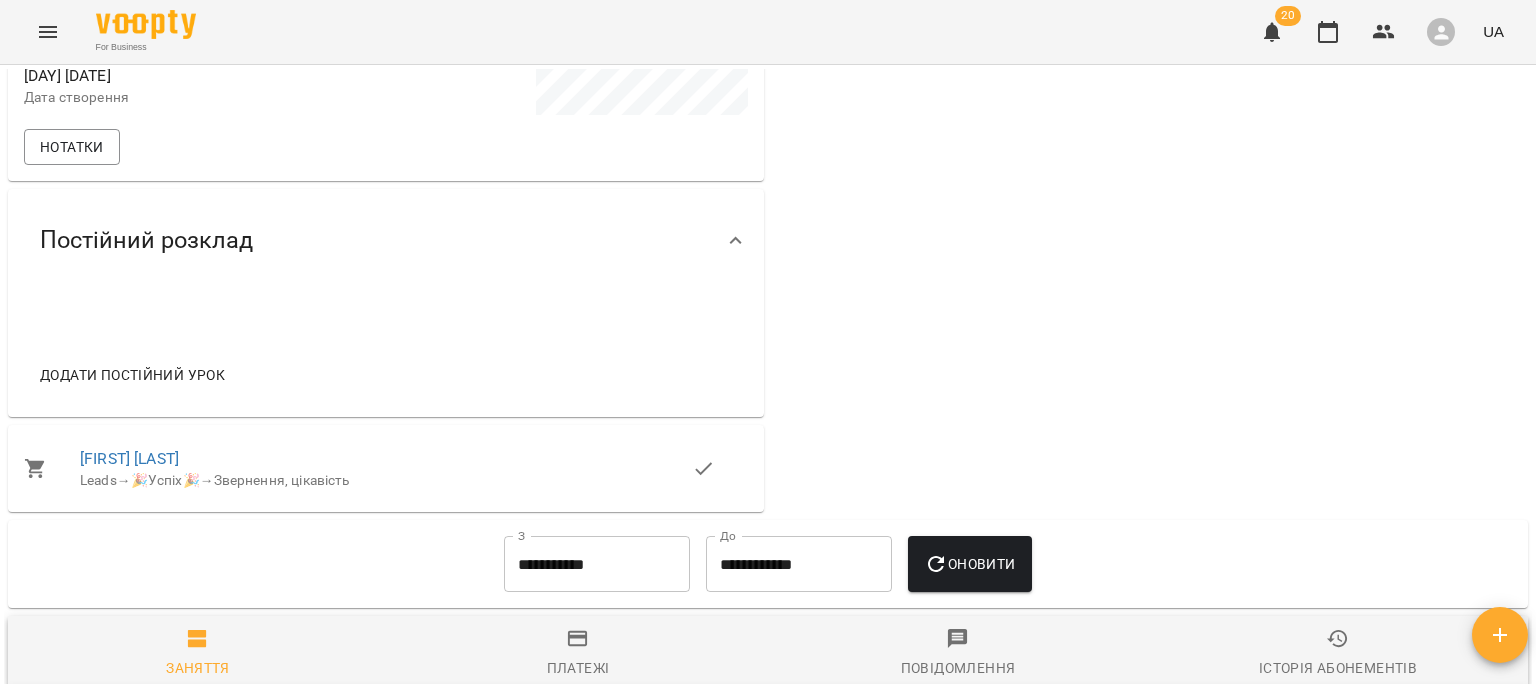 click at bounding box center [48, 32] 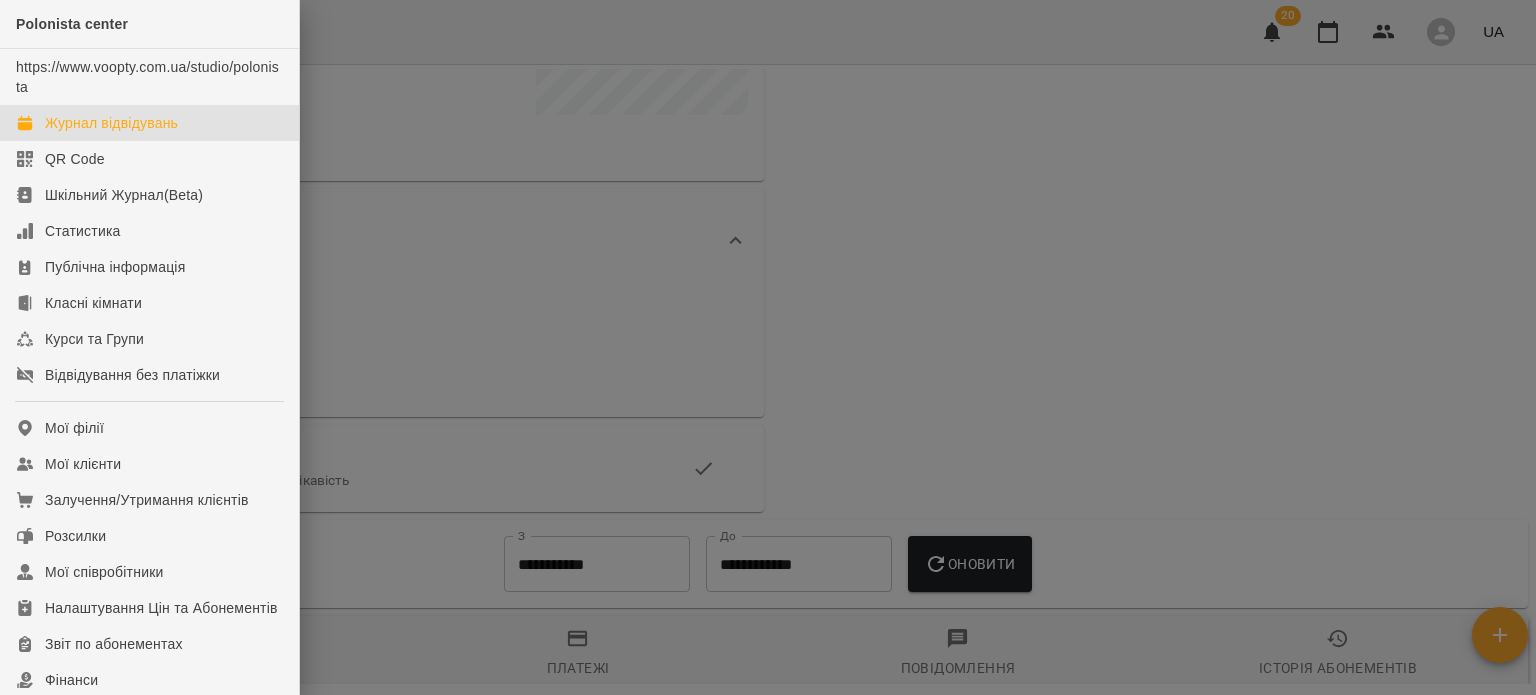 click on "Журнал відвідувань" at bounding box center (111, 123) 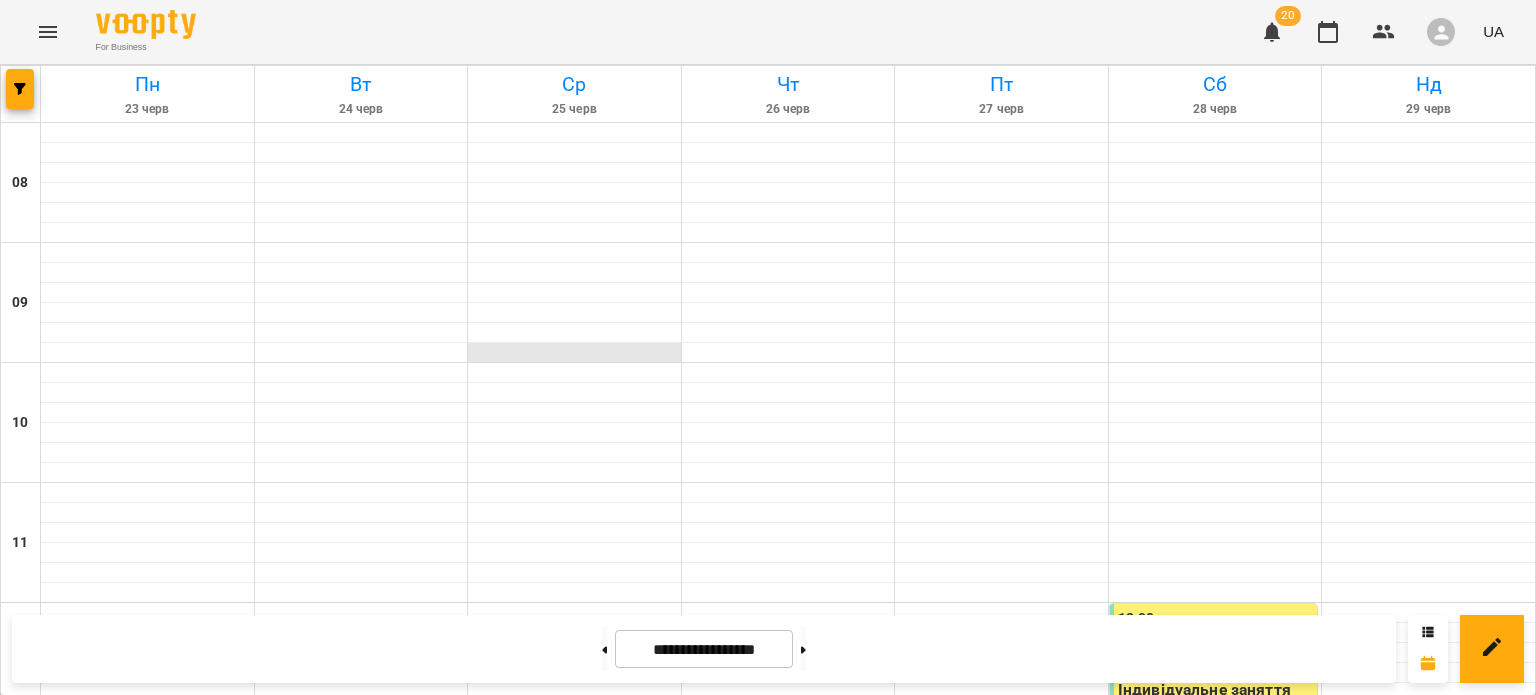 scroll, scrollTop: 1317, scrollLeft: 0, axis: vertical 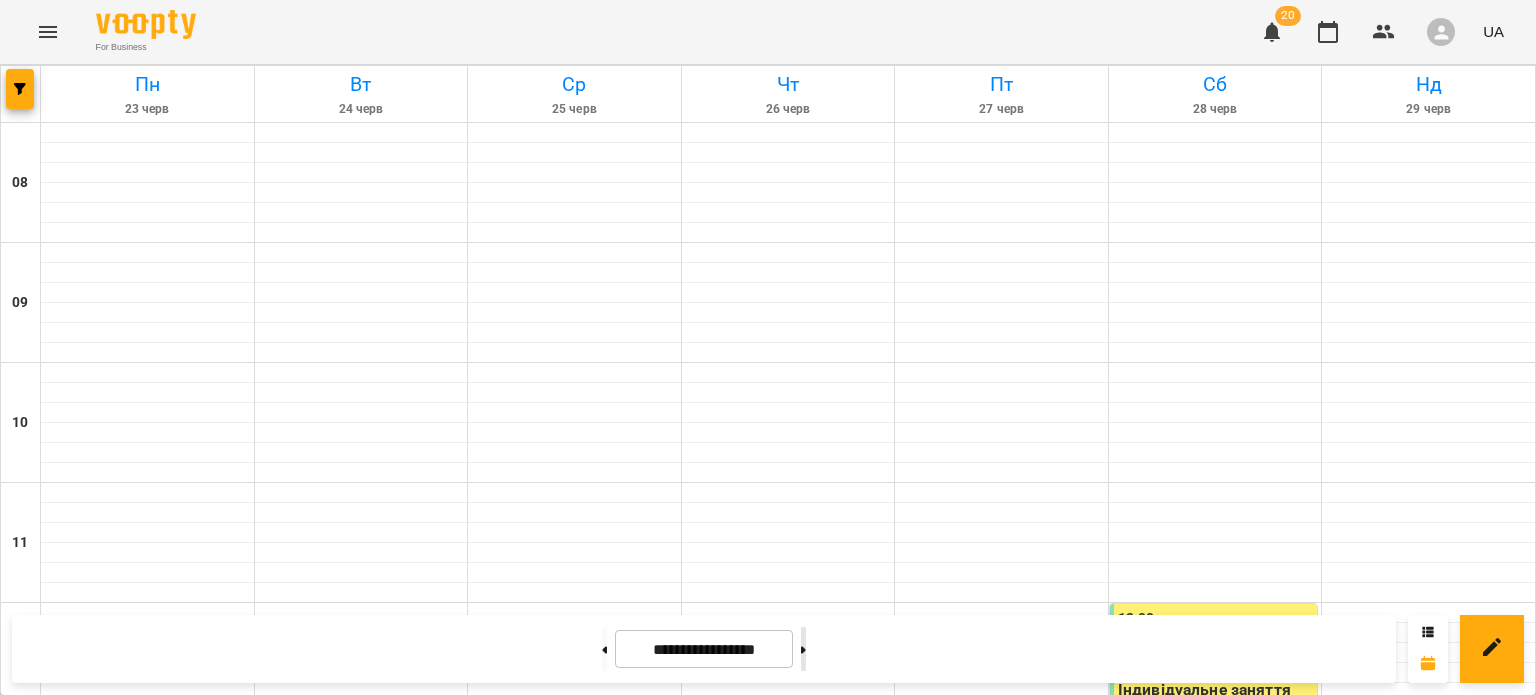 click at bounding box center (803, 649) 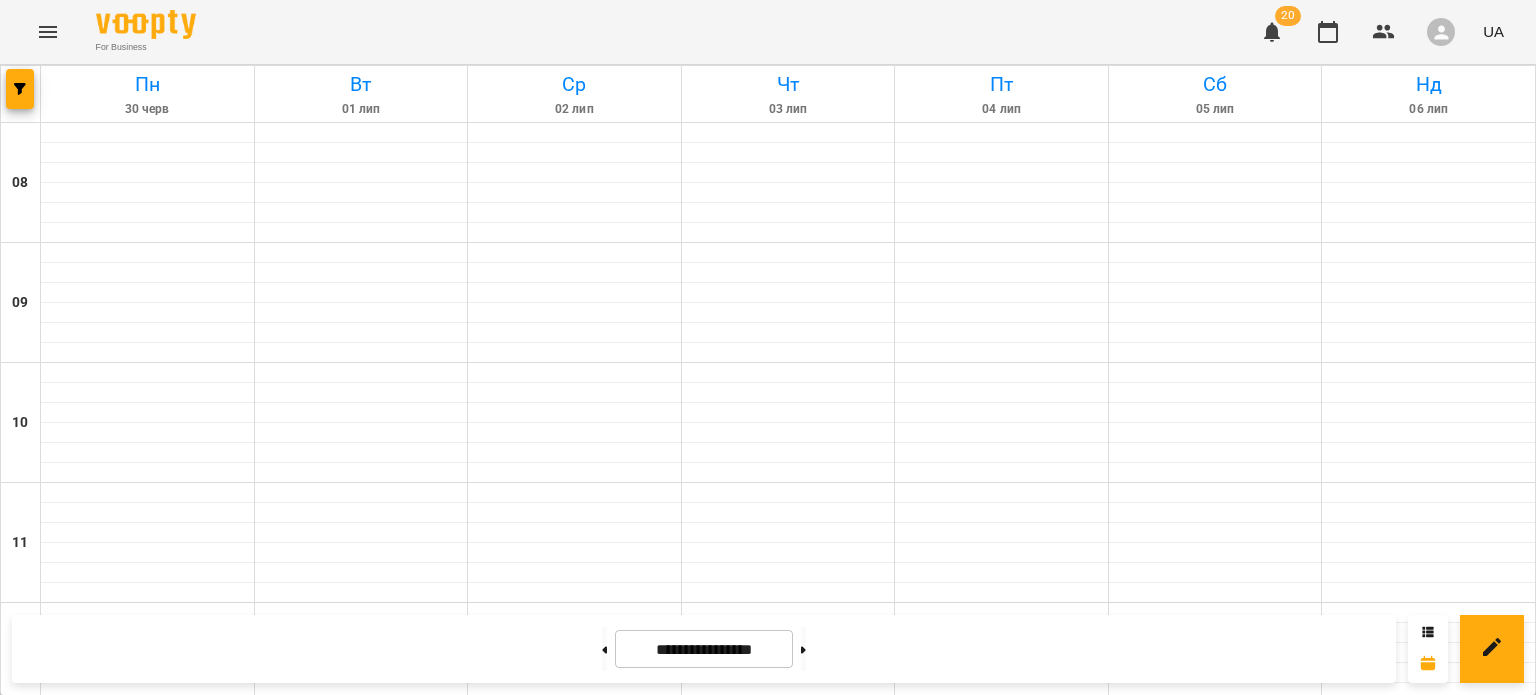 scroll, scrollTop: 1176, scrollLeft: 0, axis: vertical 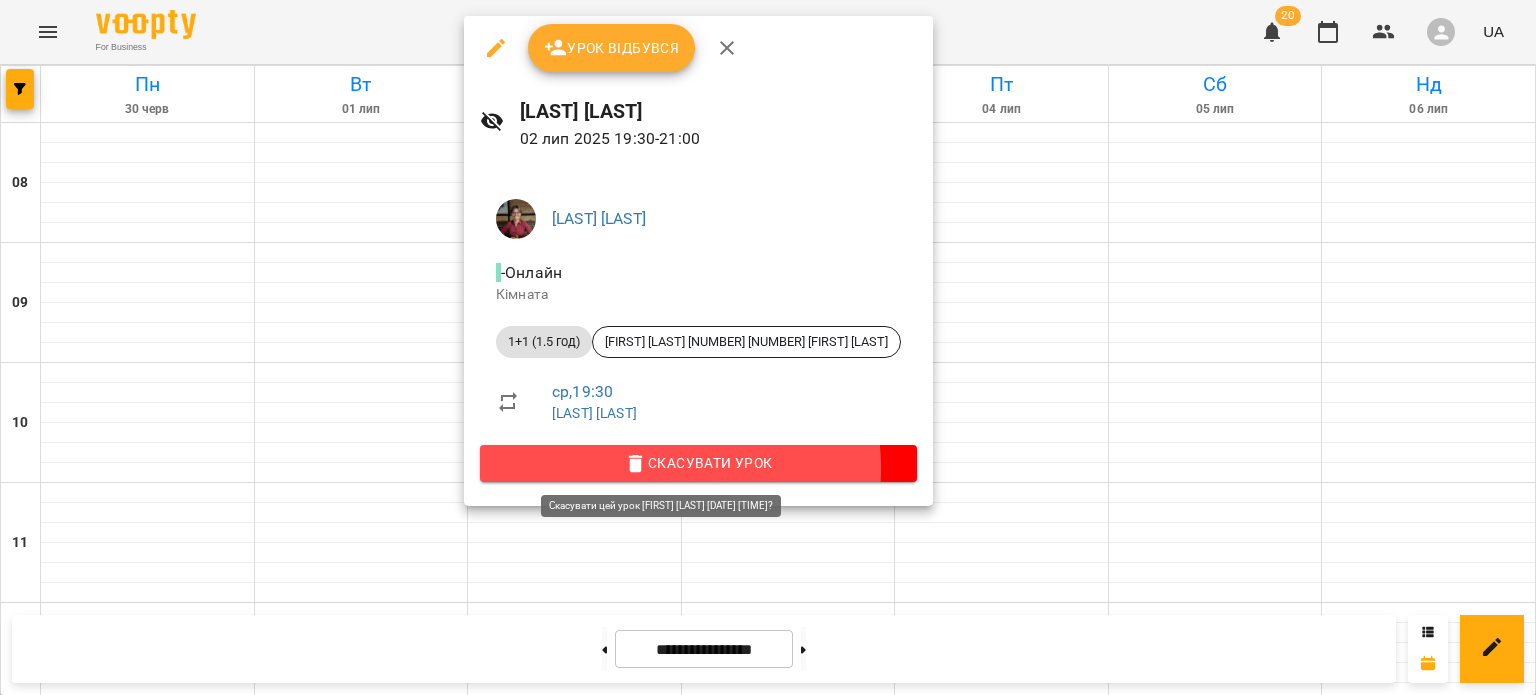 click on "Скасувати Урок" at bounding box center (698, 463) 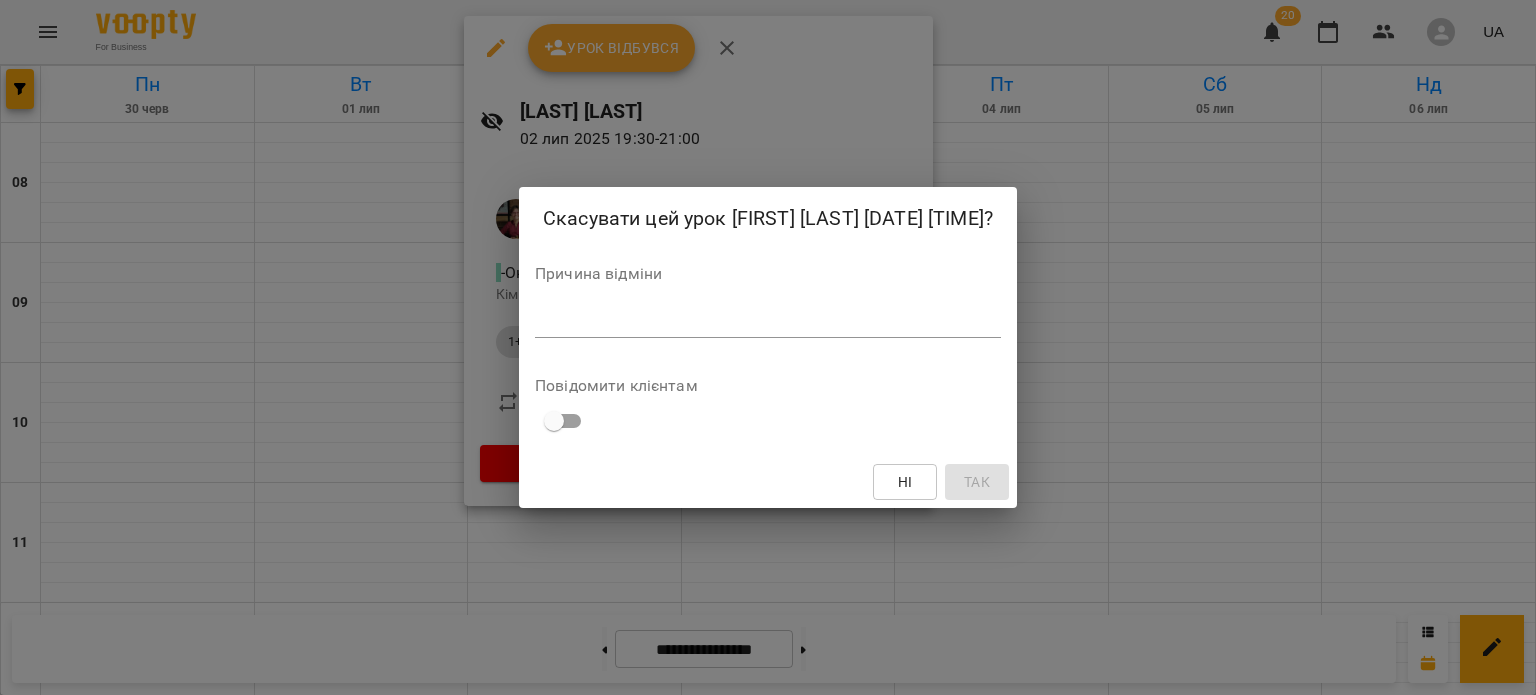 click at bounding box center (768, 321) 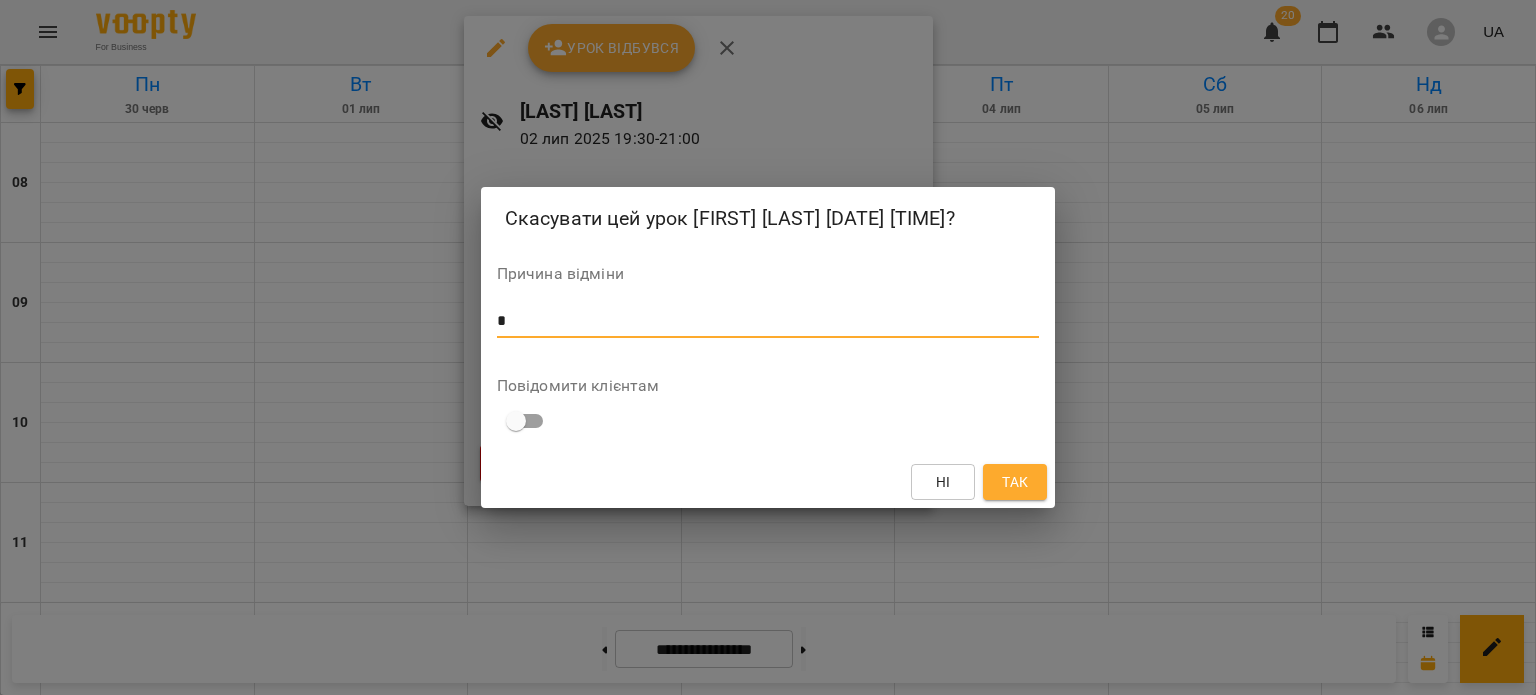type on "*" 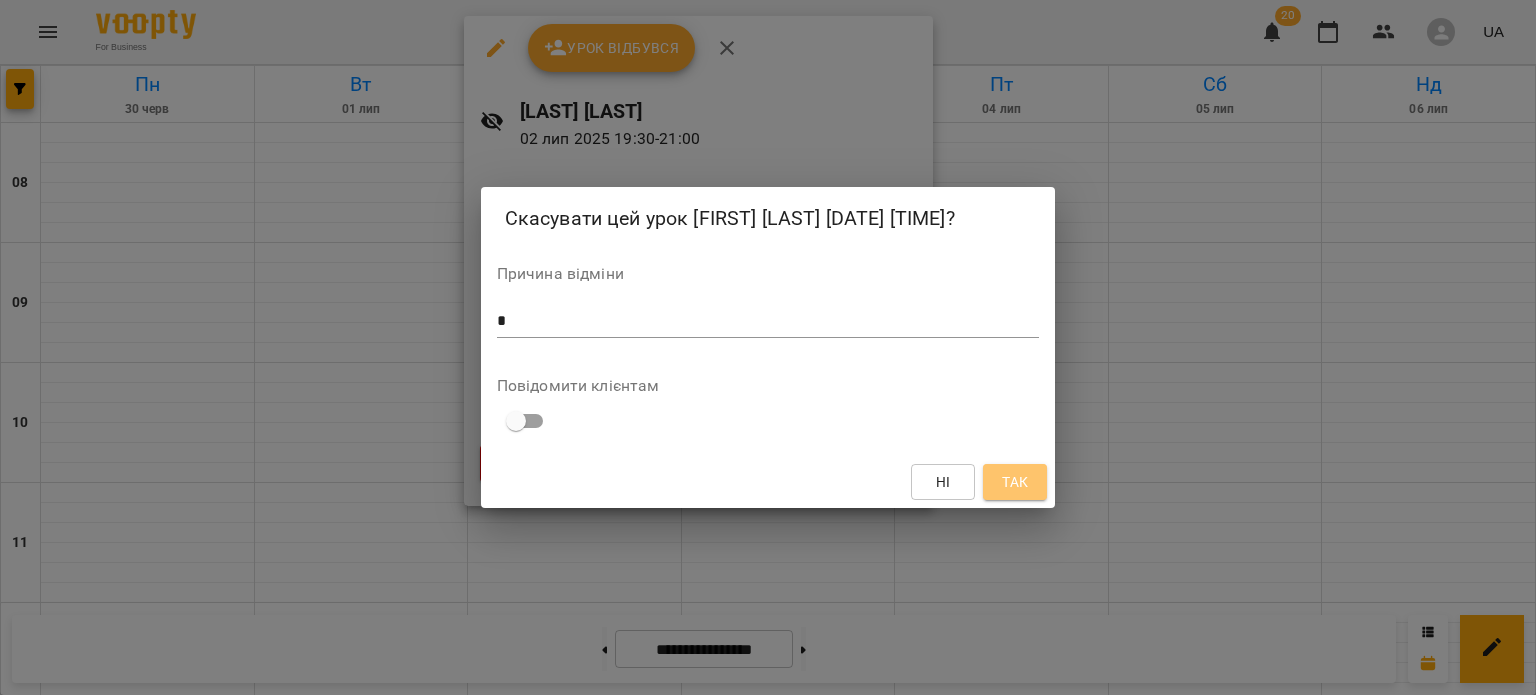 click on "Так" at bounding box center [1015, 482] 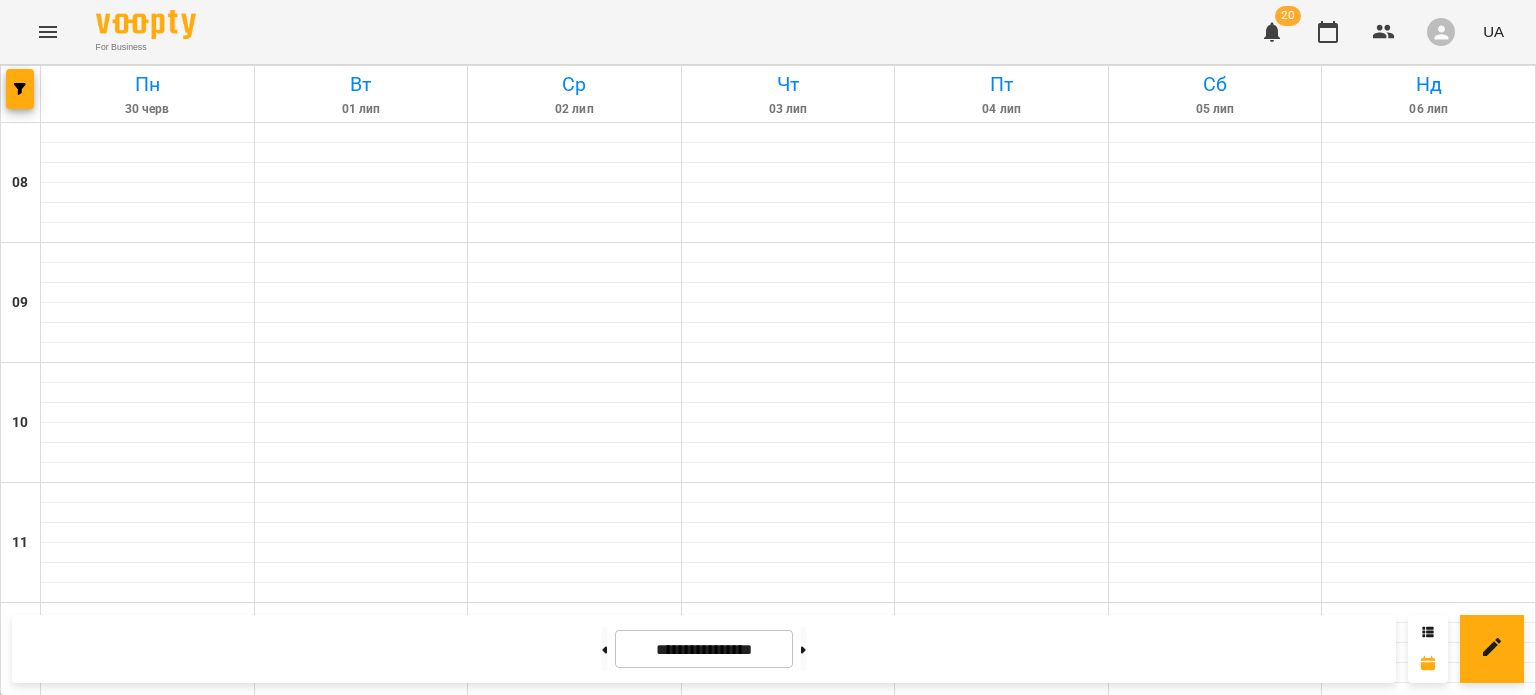 click on "1+1 (1.5 год) - [FIRST] [LAST] 1 1 [FIRST] [LAST]" at bounding box center (1002, 1589) 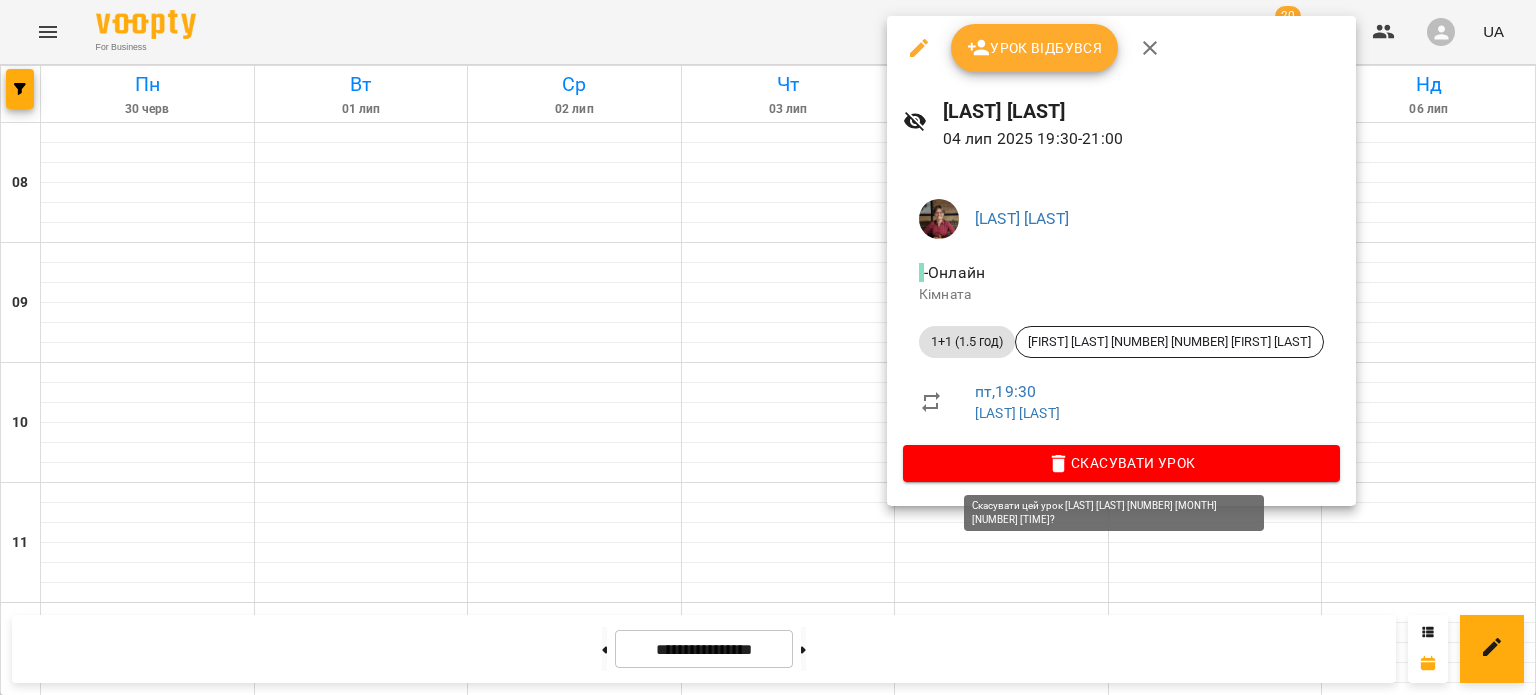 click on "Скасувати Урок" at bounding box center [1121, 463] 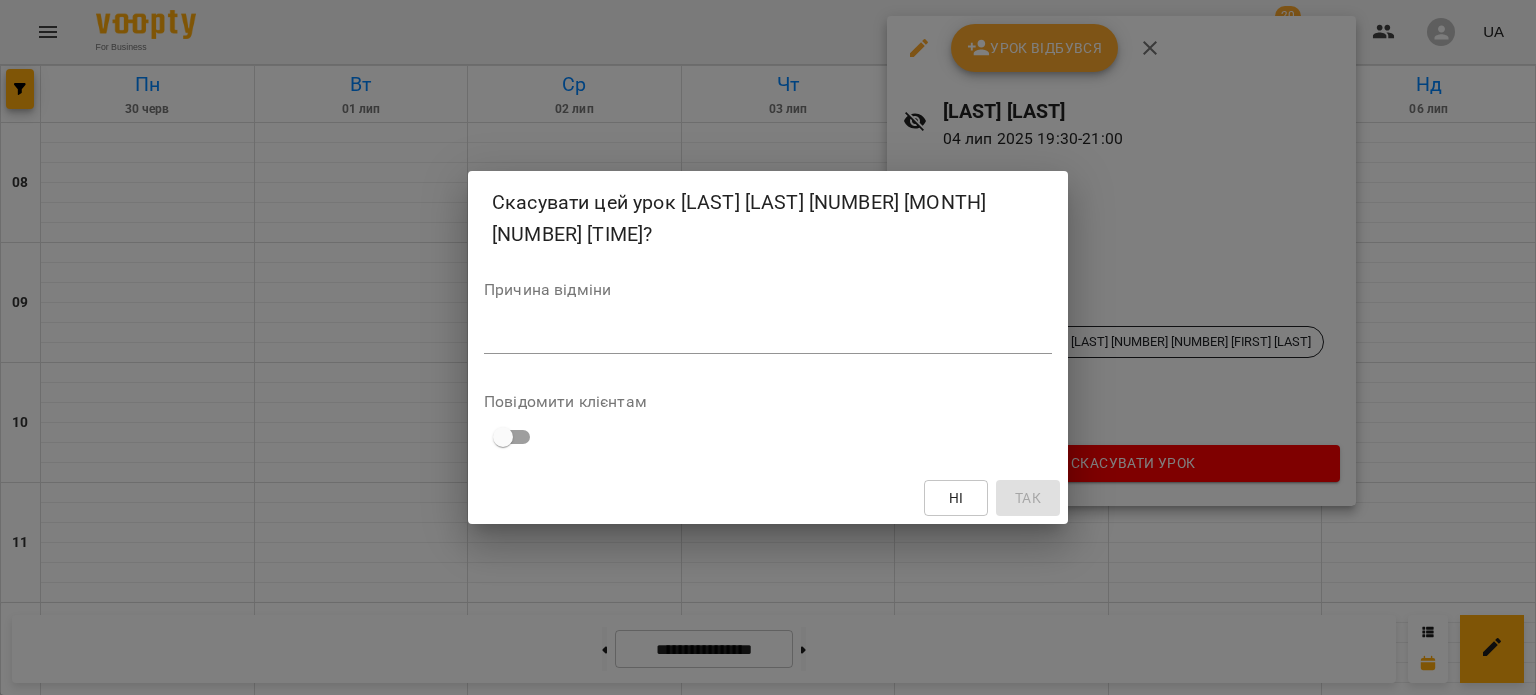 click at bounding box center (768, 337) 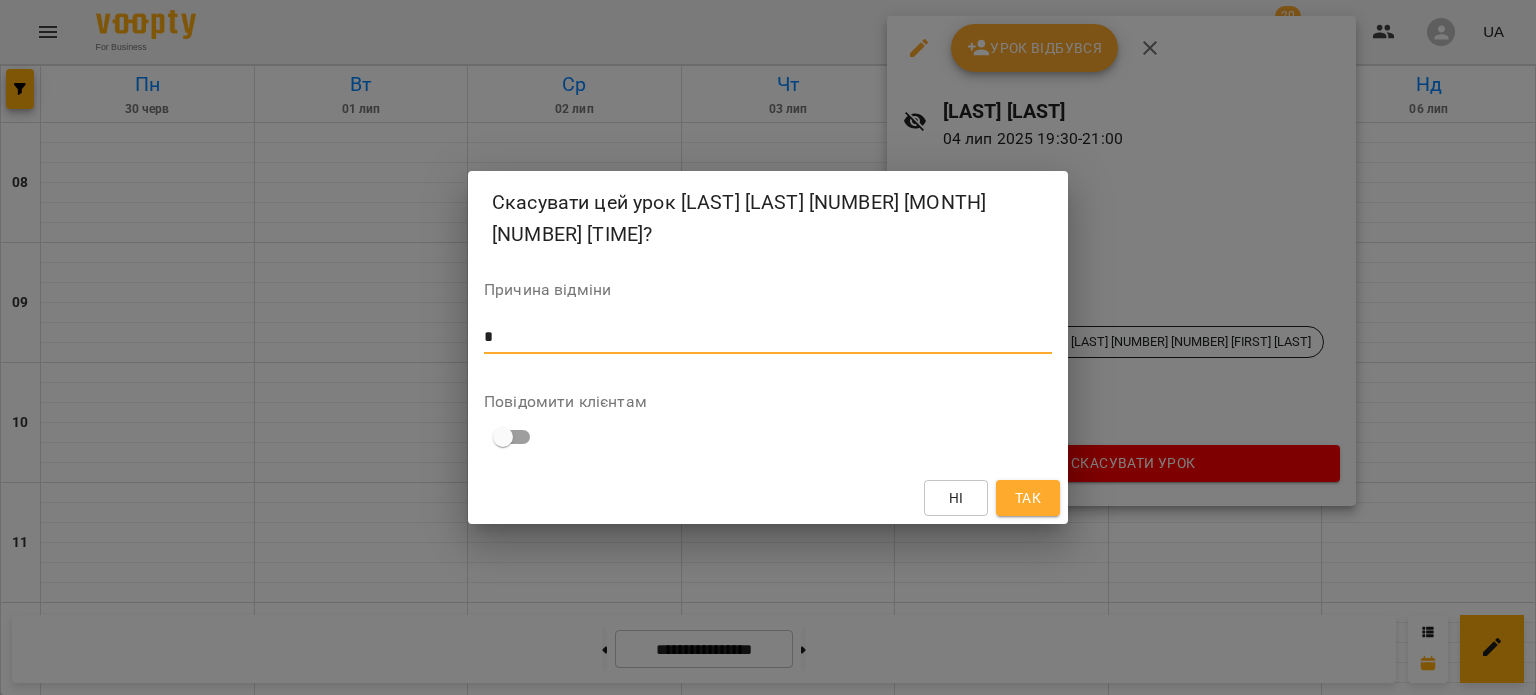type on "*" 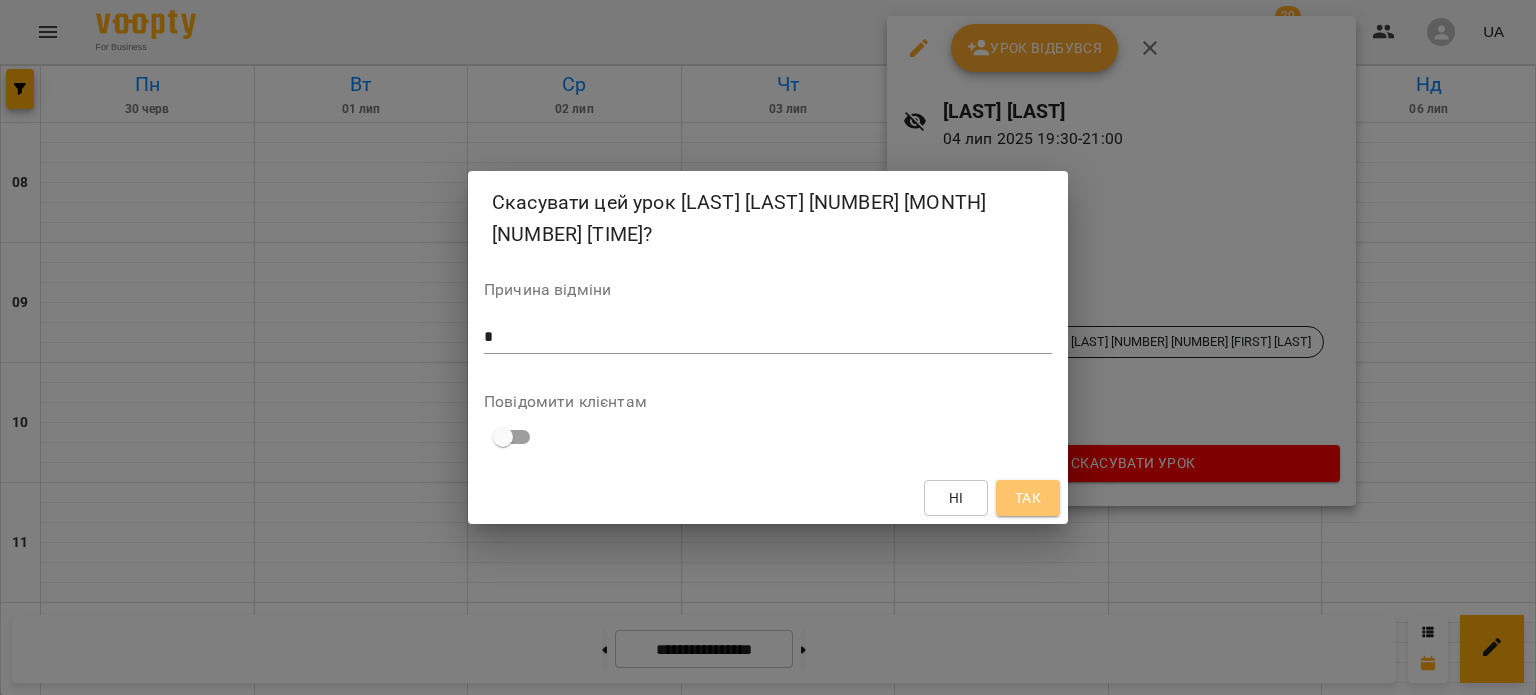 click on "Так" at bounding box center [1028, 498] 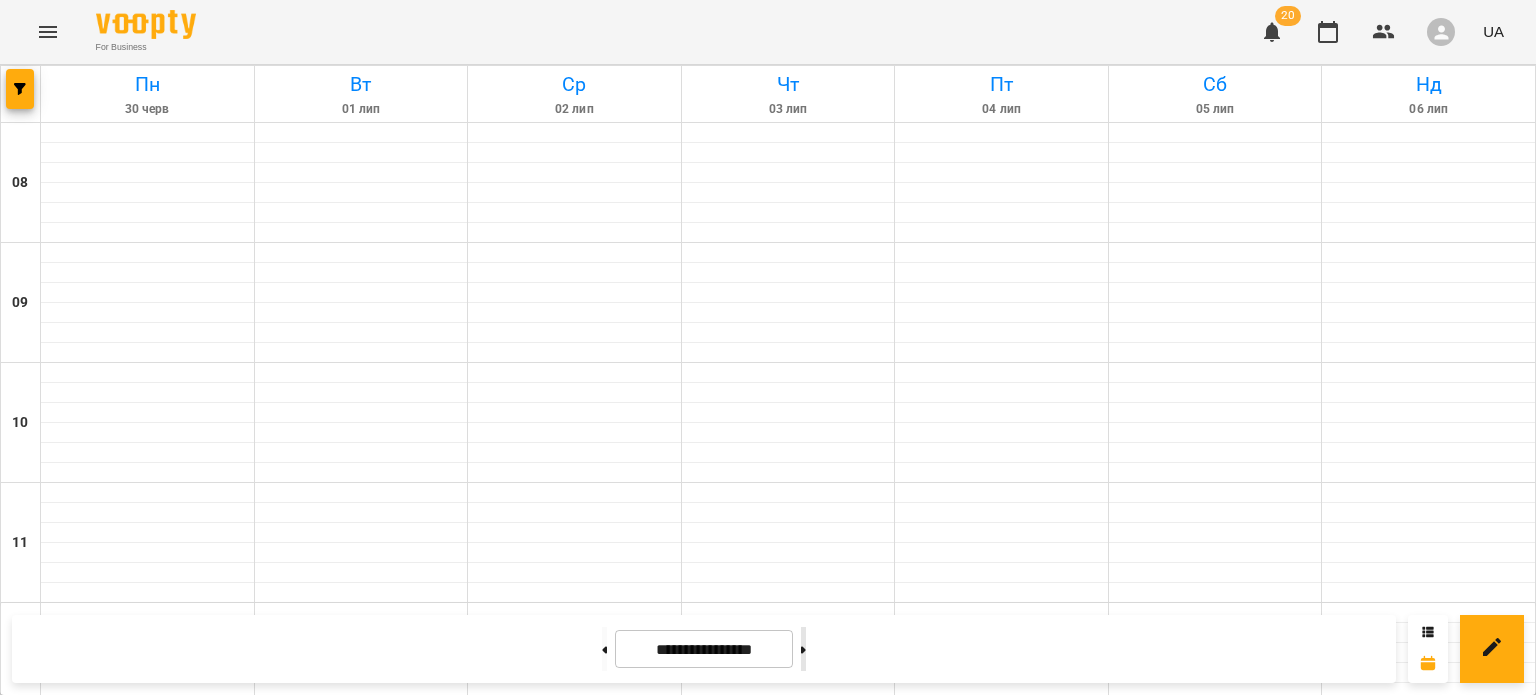 click at bounding box center (803, 649) 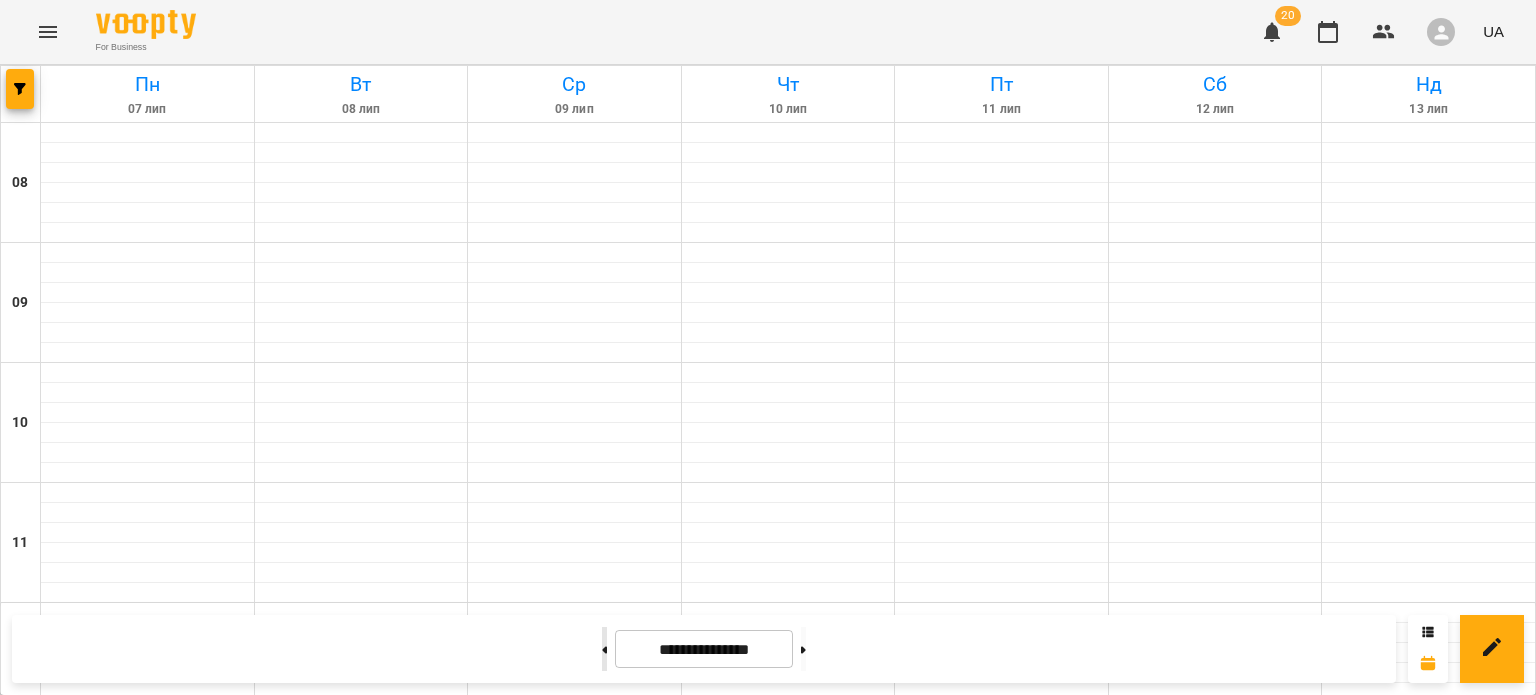 click at bounding box center (604, 649) 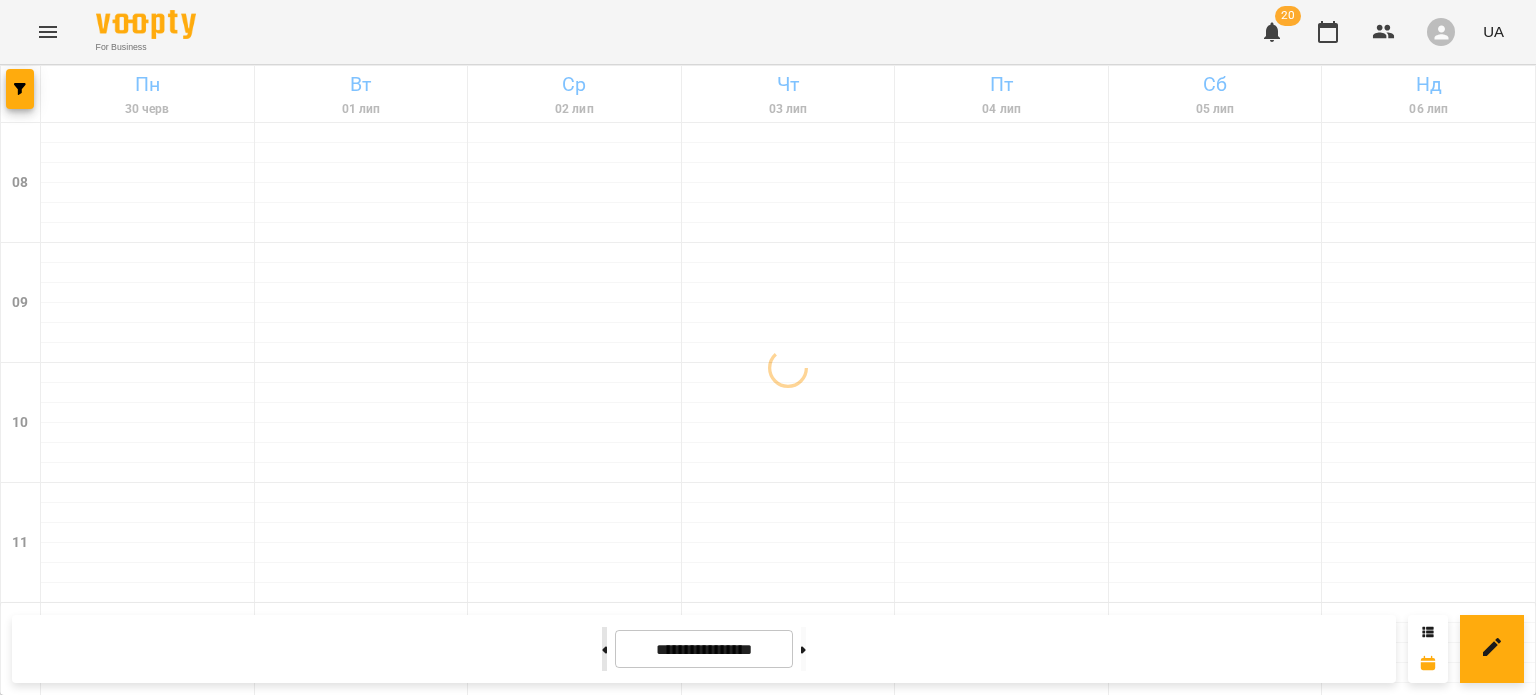 click at bounding box center [604, 649] 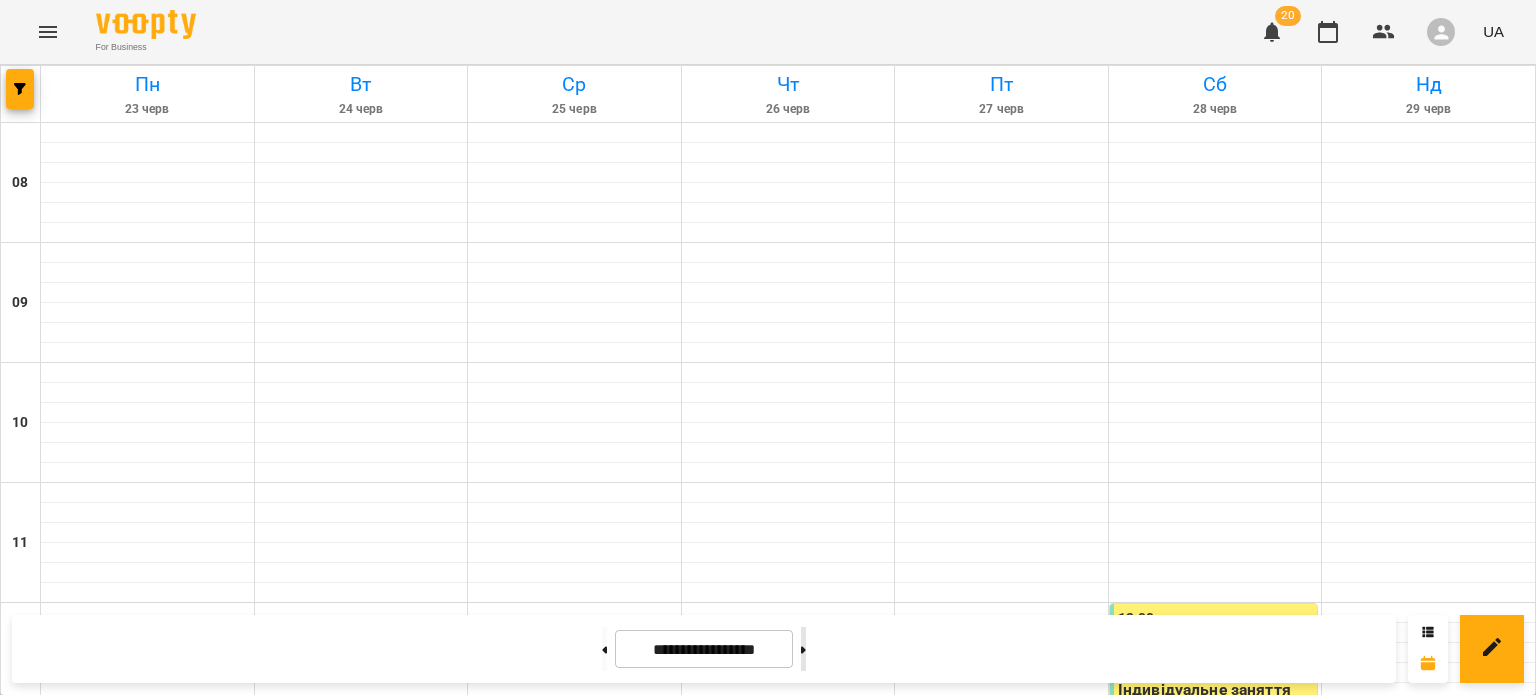 click 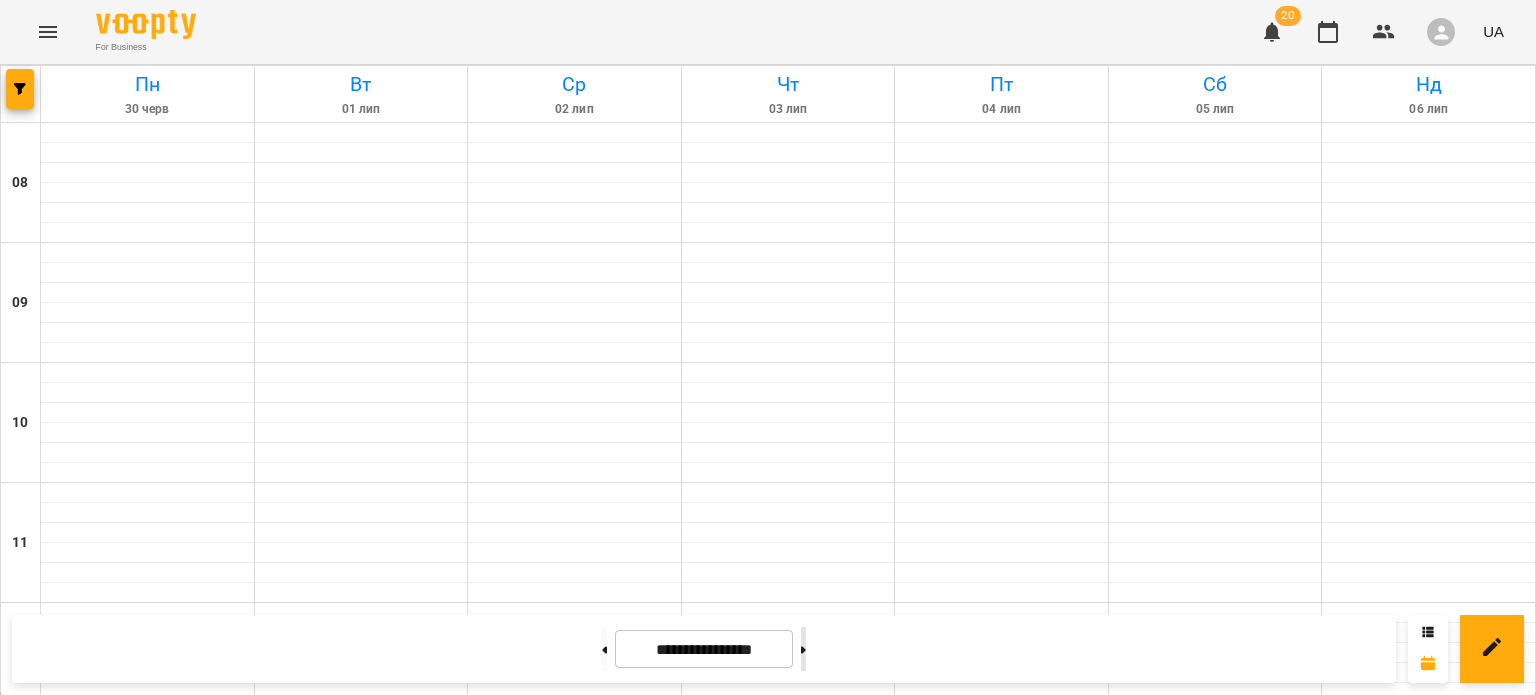 click 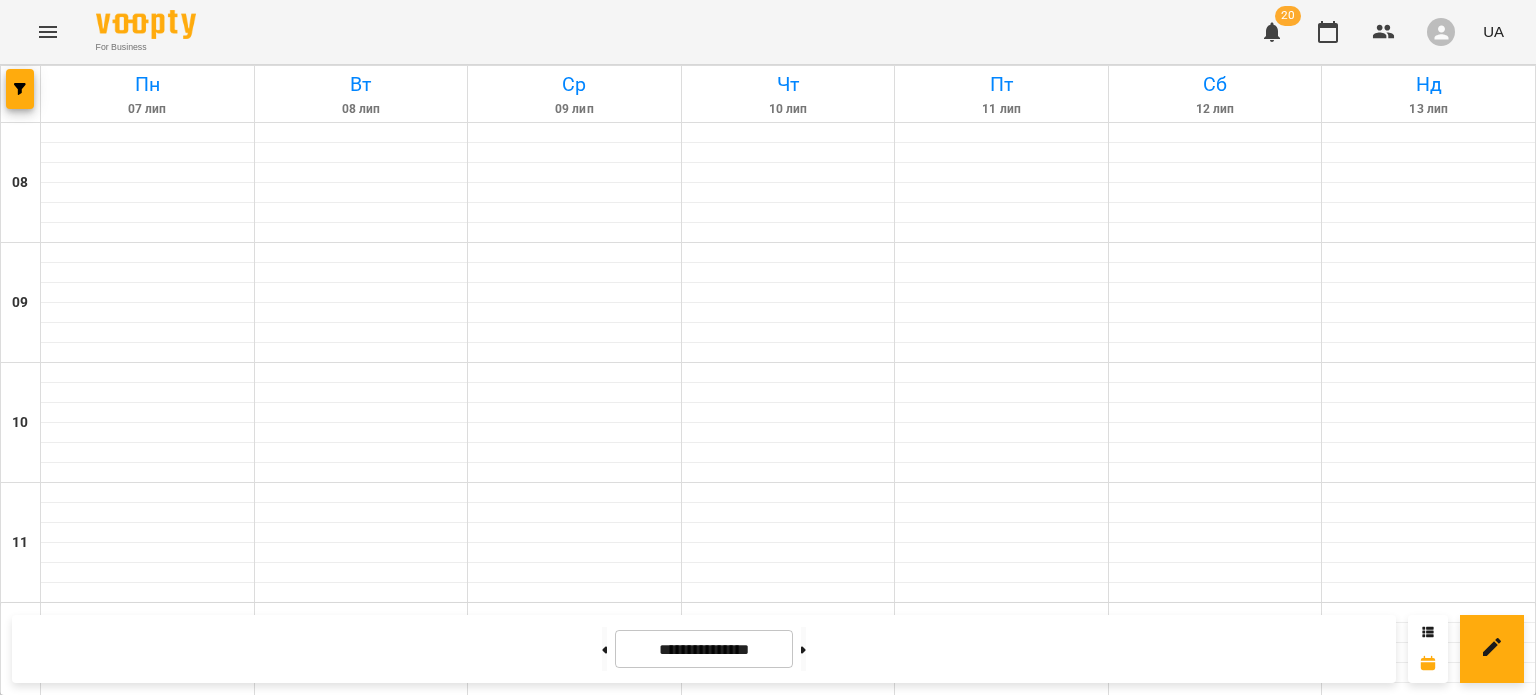 click on "1+1 (1.5 год) - [FIRST] [LAST] 1 1 [FIRST] [LAST]" at bounding box center [575, 1589] 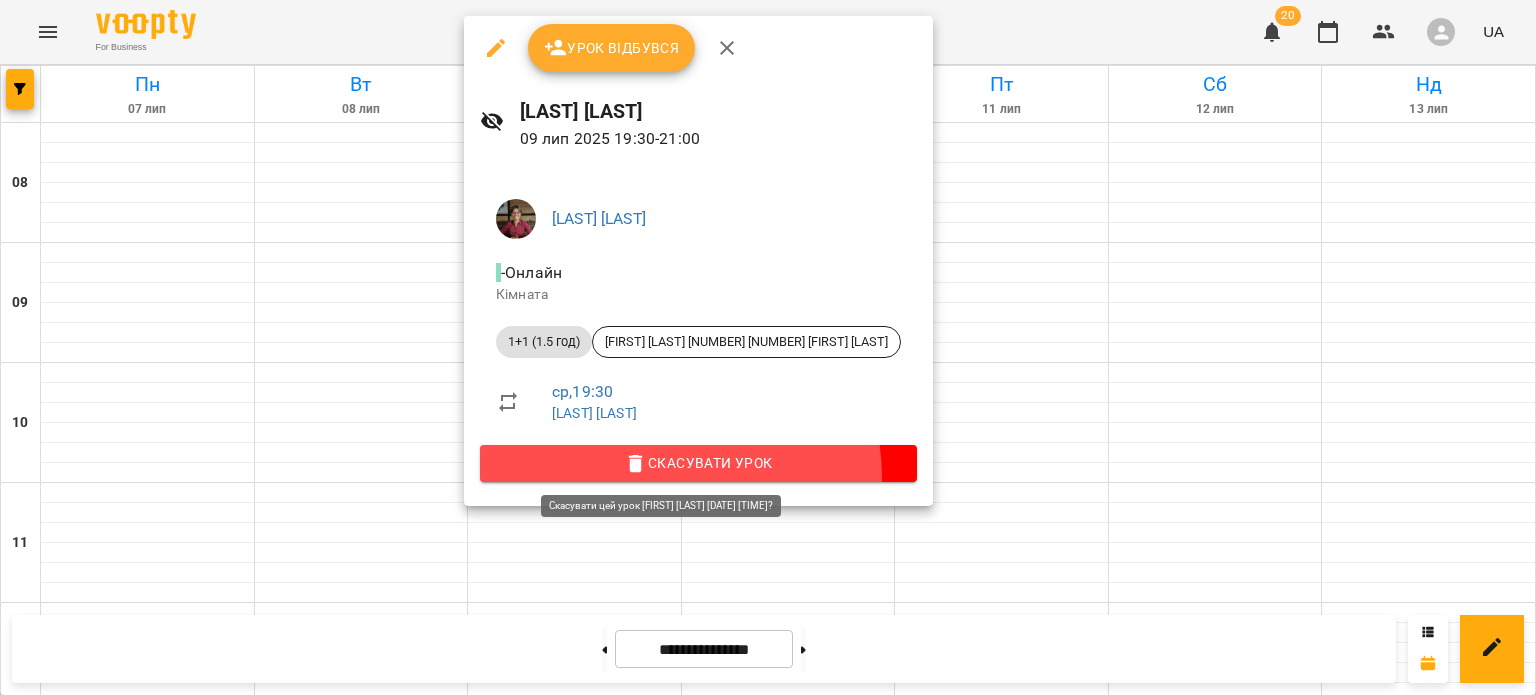 click on "Скасувати Урок" at bounding box center (698, 463) 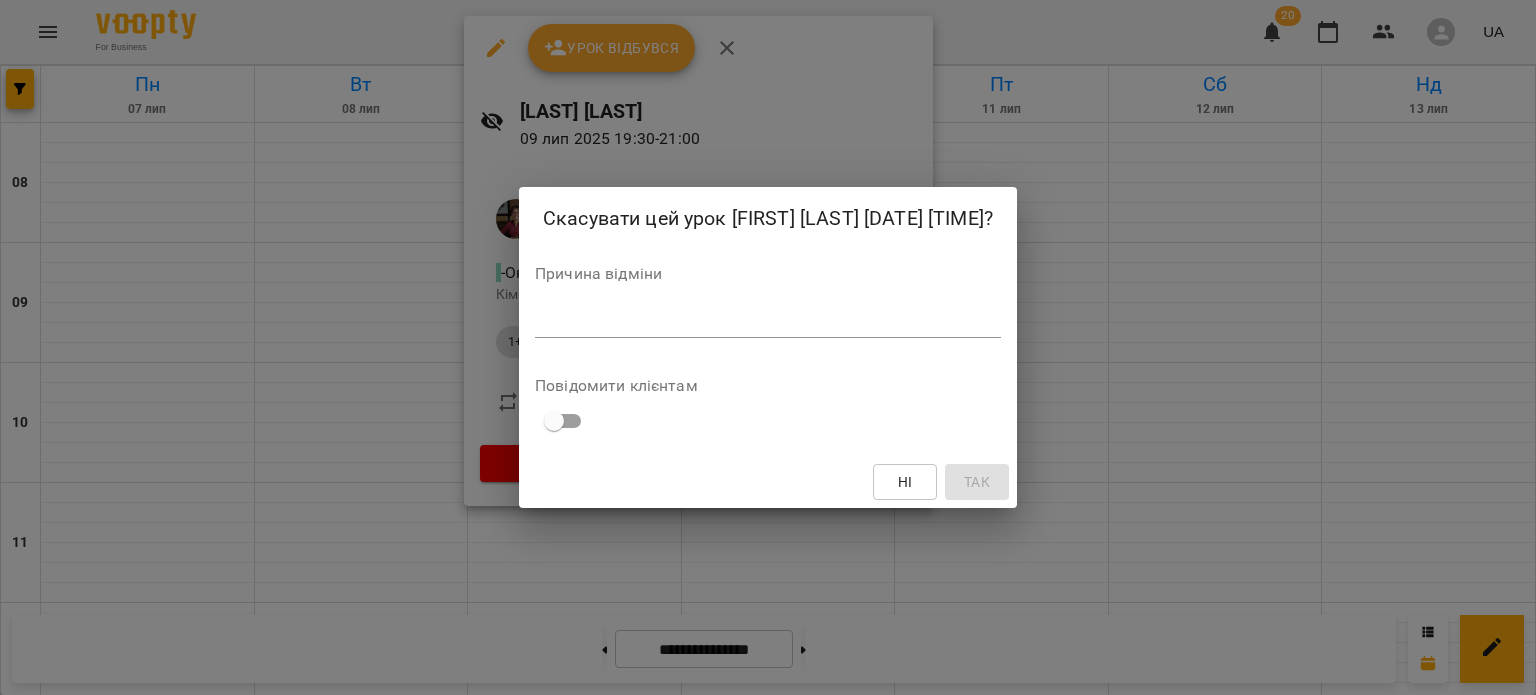 click at bounding box center (768, 321) 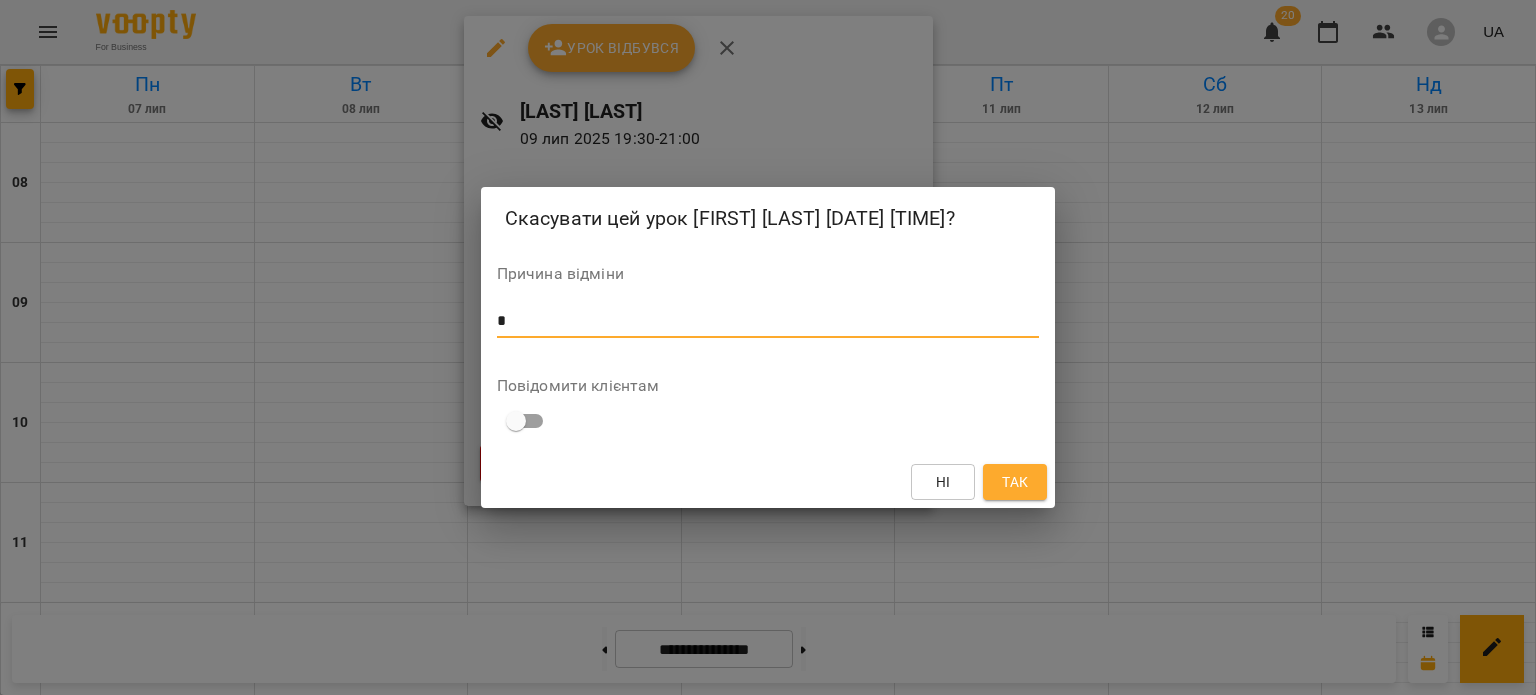 type on "*" 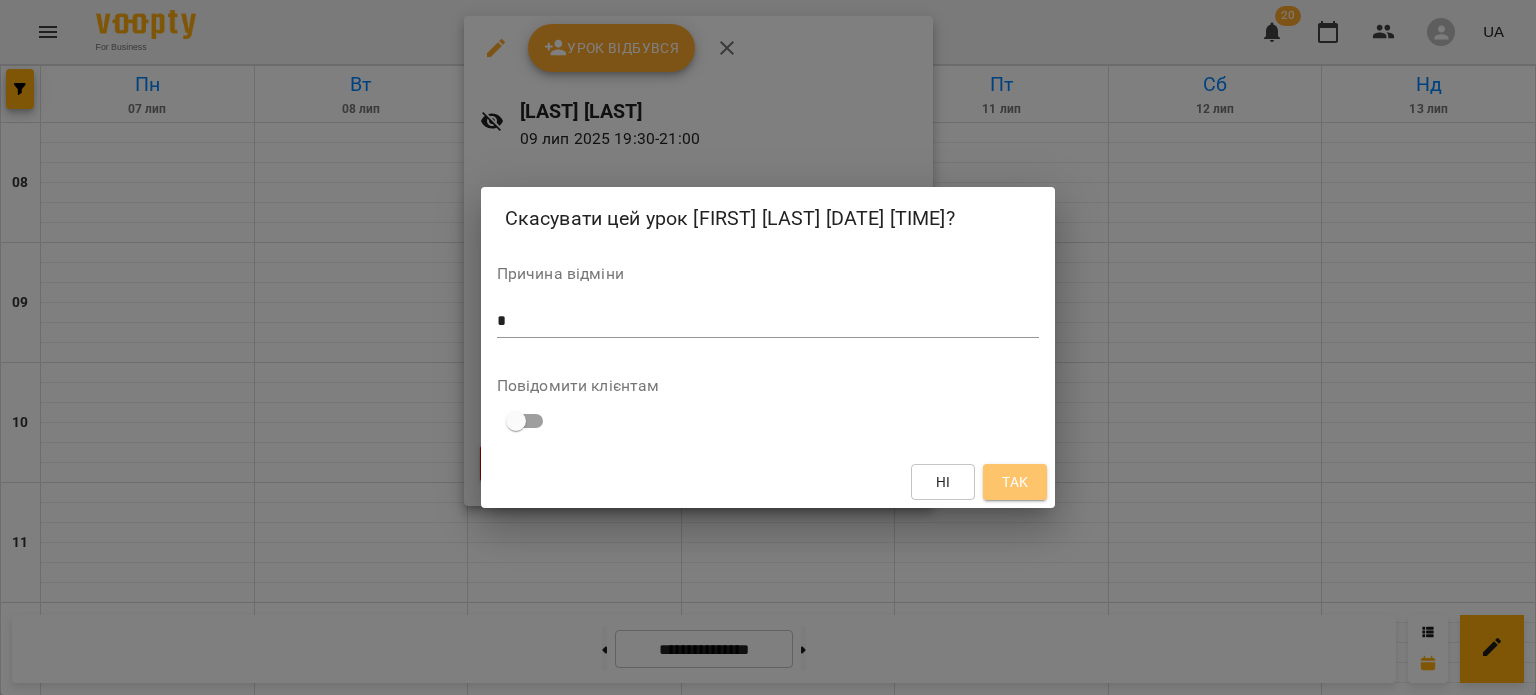 click on "Так" at bounding box center (1015, 482) 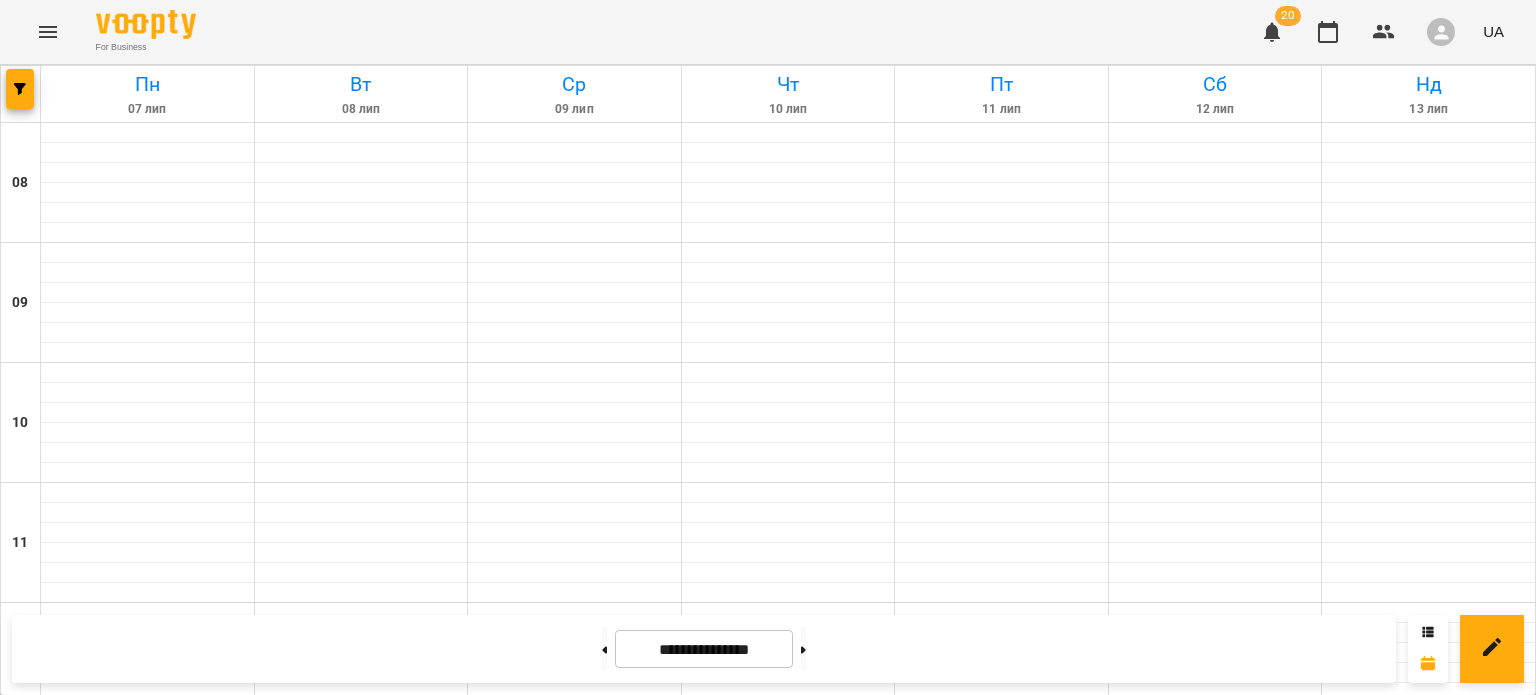 click on "[TIME] 1+1 (1.5 год) - [FIRST] [LAST] 1 1 [FIRST] [LAST]" at bounding box center [1000, 1593] 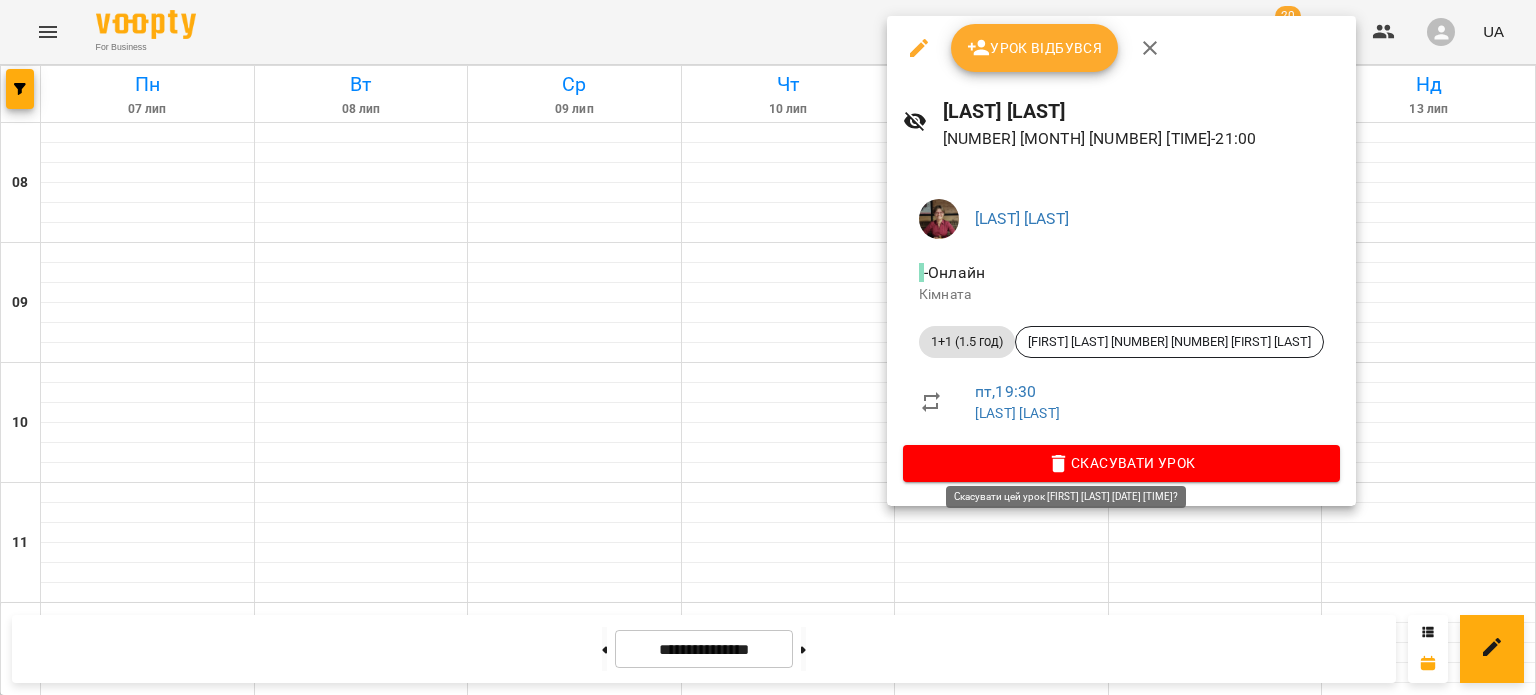 click on "Скасувати Урок" at bounding box center [1121, 463] 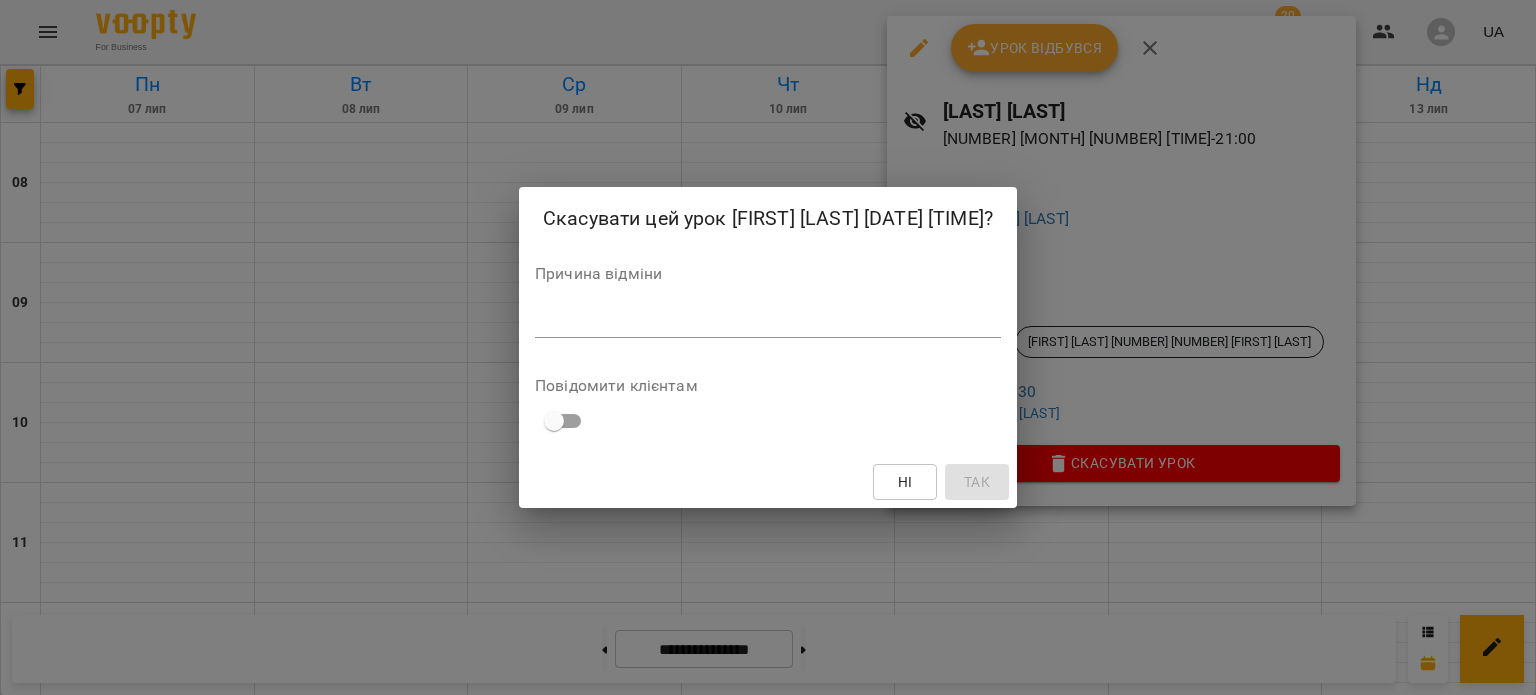 click at bounding box center [768, 321] 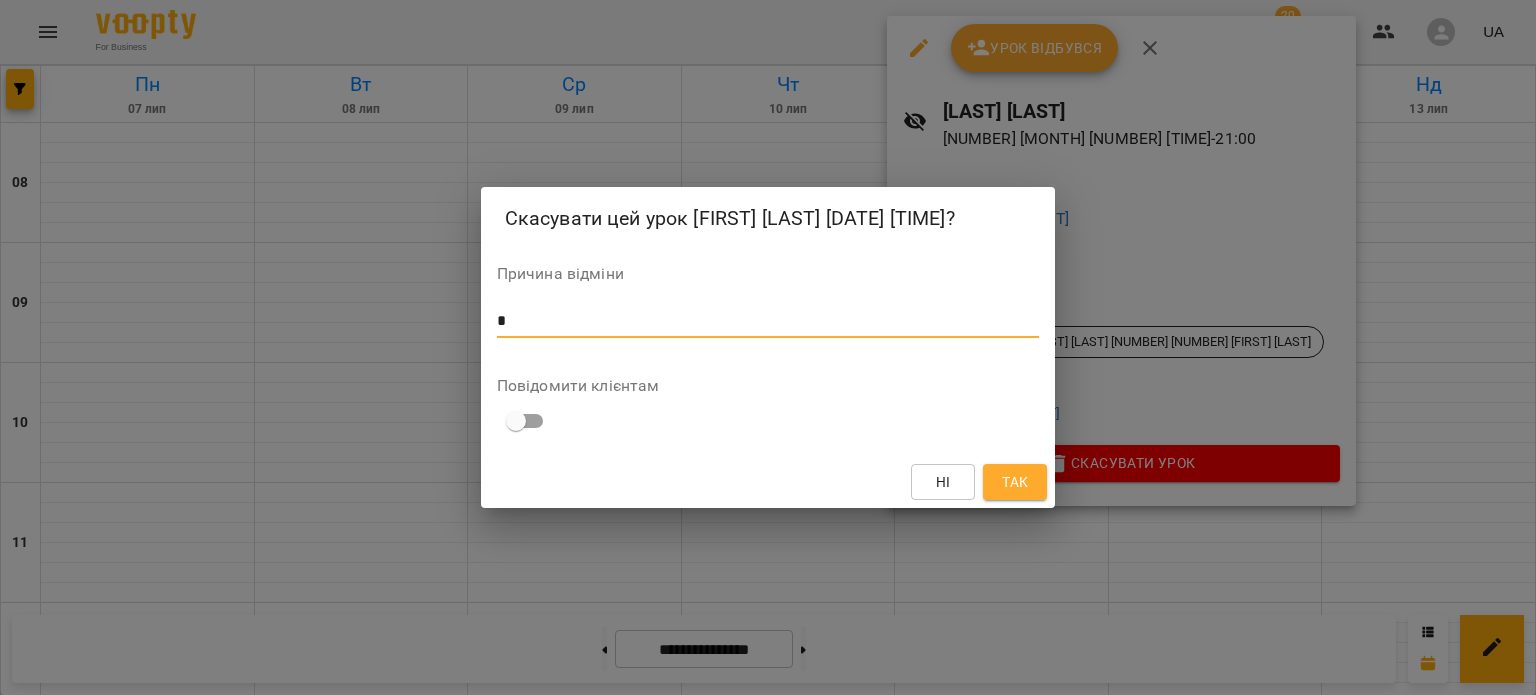 type on "*" 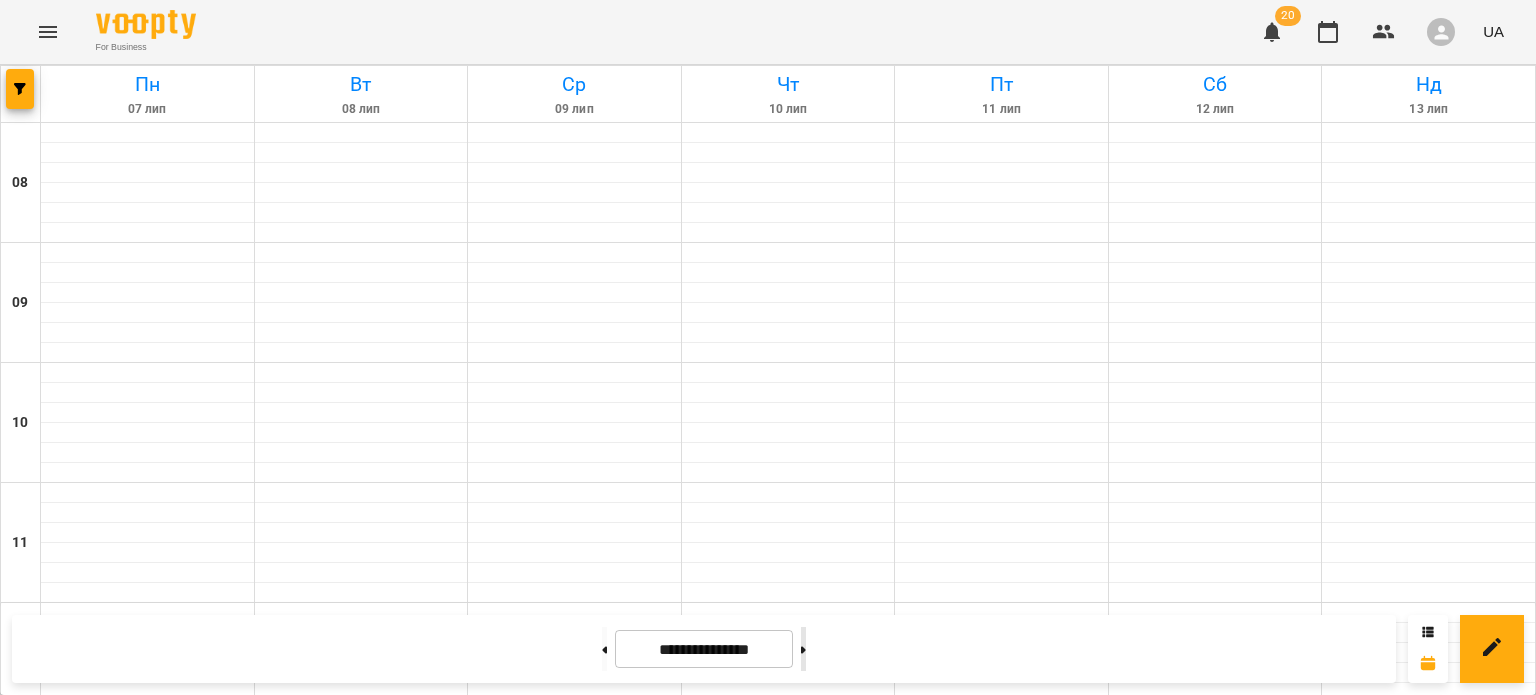 click at bounding box center (803, 649) 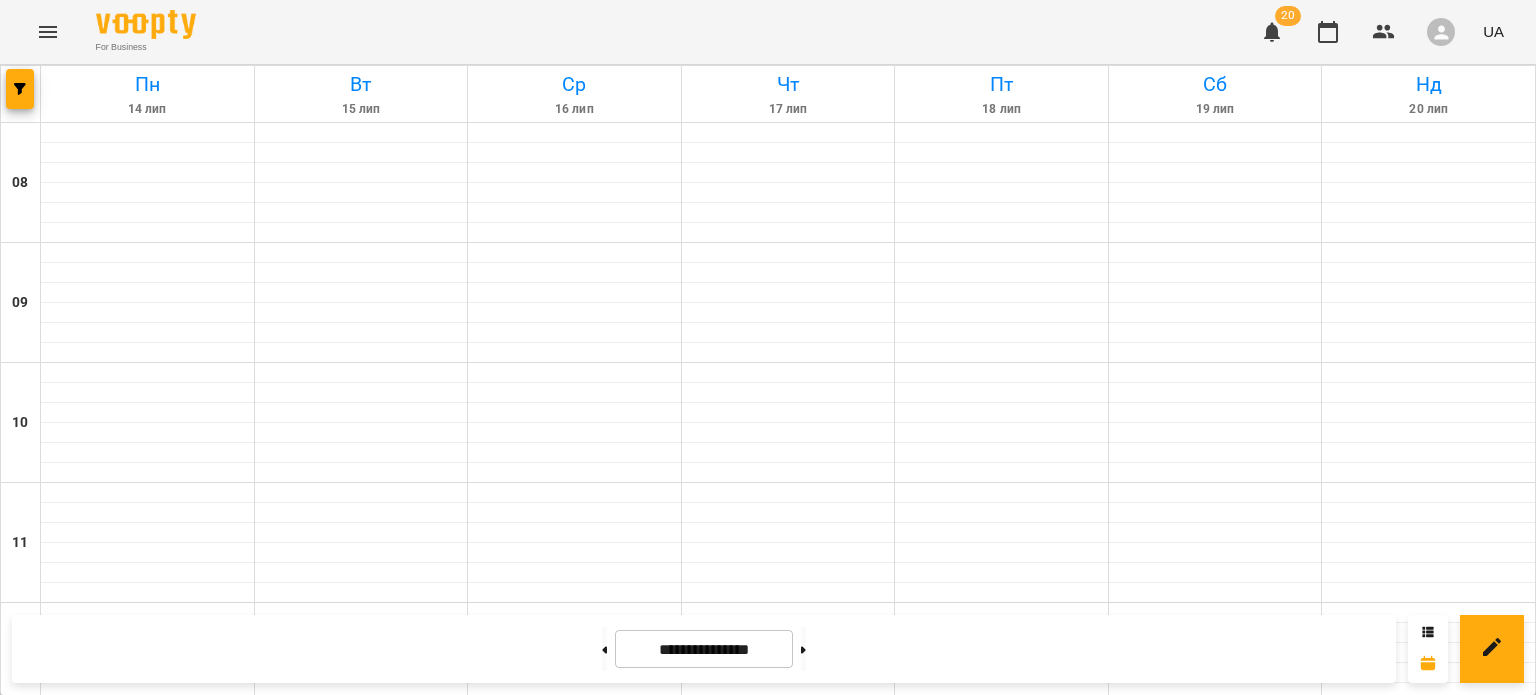 scroll, scrollTop: 1317, scrollLeft: 0, axis: vertical 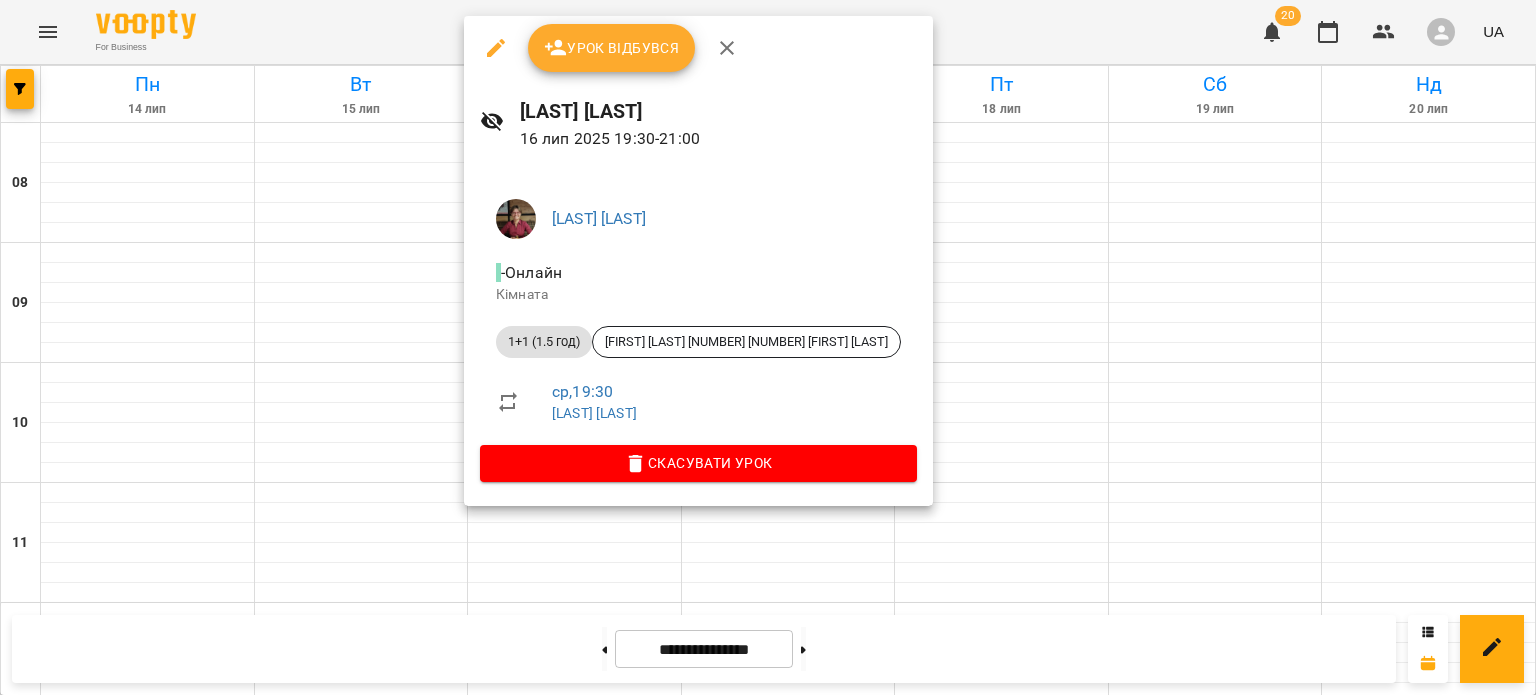 click 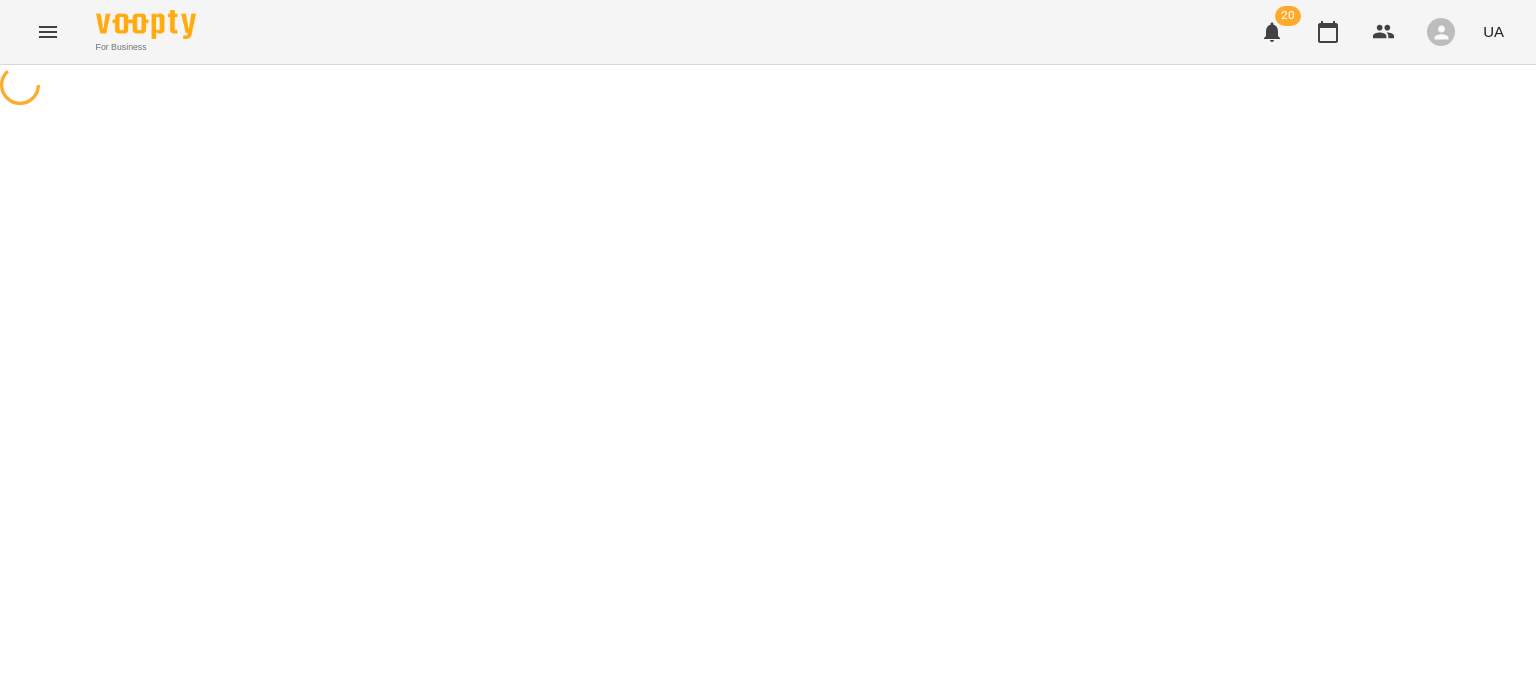 select on "**********" 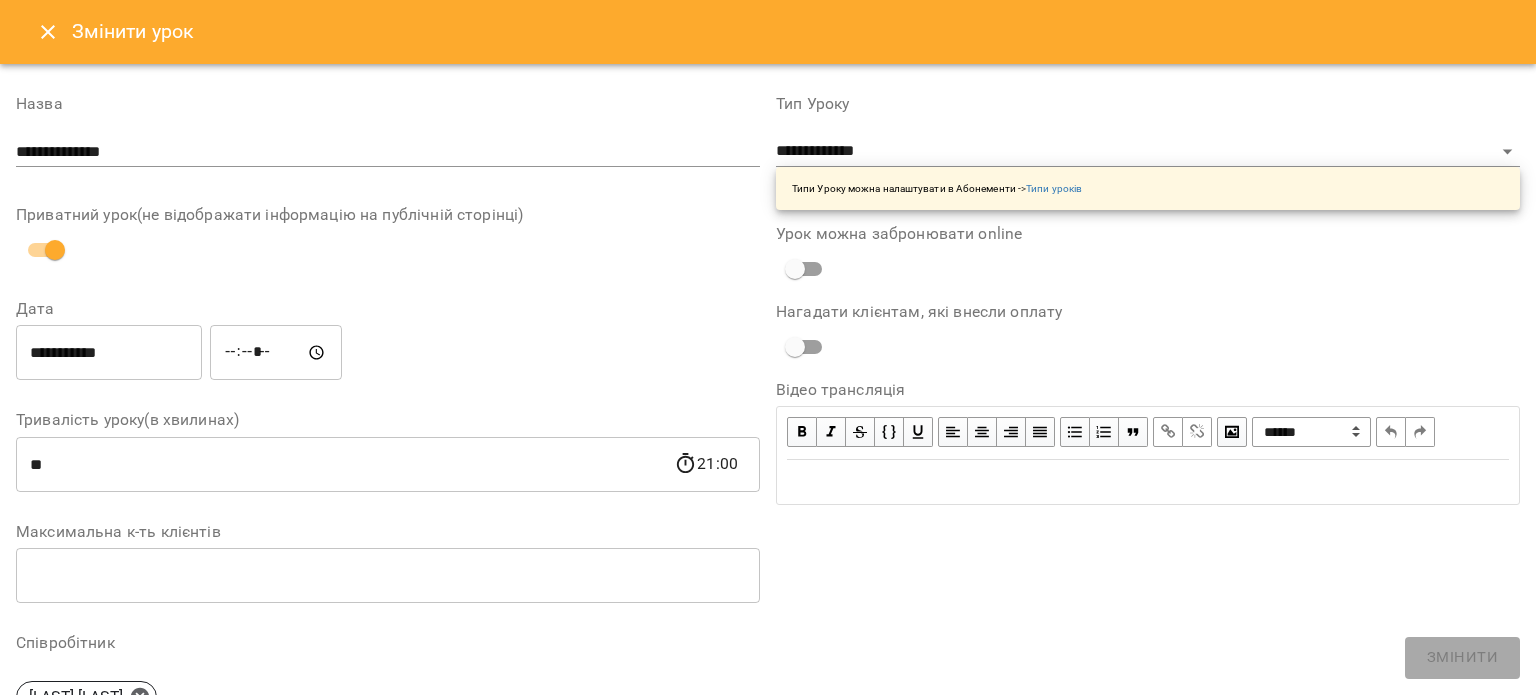click on "**********" at bounding box center (109, 353) 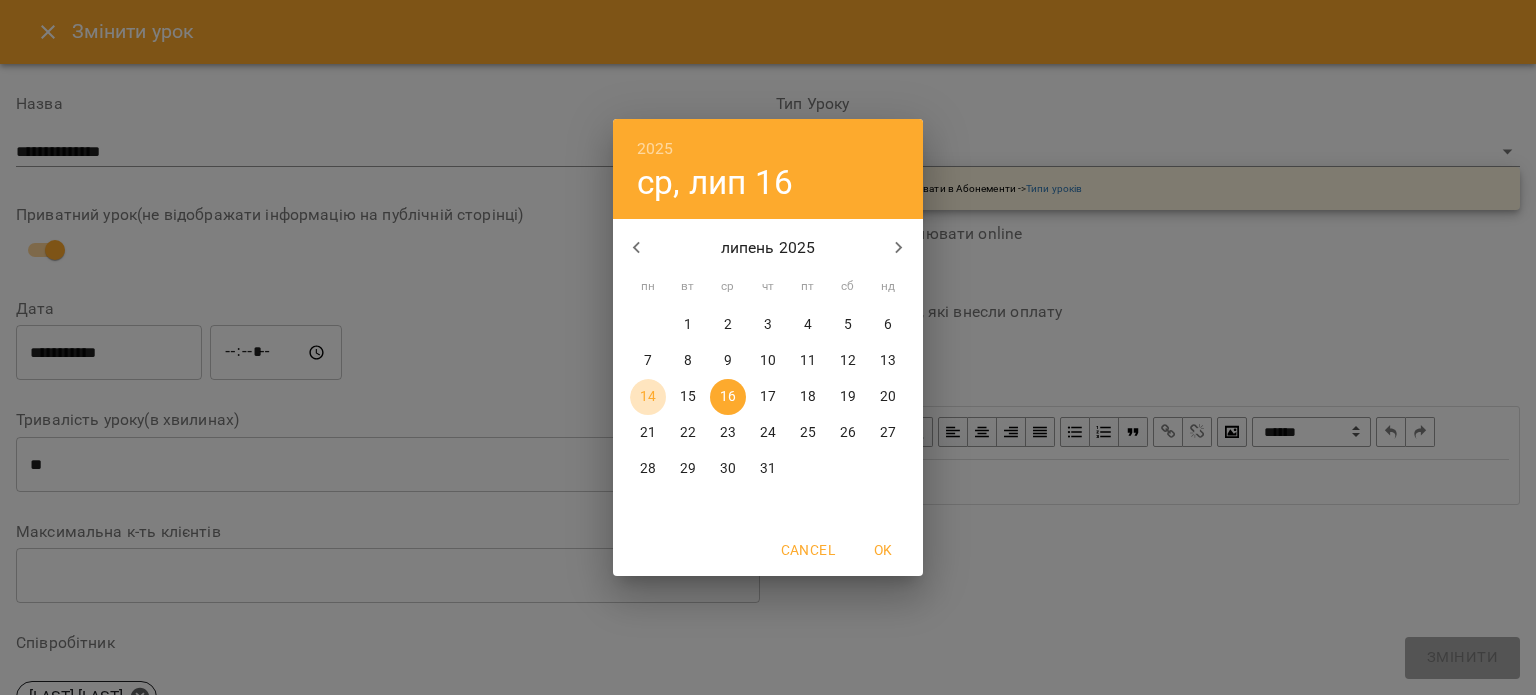 click on "14" at bounding box center [648, 397] 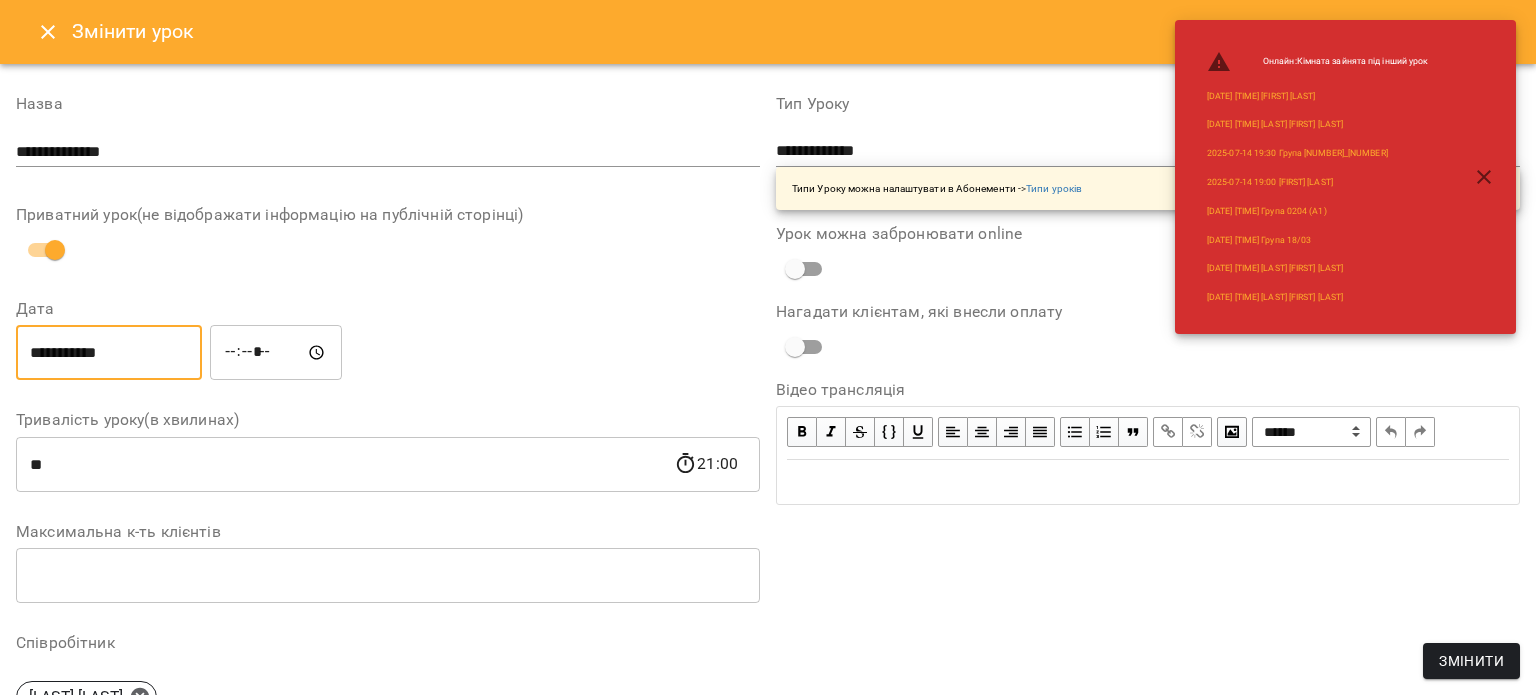 click on "Змінити" at bounding box center [1471, 661] 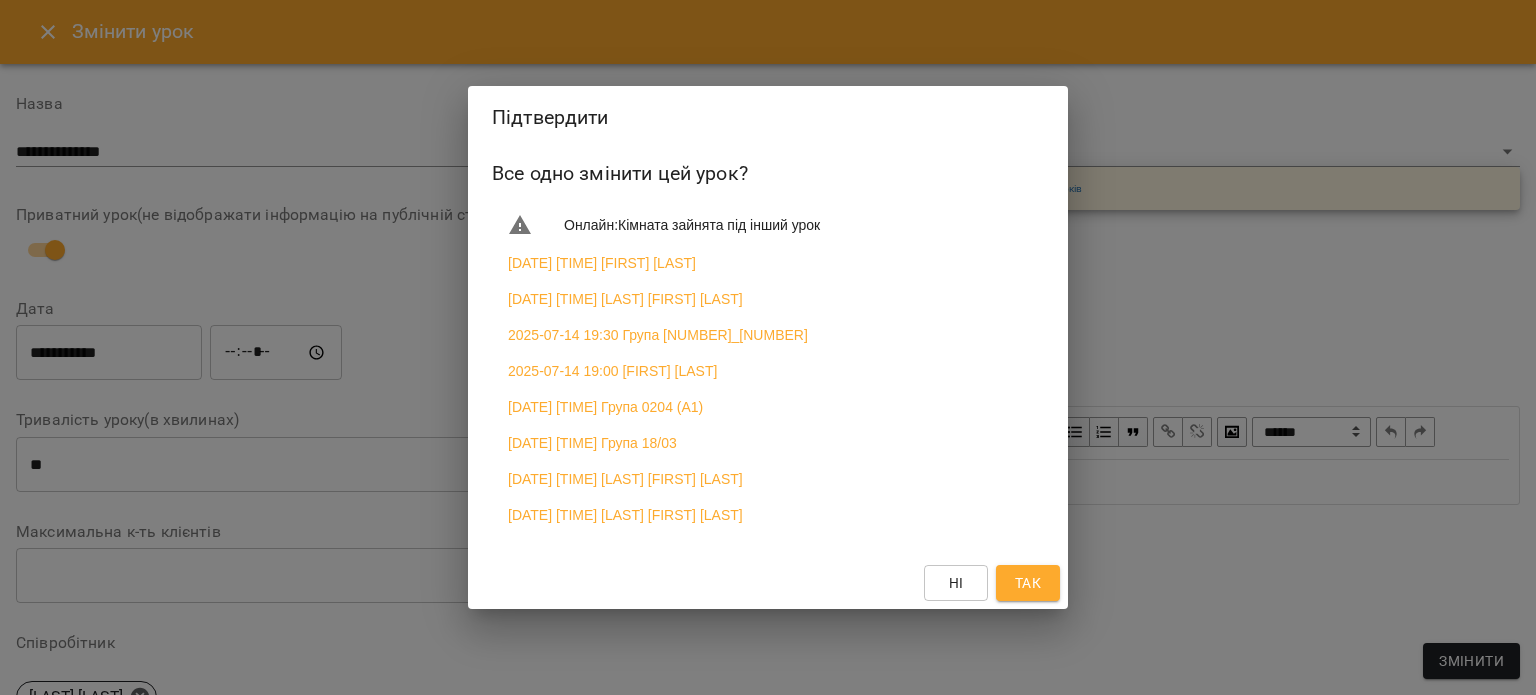 click on "Так" at bounding box center (1028, 583) 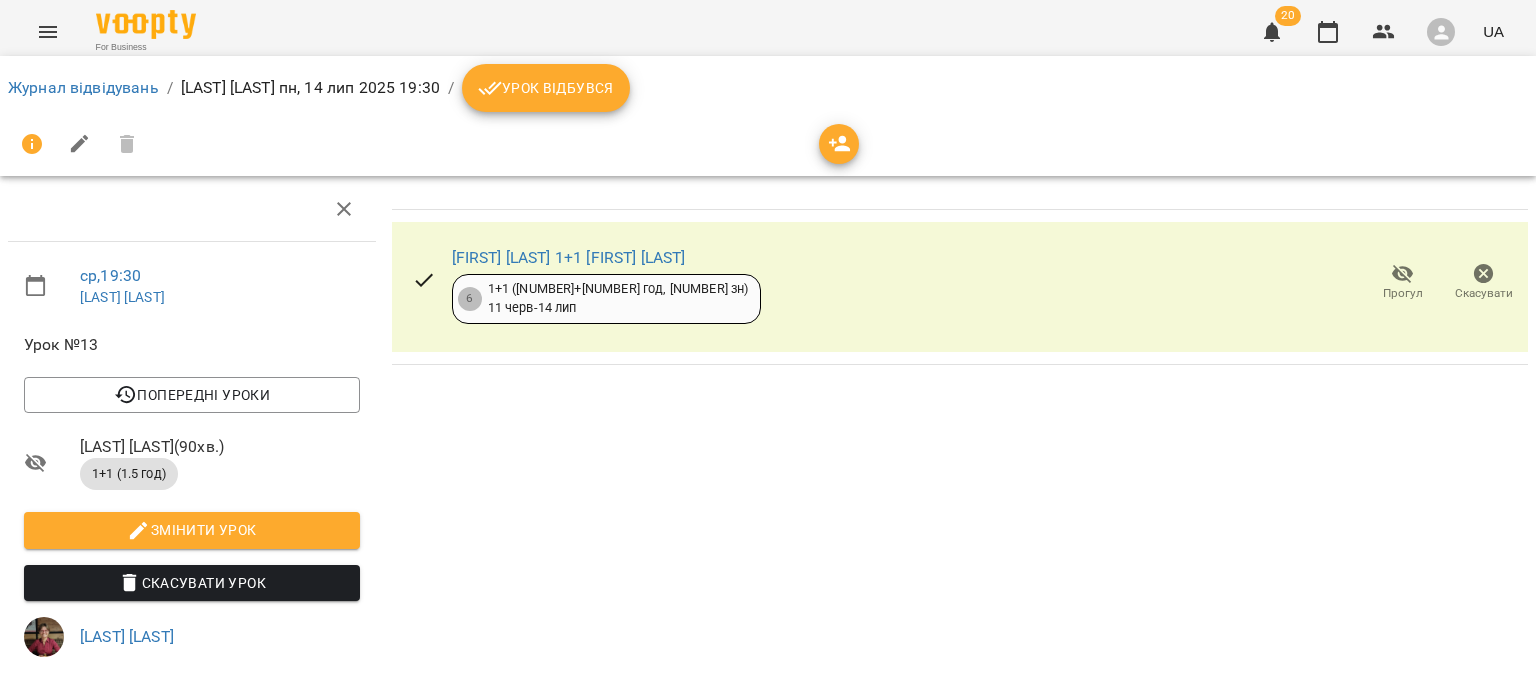 click on "Урок відбувся" at bounding box center (546, 88) 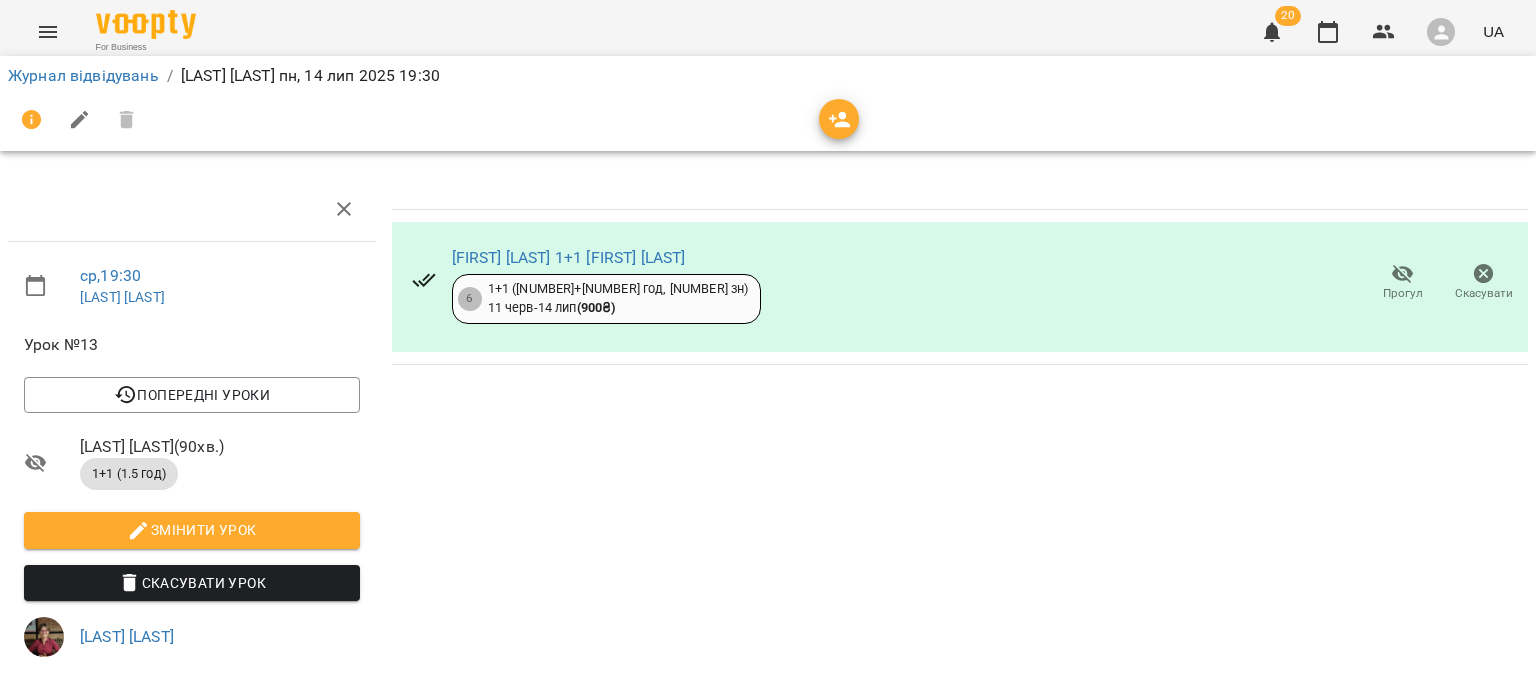 click 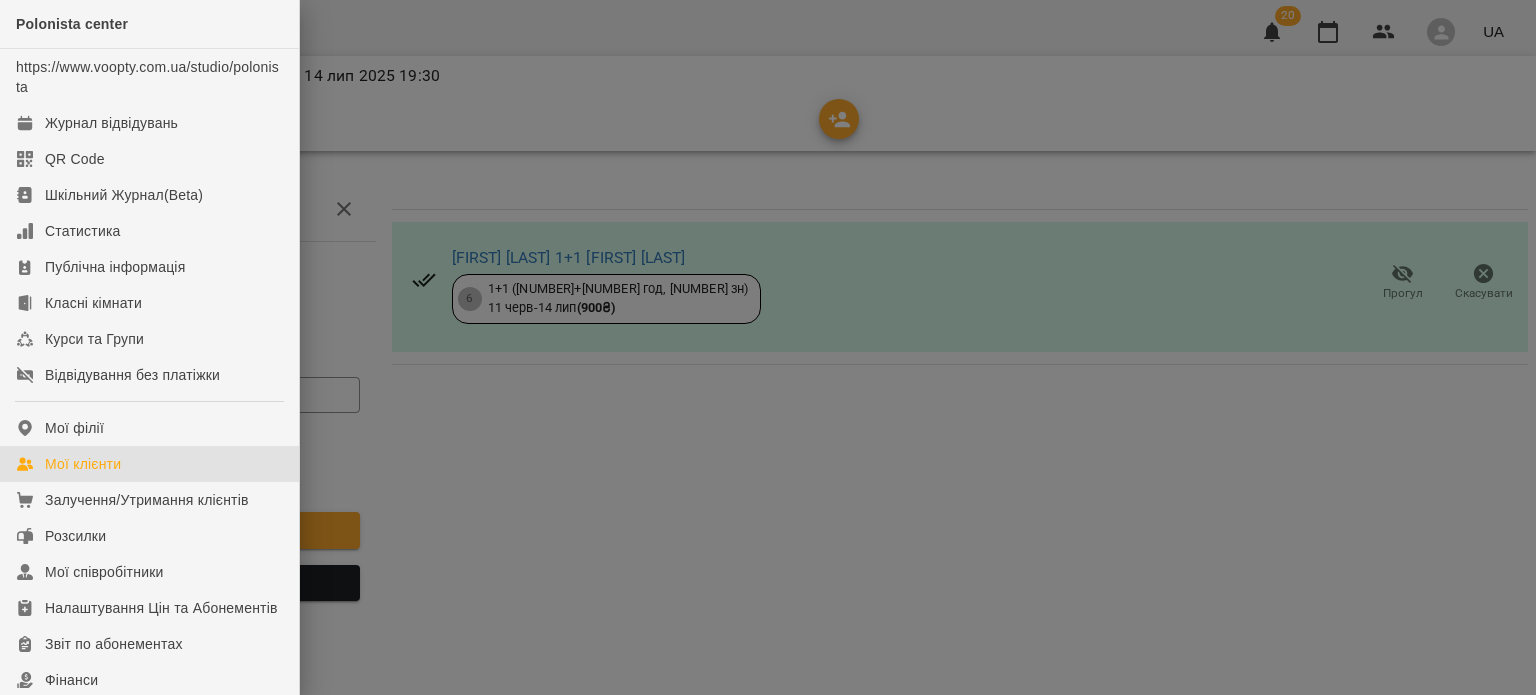 click on "Мої клієнти" at bounding box center (149, 464) 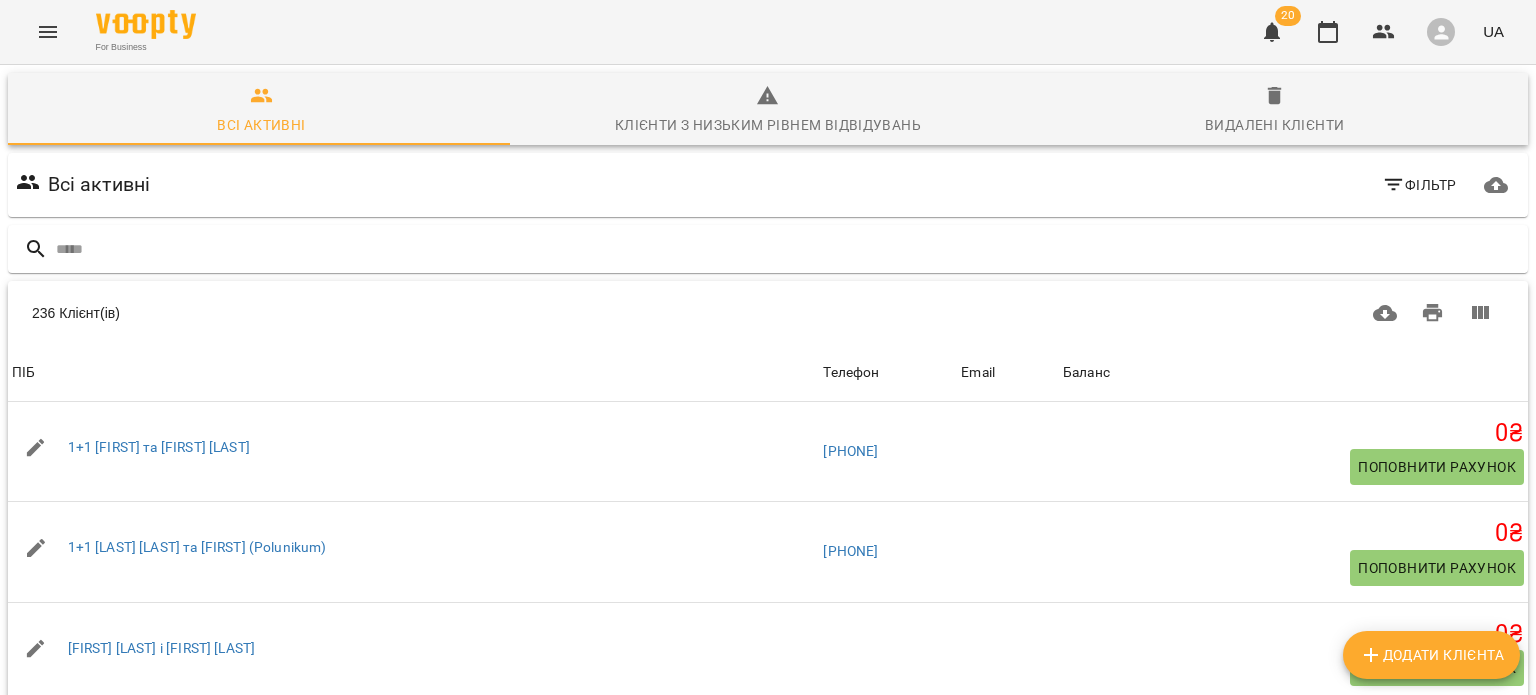click 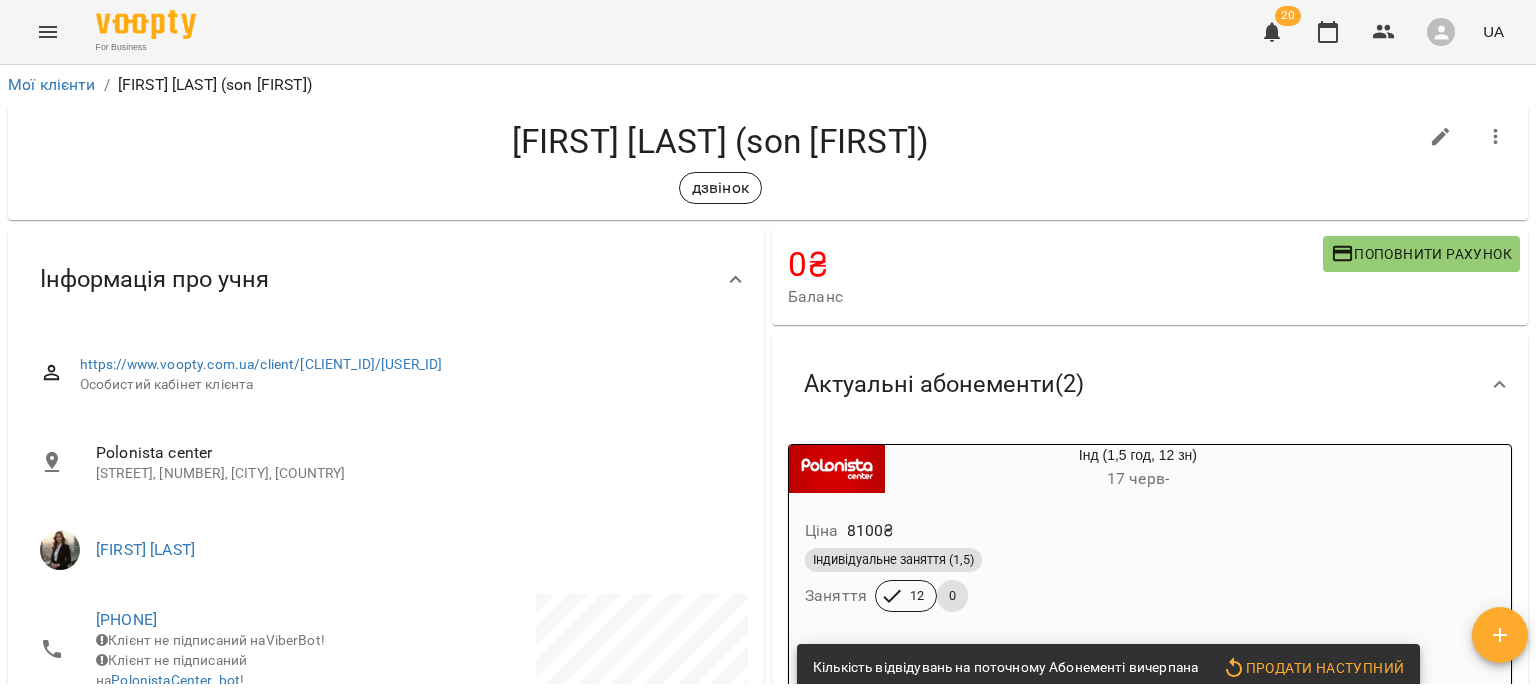scroll, scrollTop: 0, scrollLeft: 0, axis: both 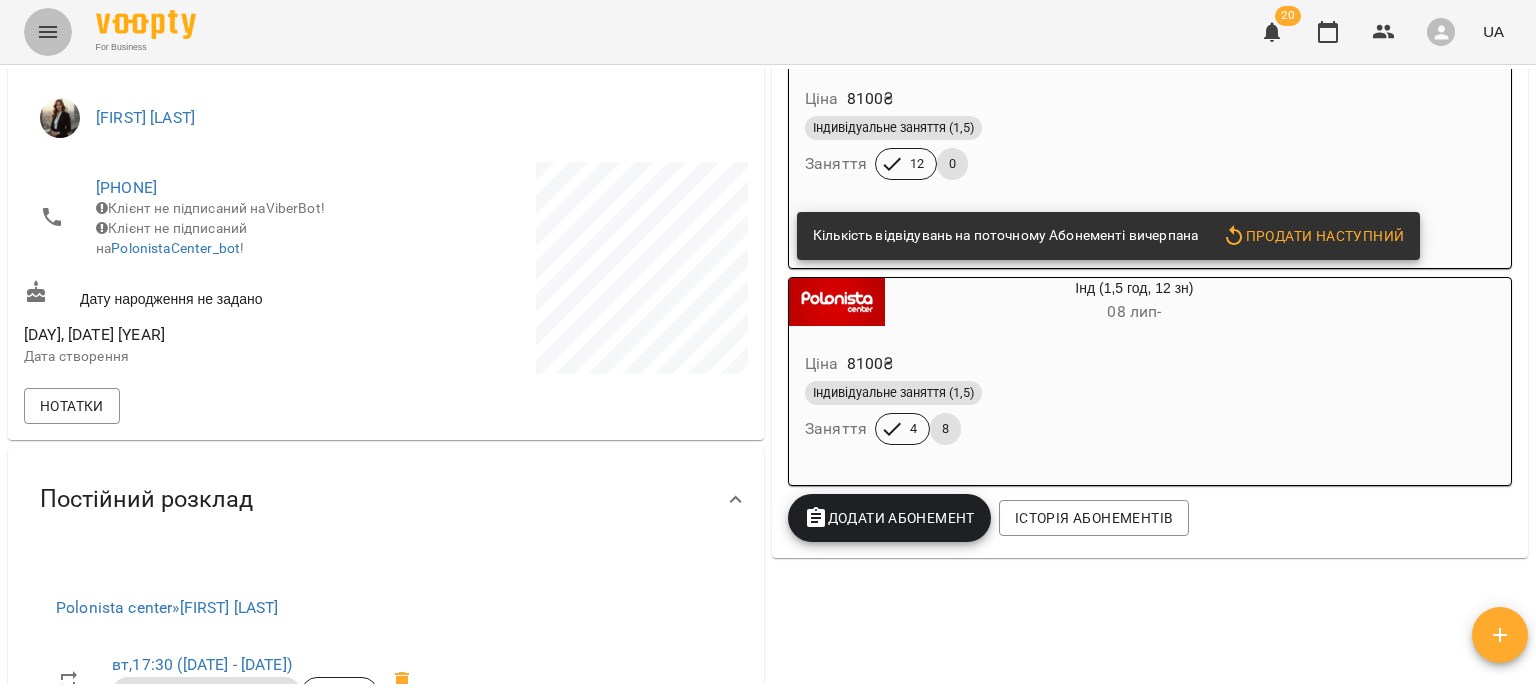 click at bounding box center (48, 32) 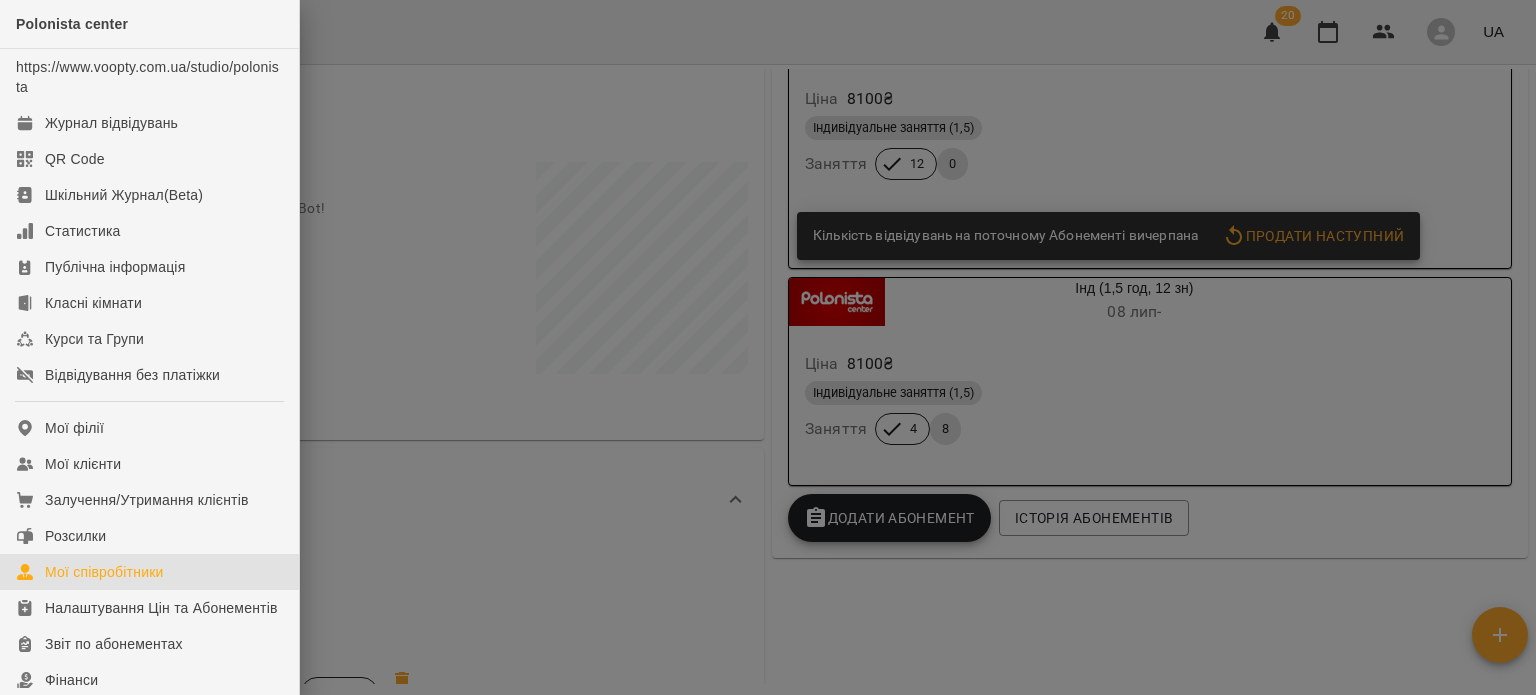 click on "Мої співробітники" at bounding box center [104, 572] 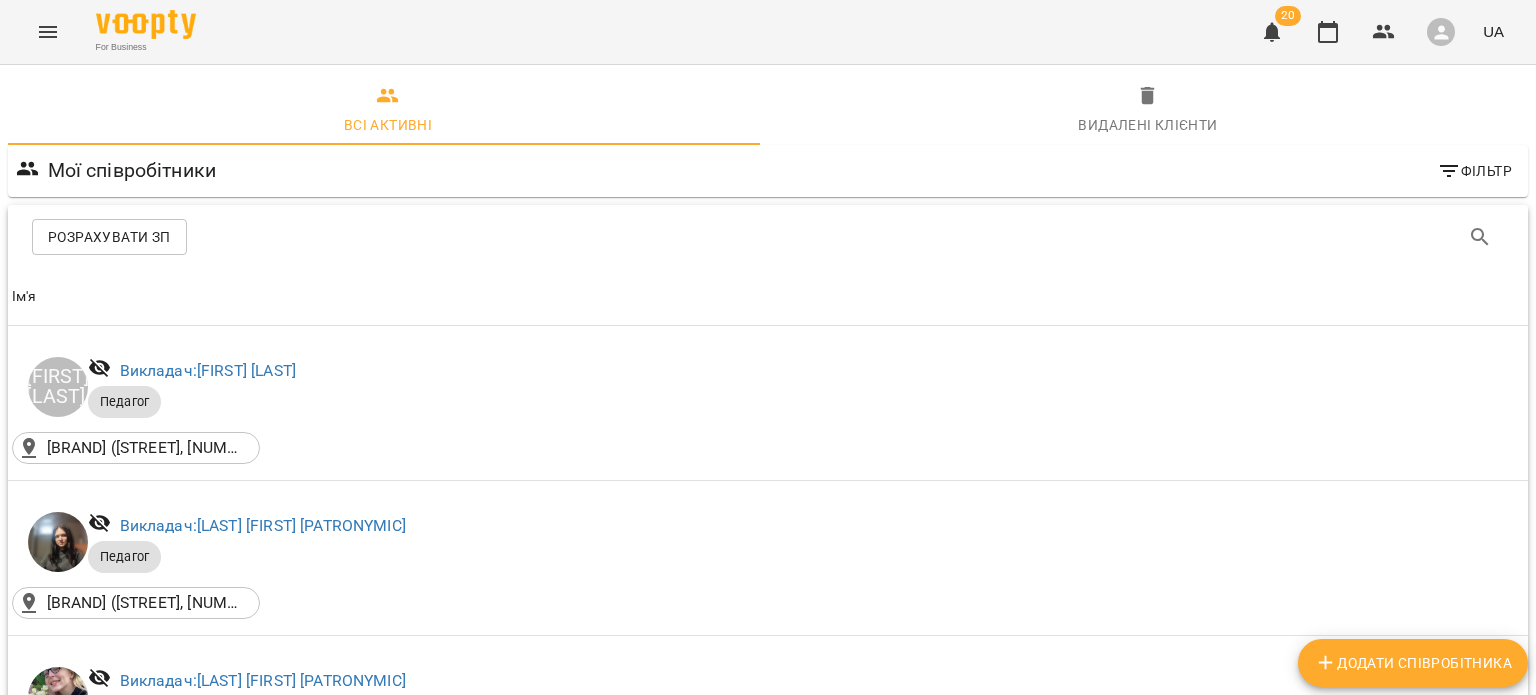 click on "Розрахувати ЗП" at bounding box center (109, 237) 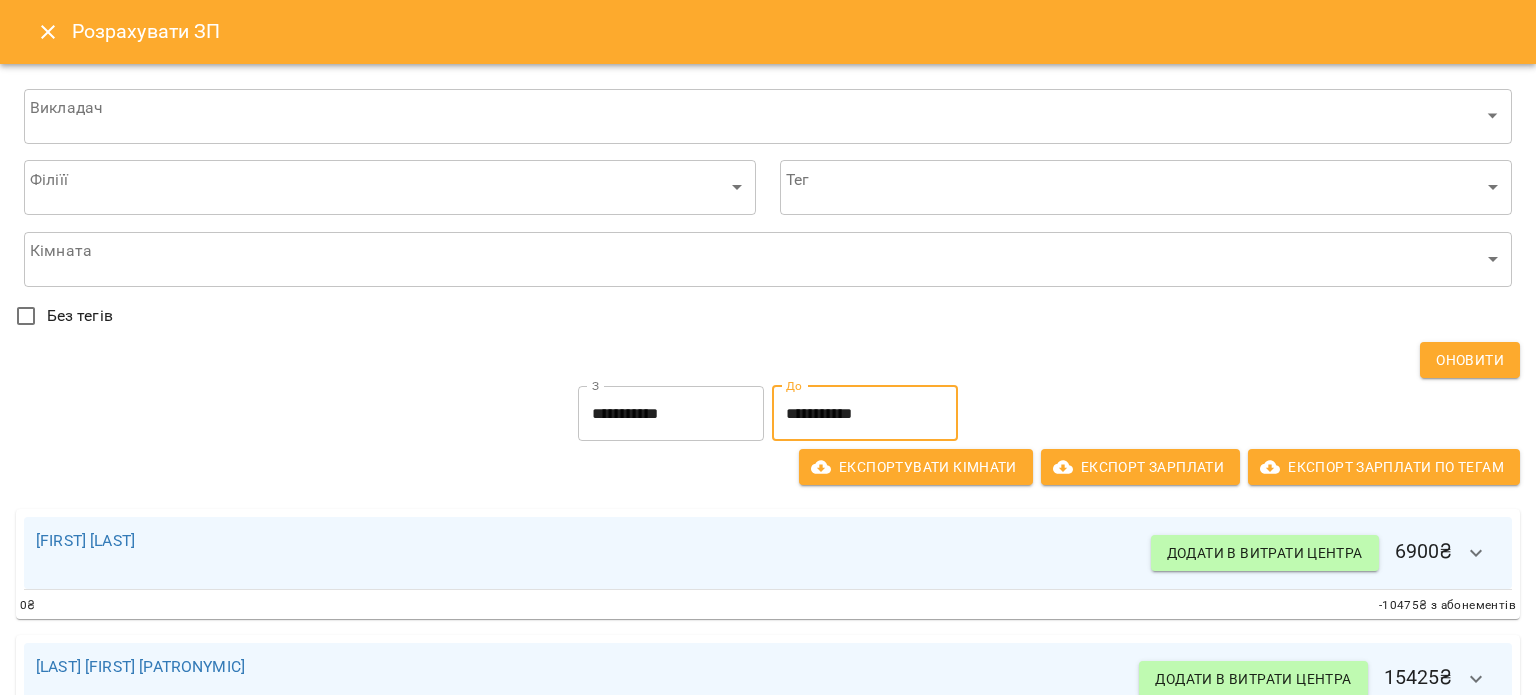 click on "**********" at bounding box center [865, 414] 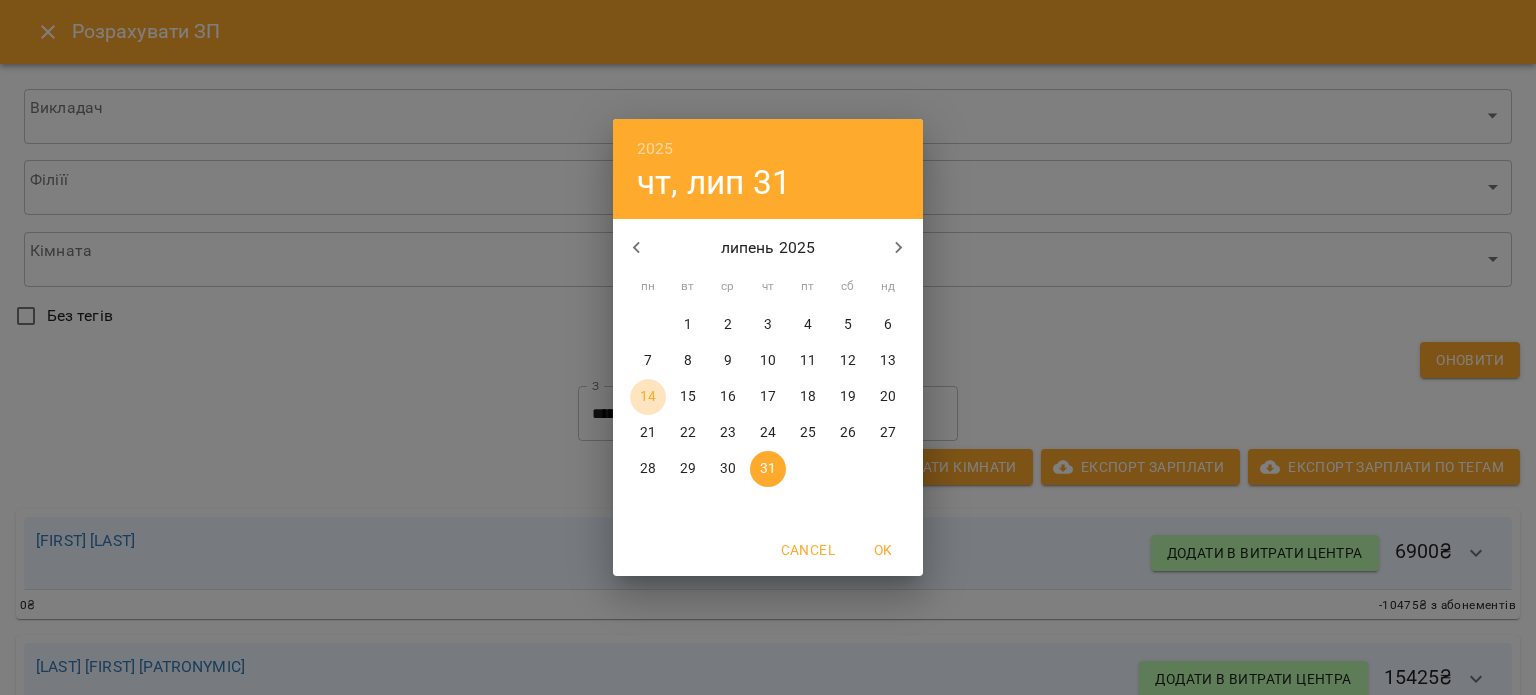 click on "14" at bounding box center (648, 397) 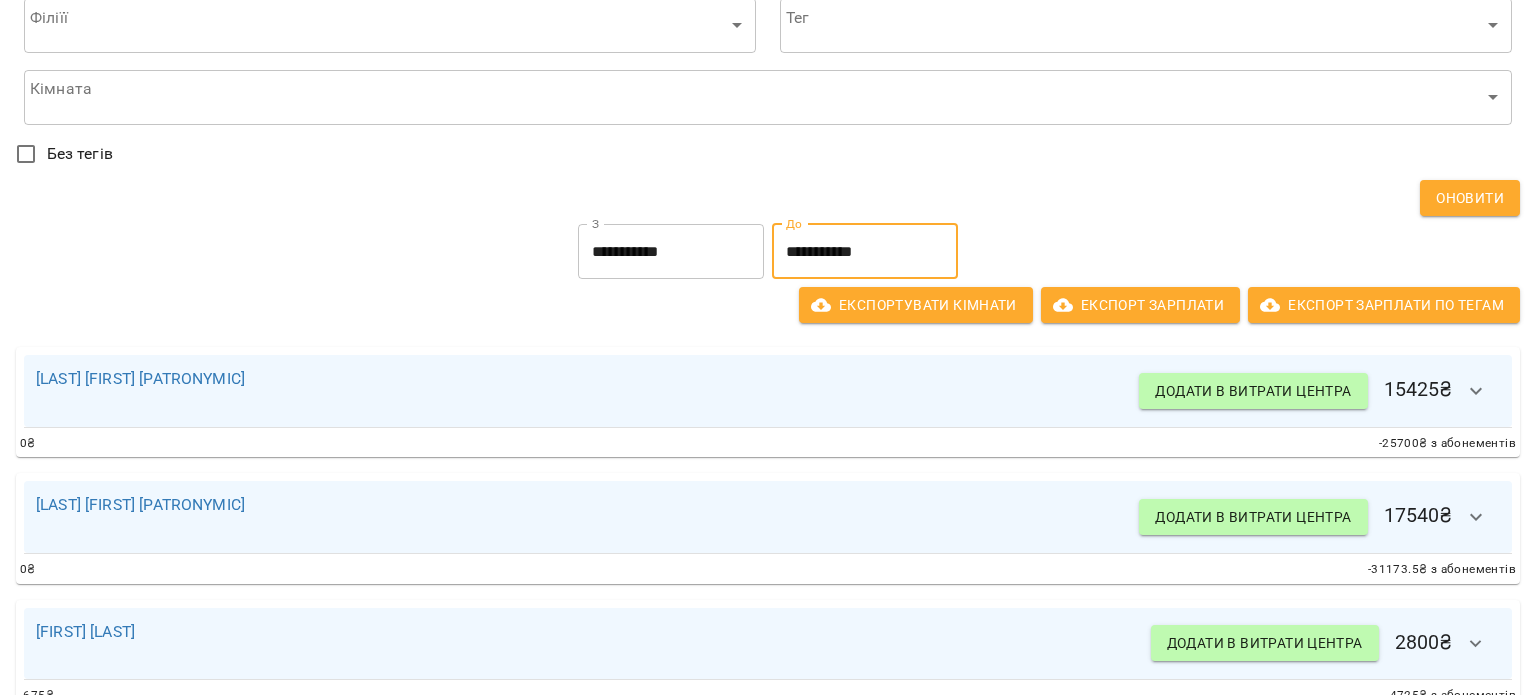 scroll, scrollTop: 168, scrollLeft: 0, axis: vertical 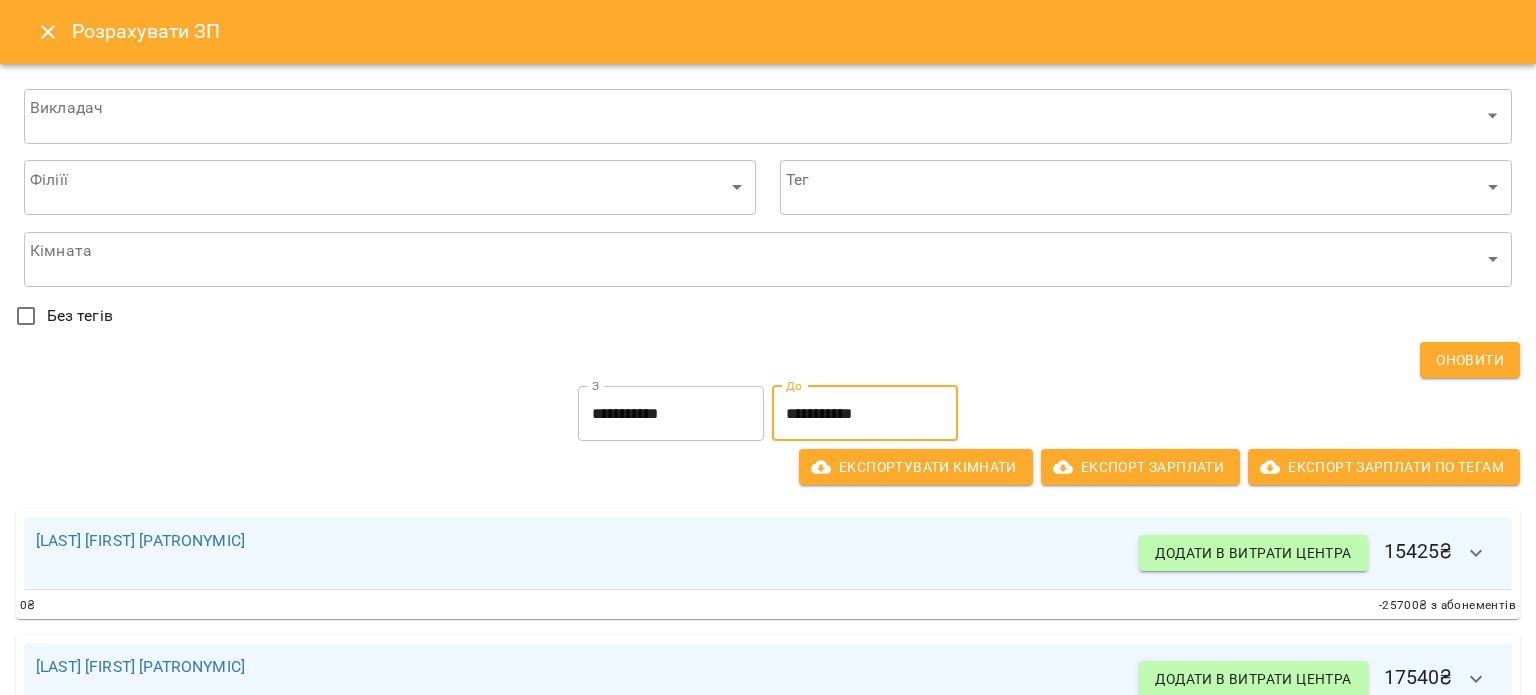 click at bounding box center (48, 32) 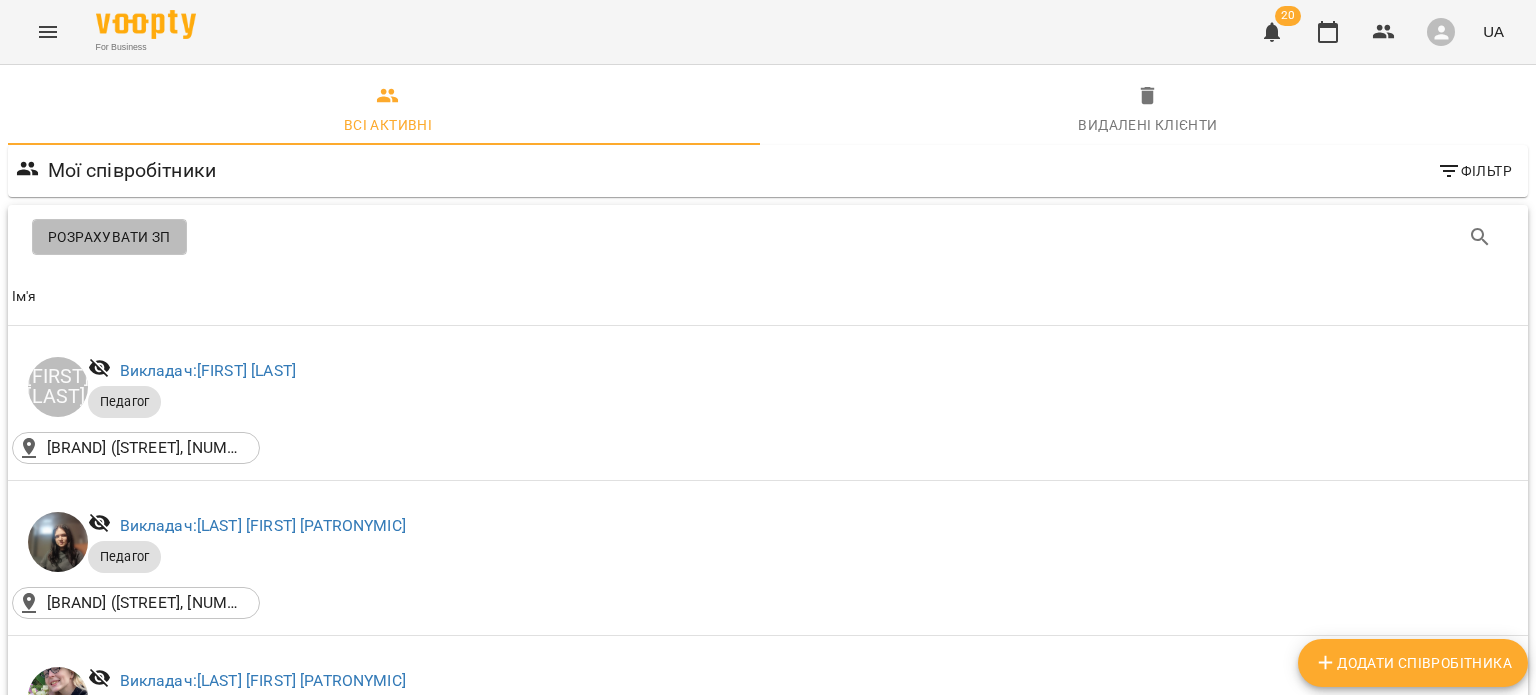 click on "Розрахувати ЗП" at bounding box center [109, 237] 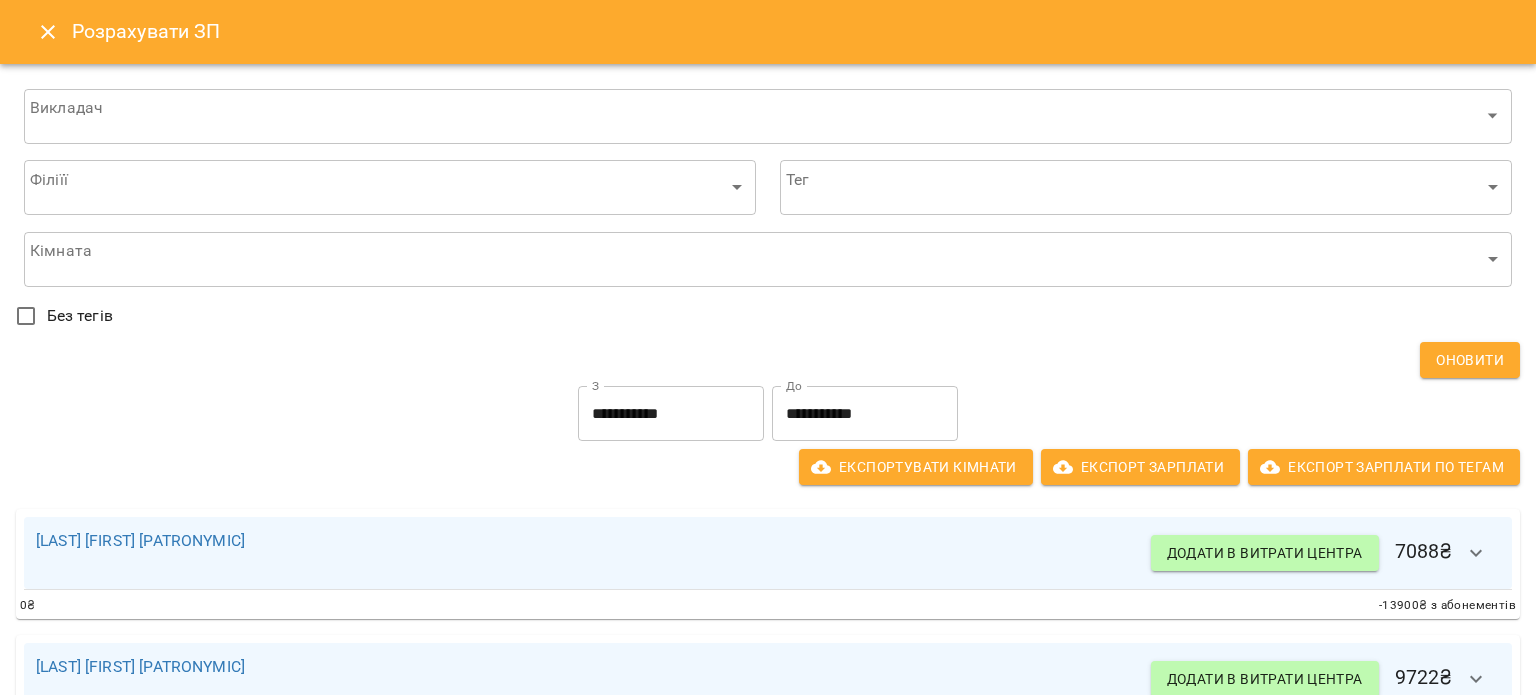 click on "**********" at bounding box center [865, 414] 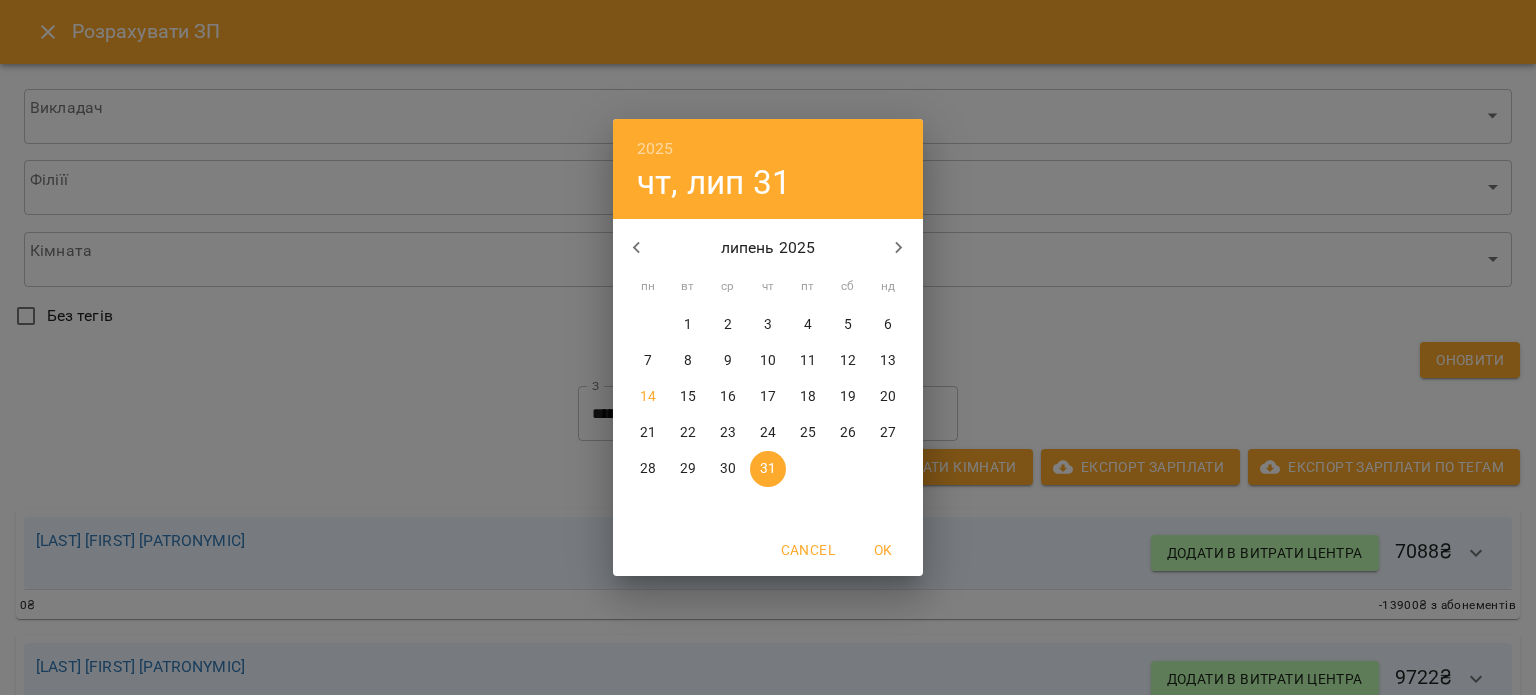 click on "14" at bounding box center (648, 397) 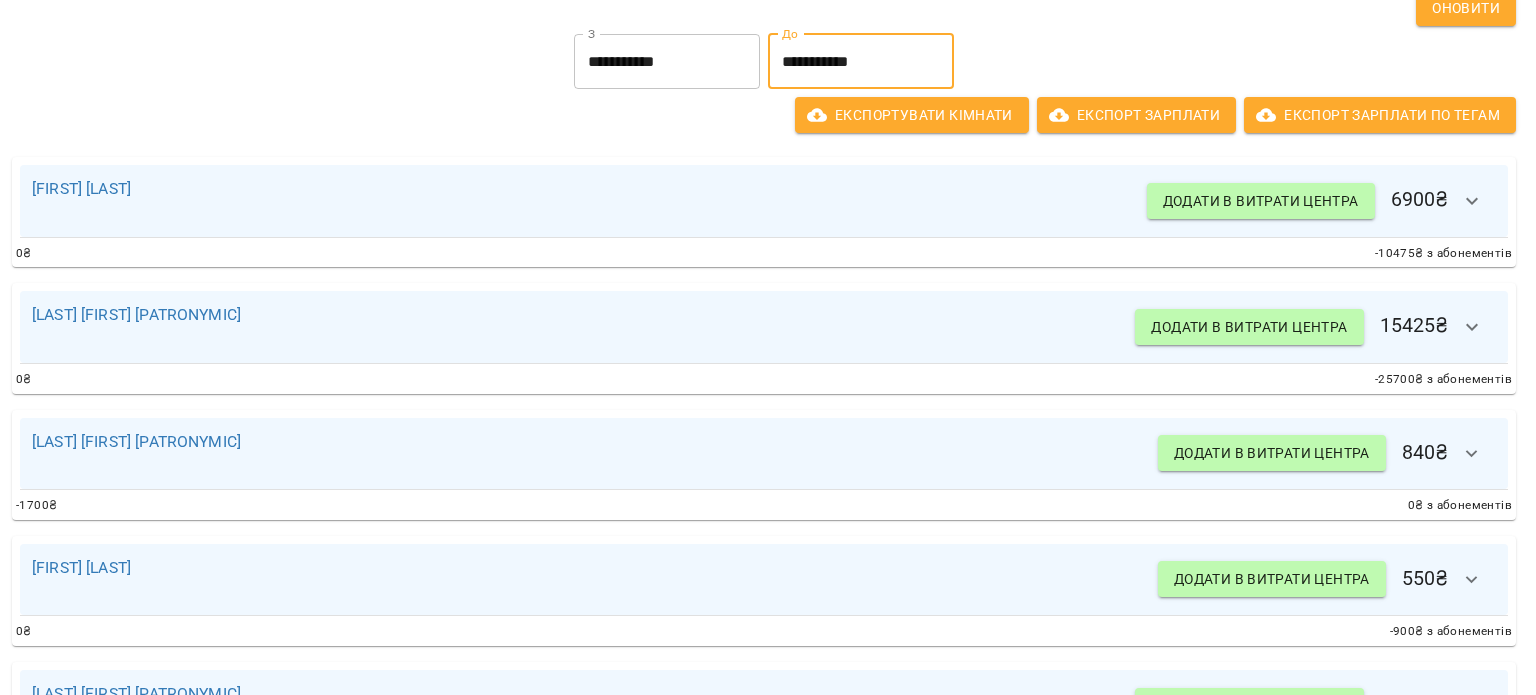 scroll, scrollTop: 344, scrollLeft: 4, axis: both 